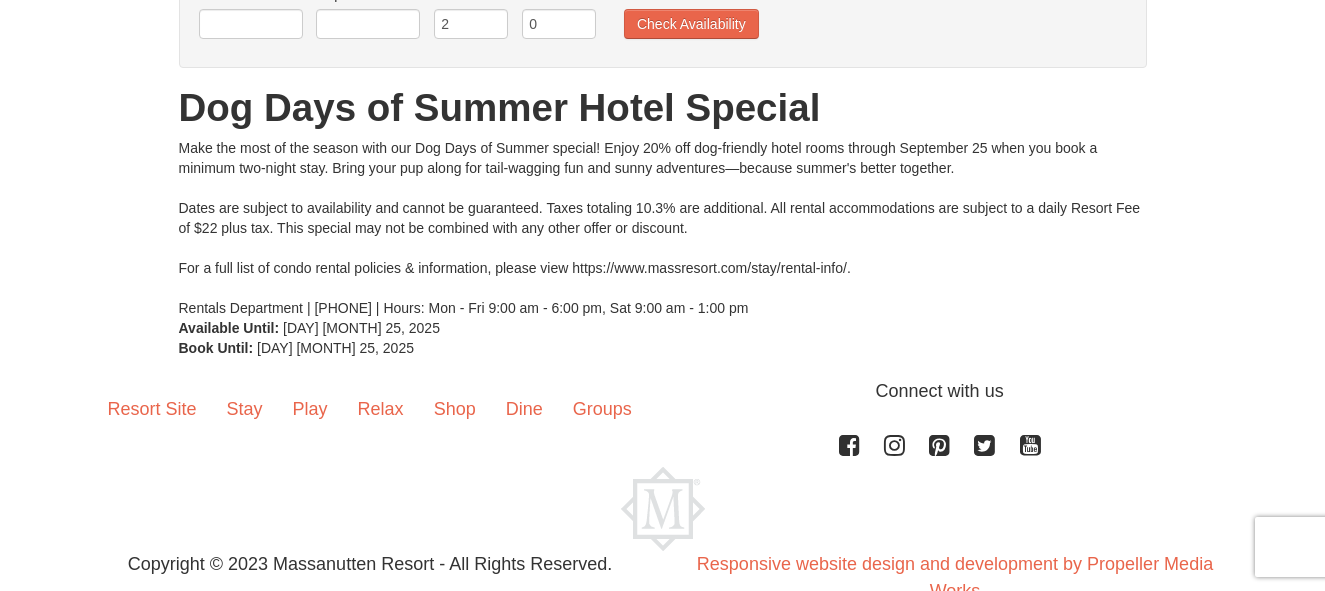 scroll, scrollTop: 0, scrollLeft: 0, axis: both 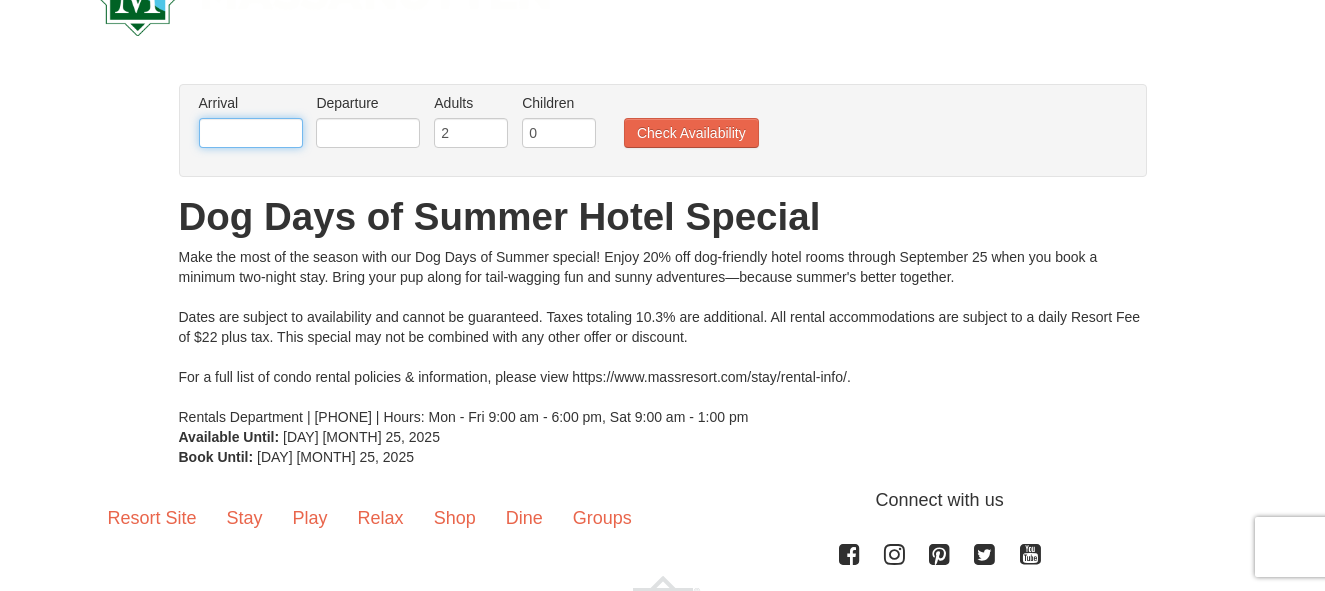 click at bounding box center [251, 133] 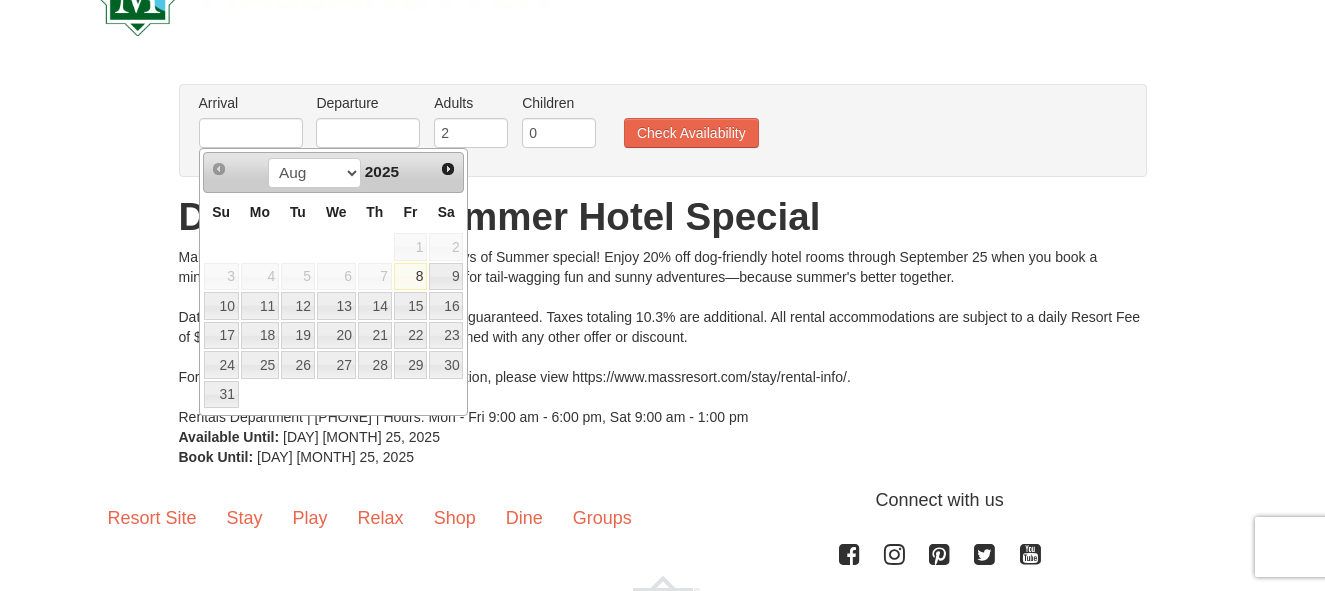 click on "8" at bounding box center [411, 277] 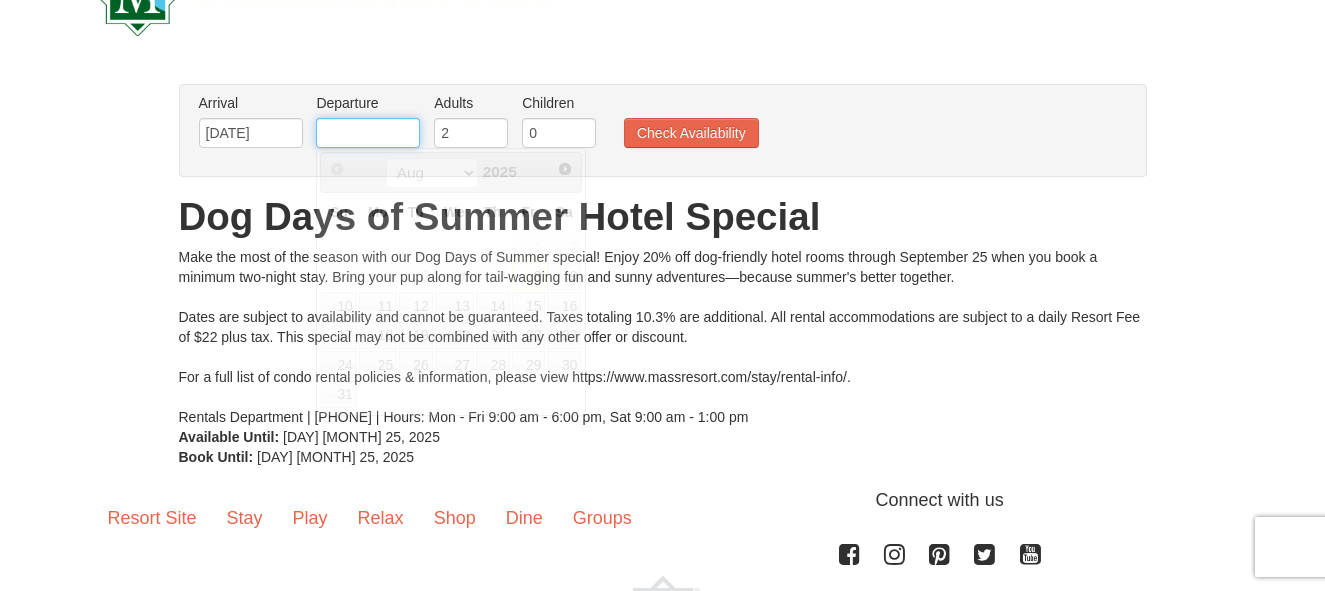 click at bounding box center [368, 133] 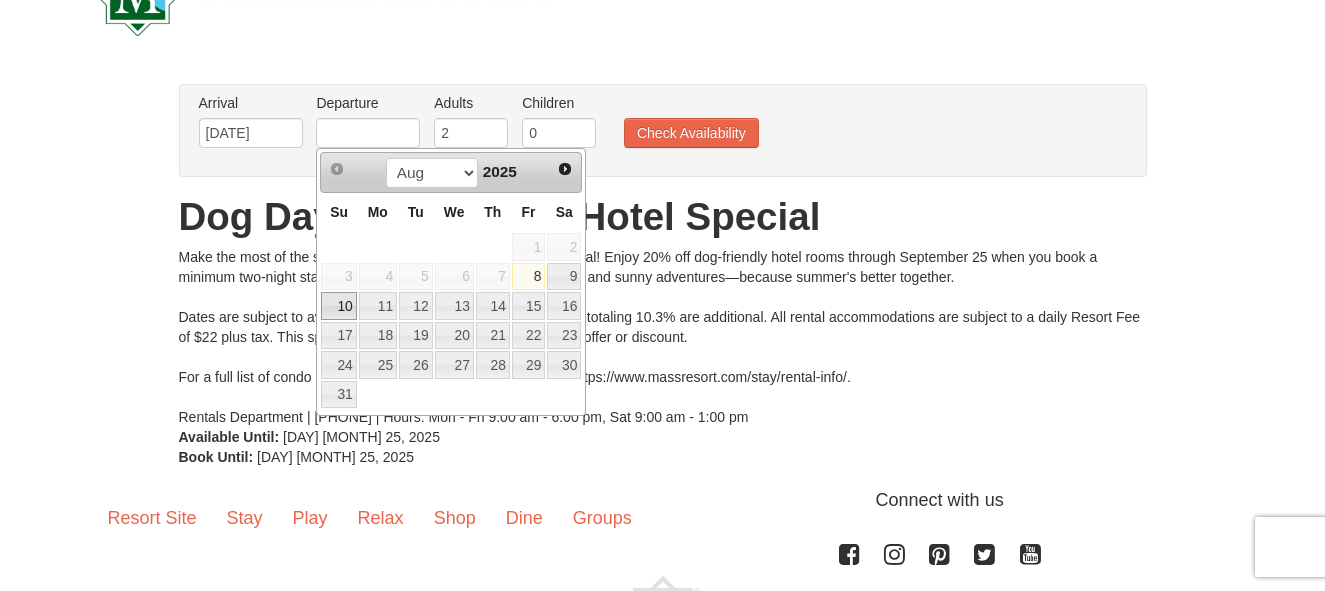 click on "10" at bounding box center [338, 306] 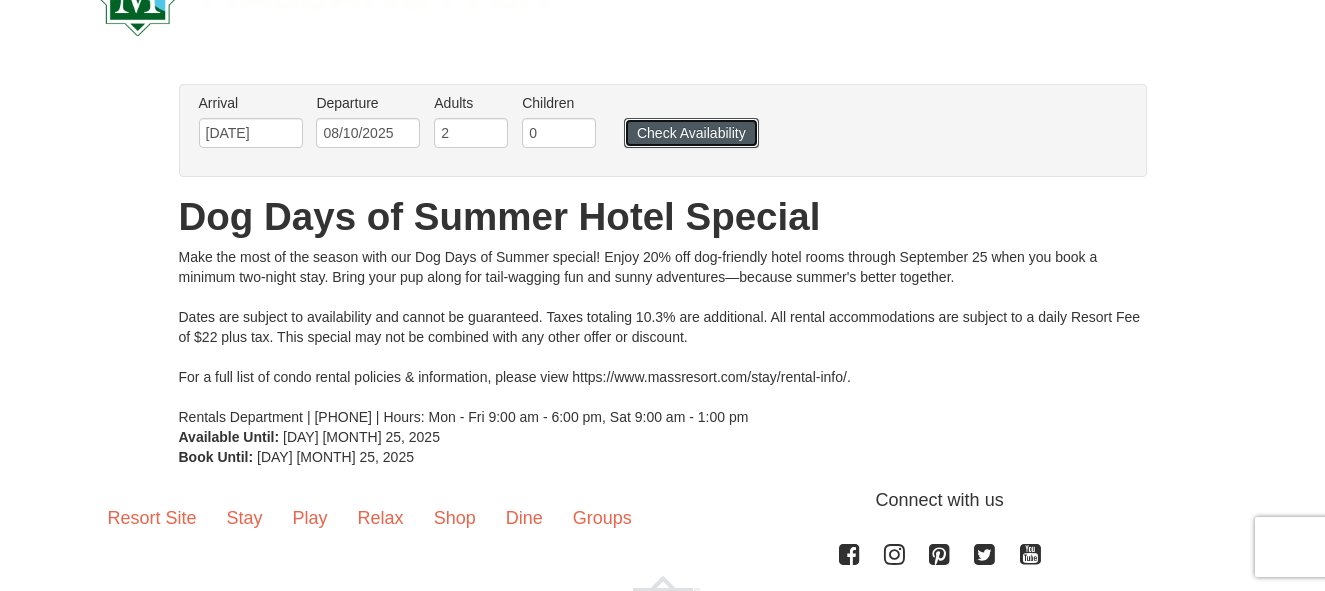 click on "Check Availability" at bounding box center [691, 133] 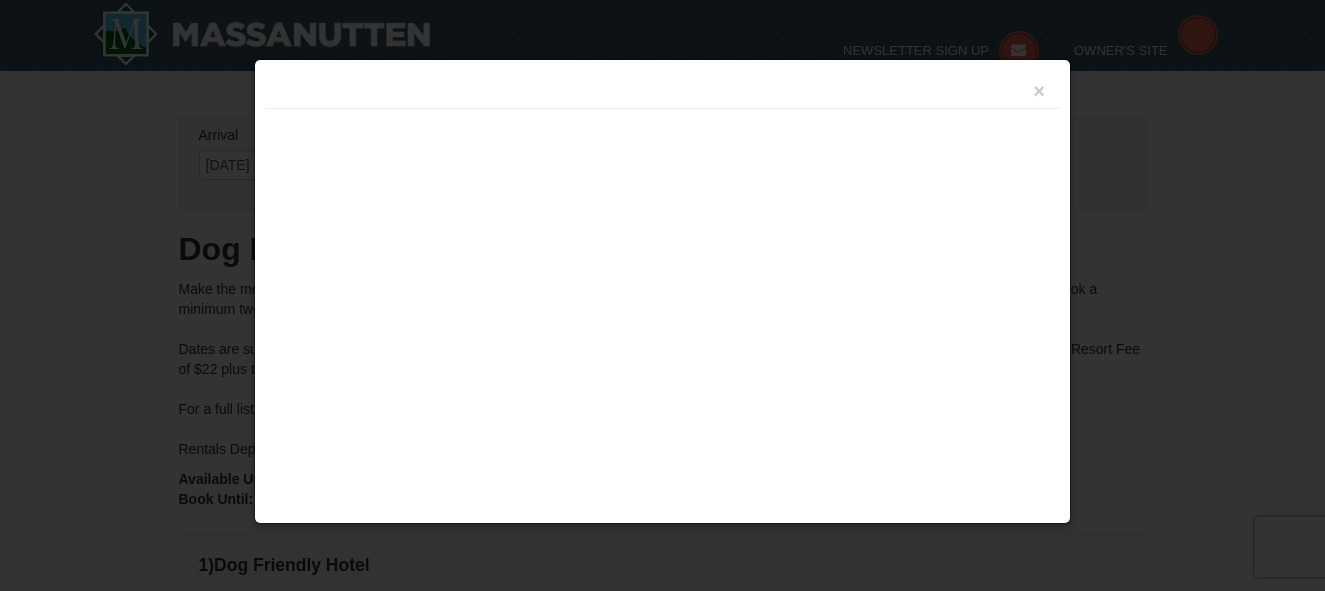 scroll, scrollTop: 540, scrollLeft: 0, axis: vertical 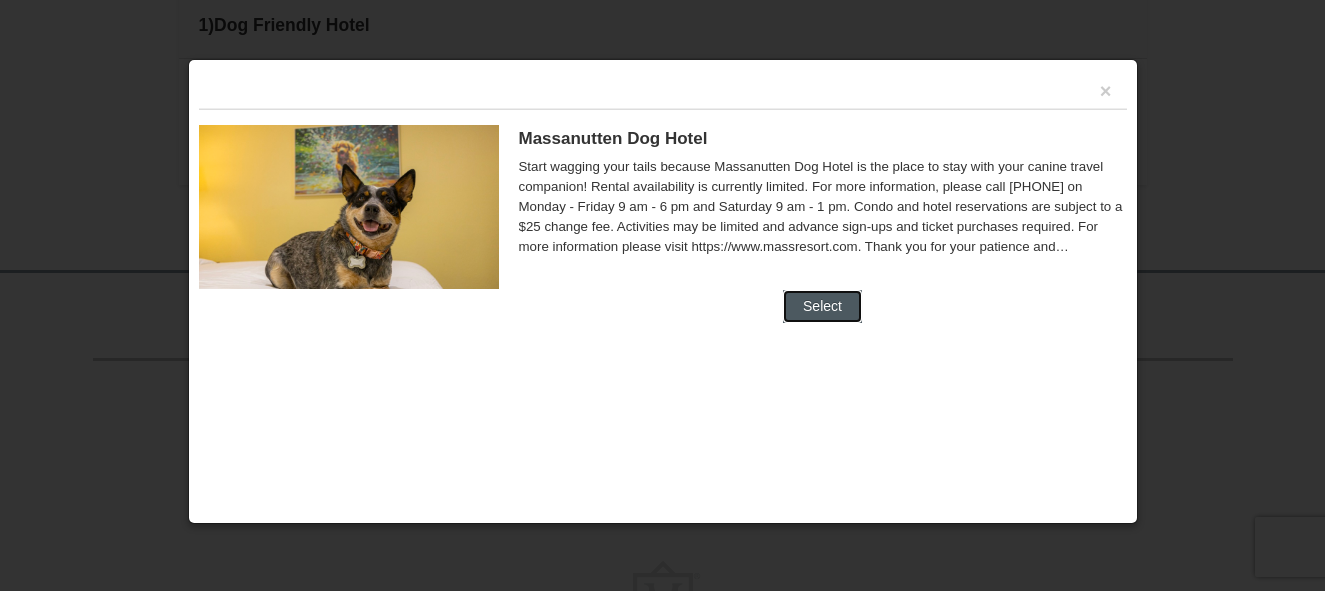 click on "Select" at bounding box center (822, 306) 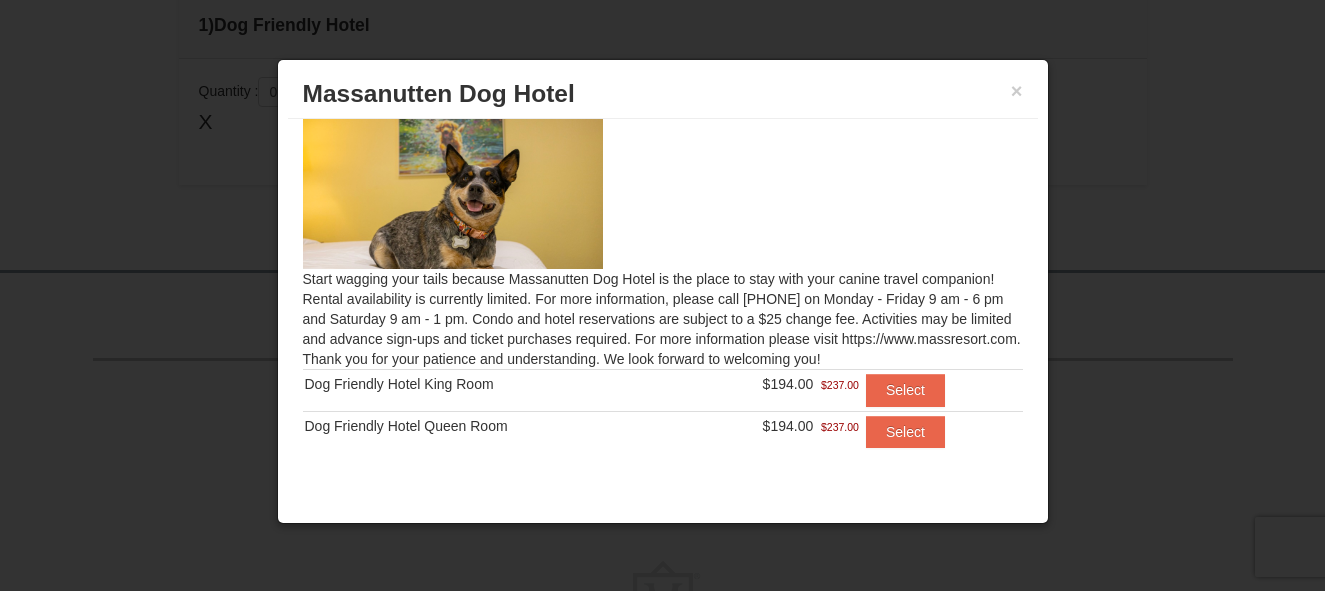 scroll, scrollTop: 34, scrollLeft: 0, axis: vertical 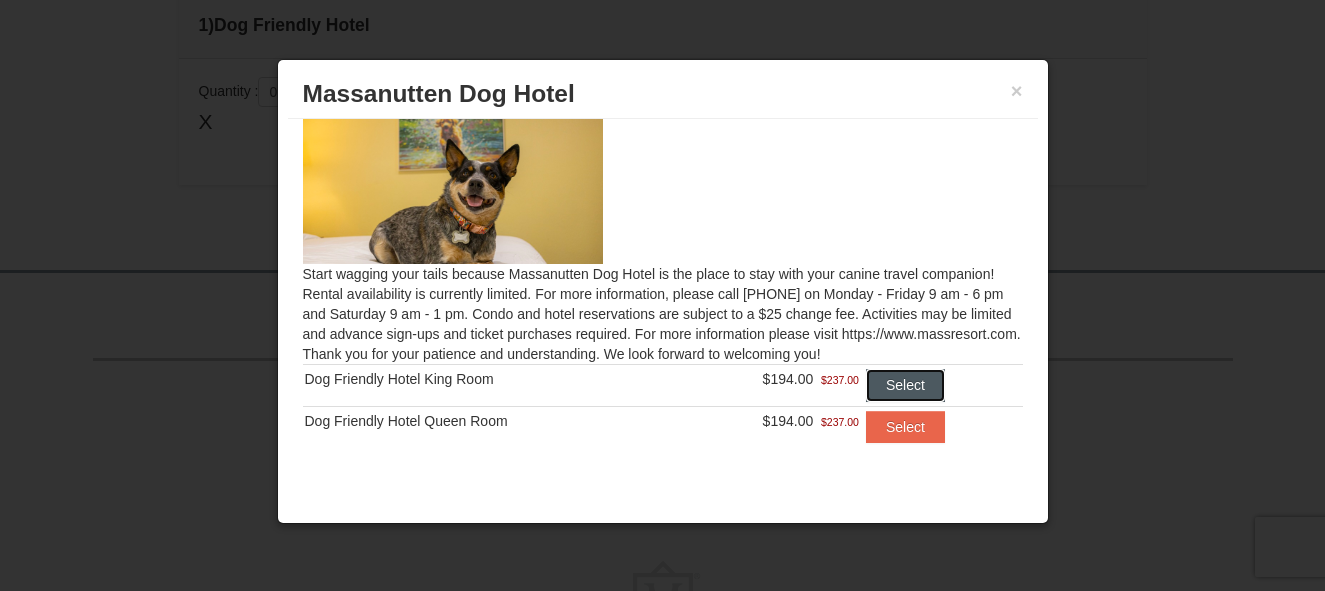 click on "Select" at bounding box center (905, 385) 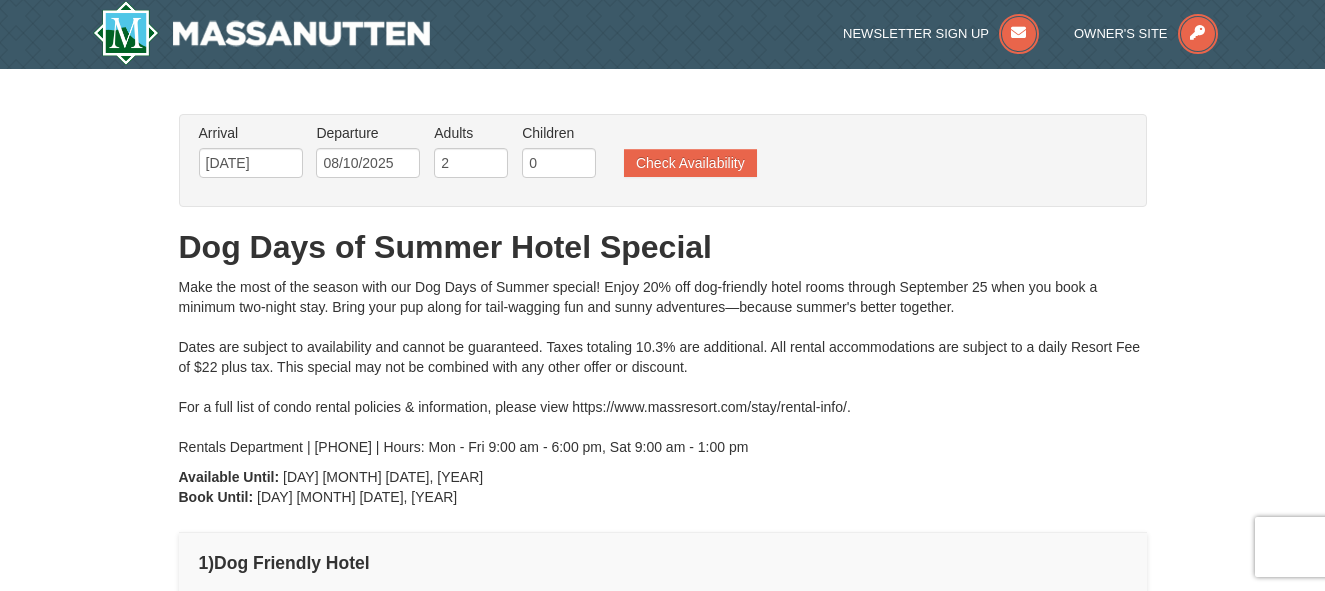 scroll, scrollTop: 0, scrollLeft: 0, axis: both 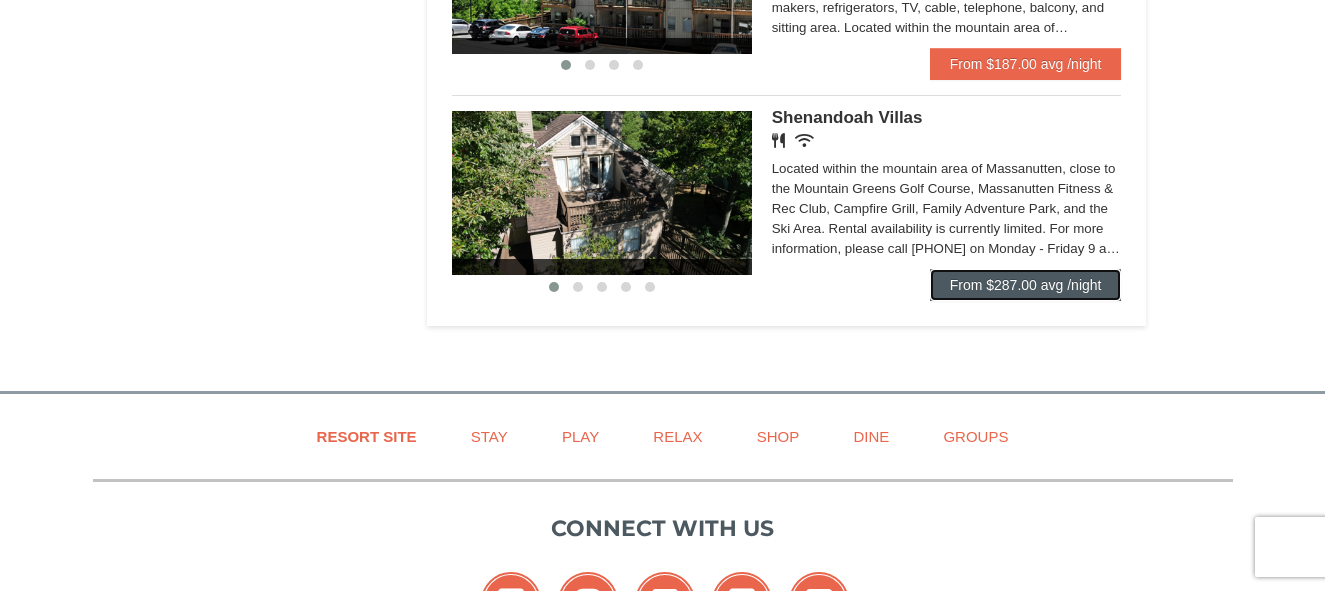 click on "From $287.00 avg /night" at bounding box center (1026, 285) 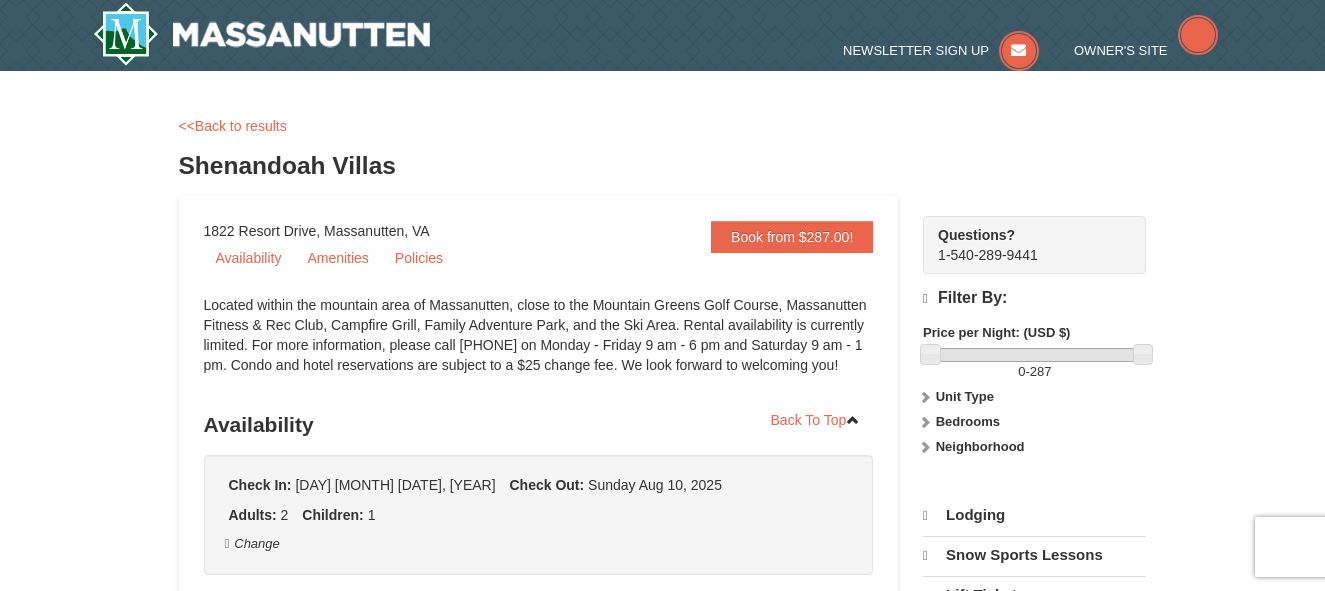 scroll, scrollTop: 0, scrollLeft: 0, axis: both 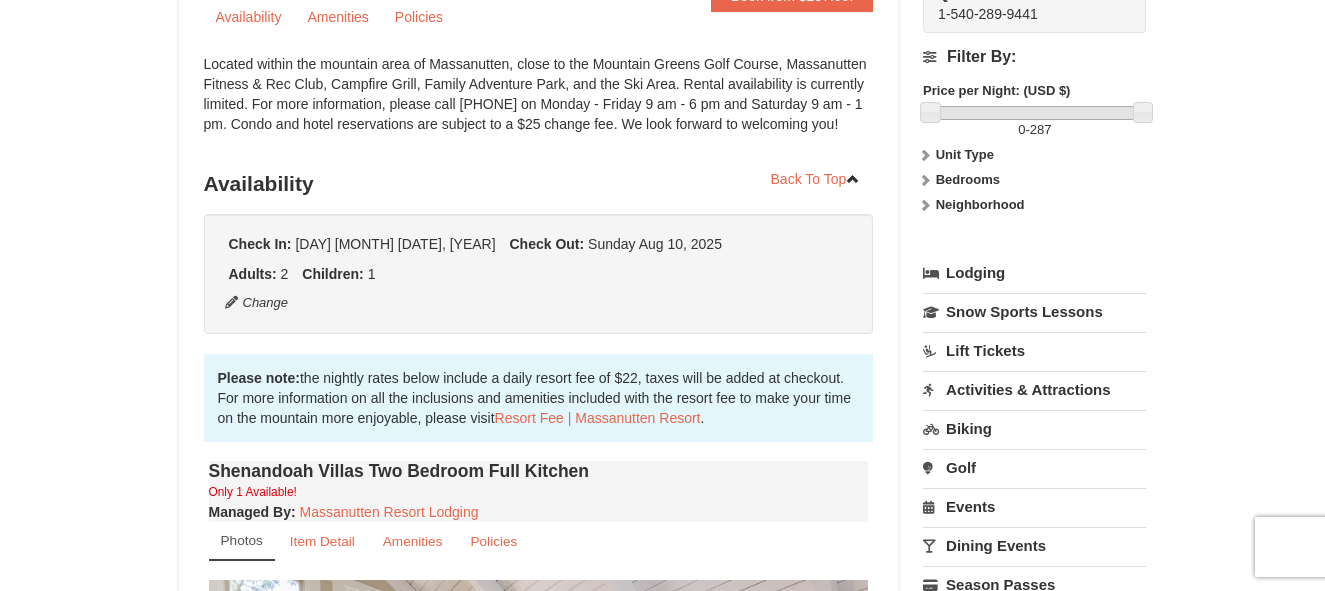 click on "Lodging" at bounding box center [1034, 273] 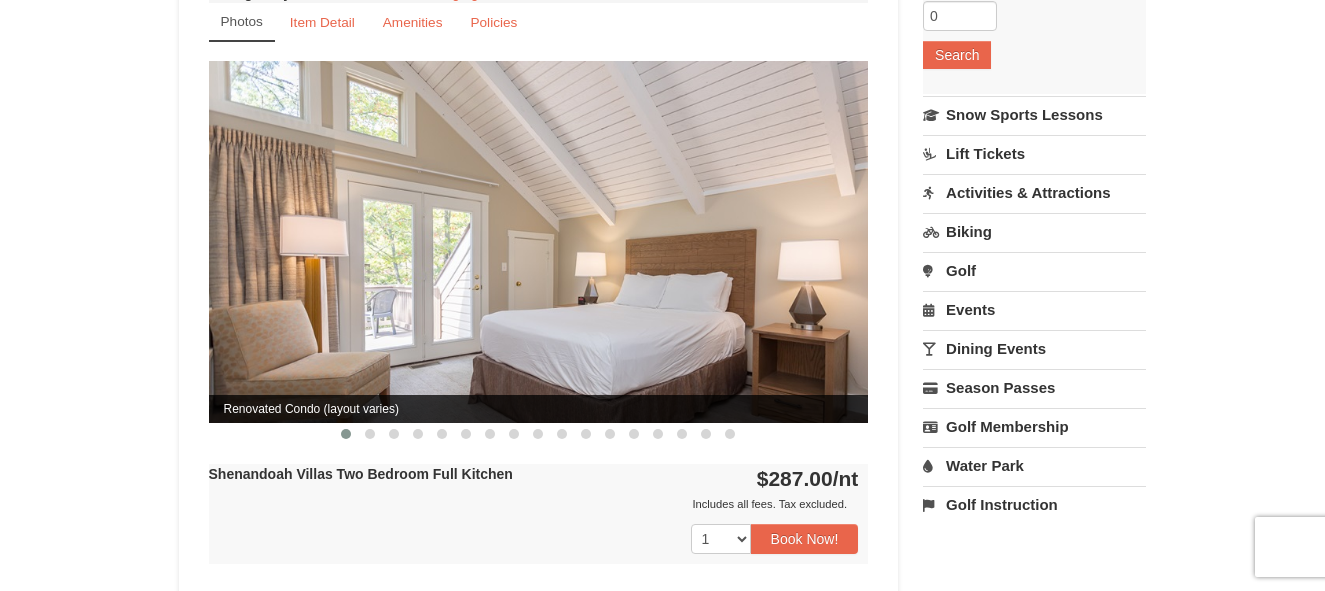 scroll, scrollTop: 760, scrollLeft: 0, axis: vertical 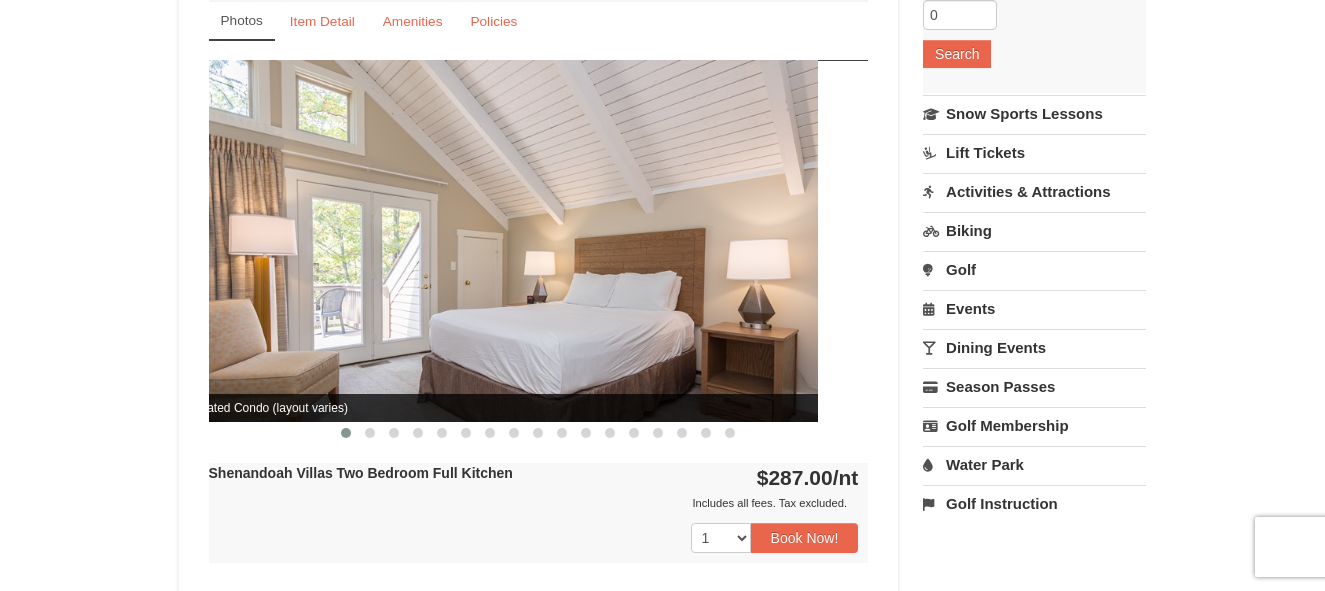drag, startPoint x: 746, startPoint y: 298, endPoint x: 534, endPoint y: 287, distance: 212.28519 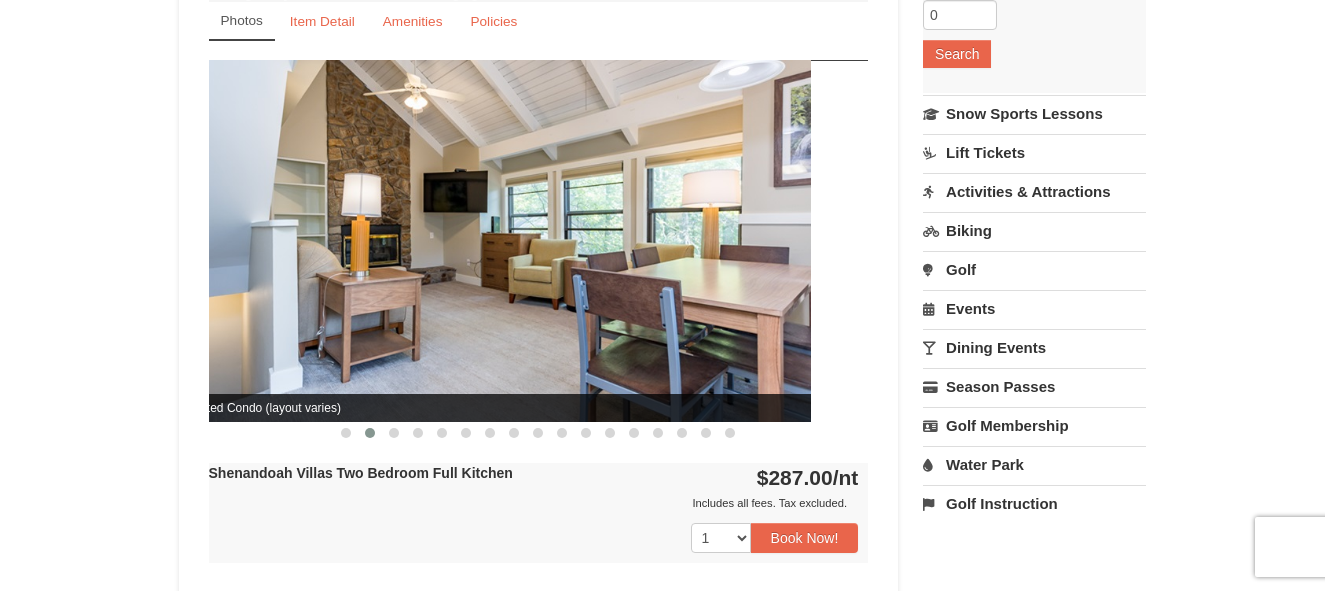 drag, startPoint x: 631, startPoint y: 263, endPoint x: 422, endPoint y: 247, distance: 209.61154 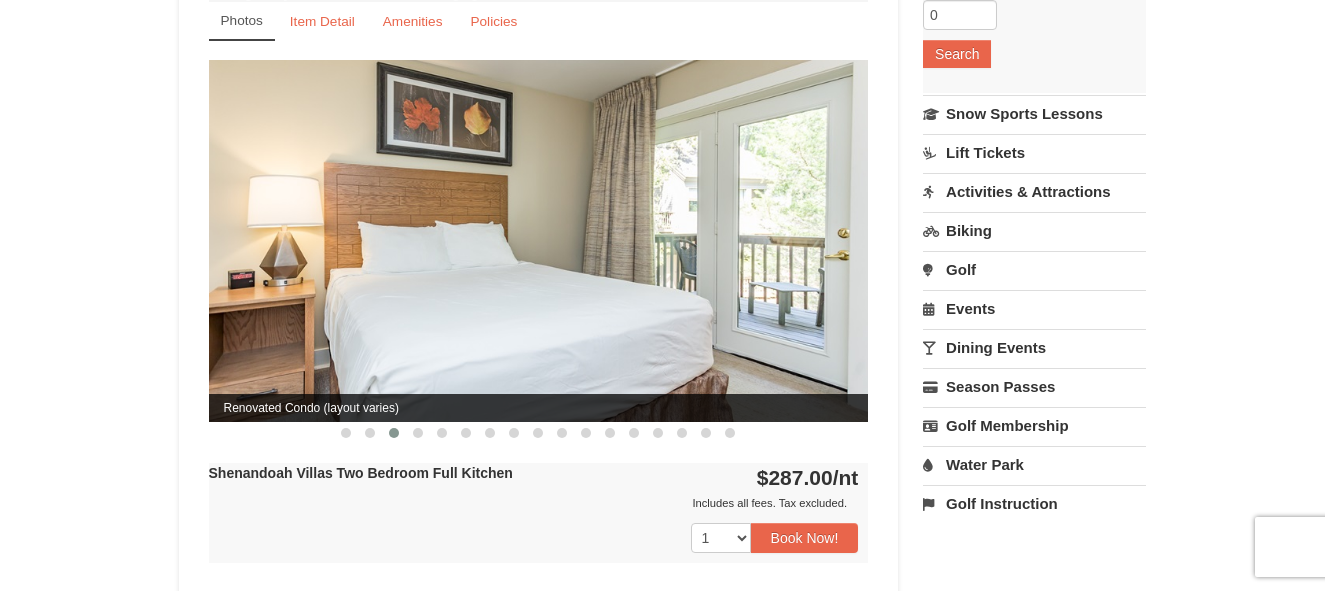 click at bounding box center (539, 240) 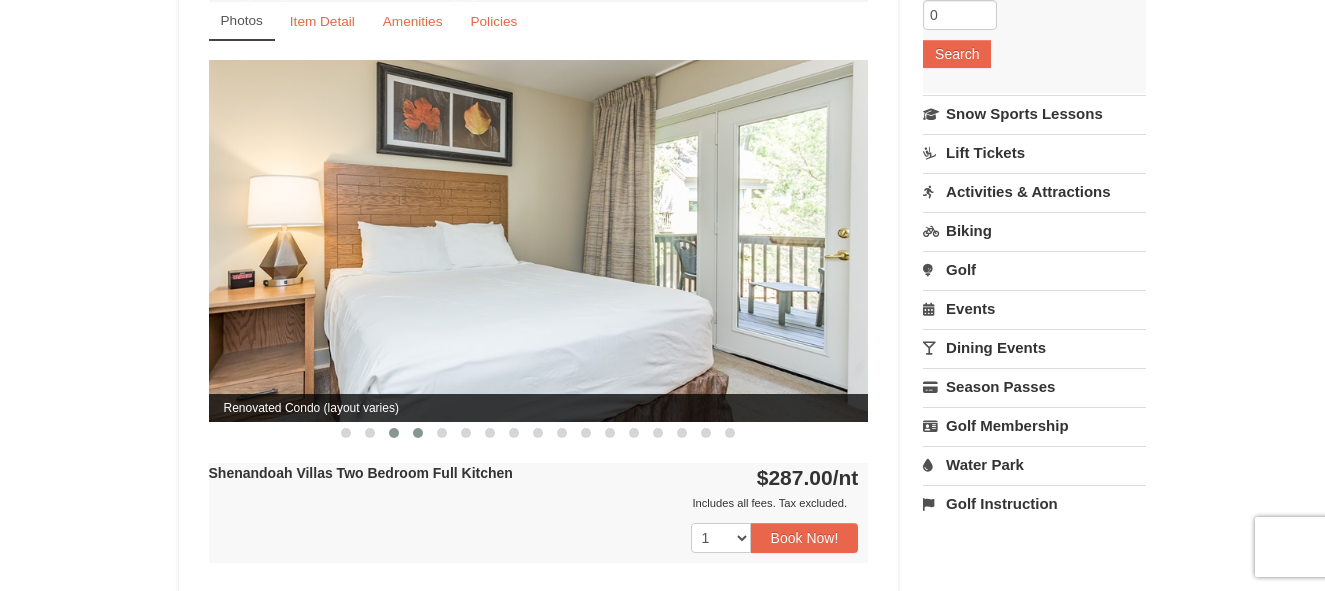 click at bounding box center (418, 433) 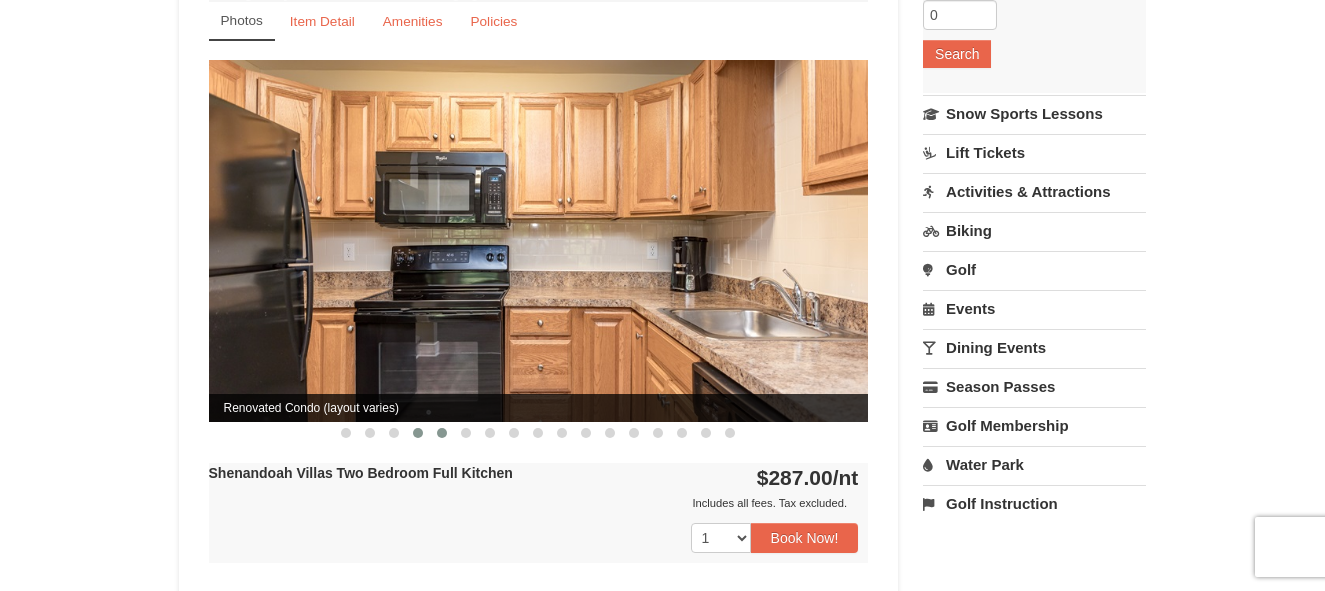 click at bounding box center (442, 433) 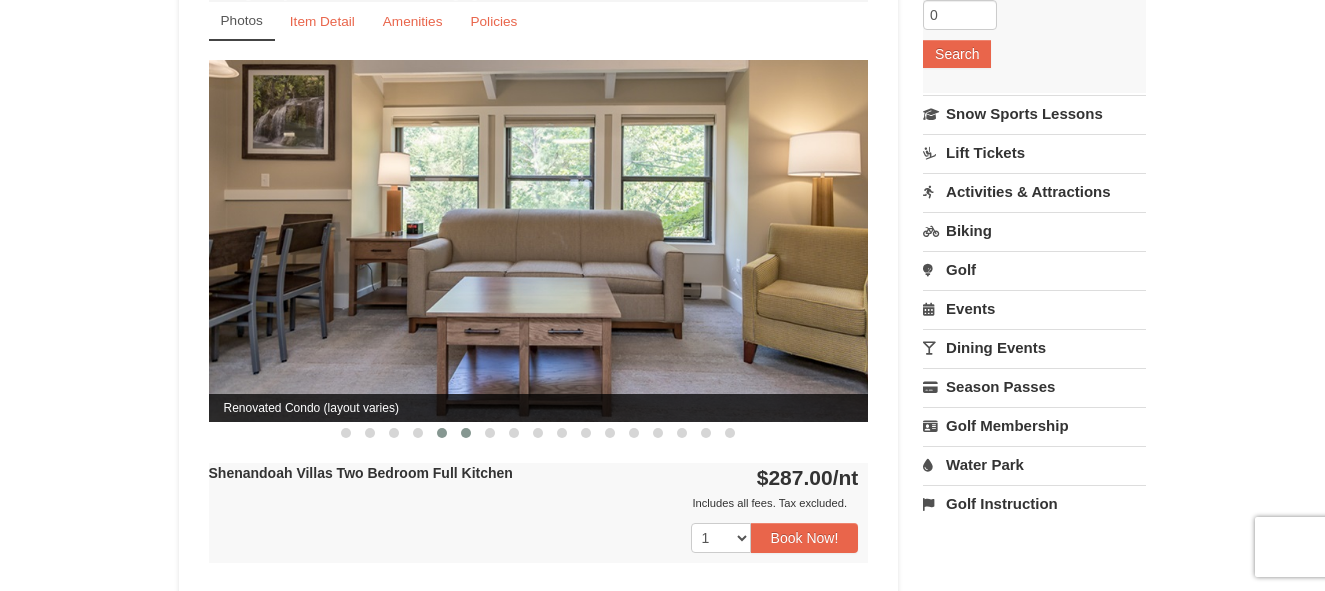 click at bounding box center [466, 433] 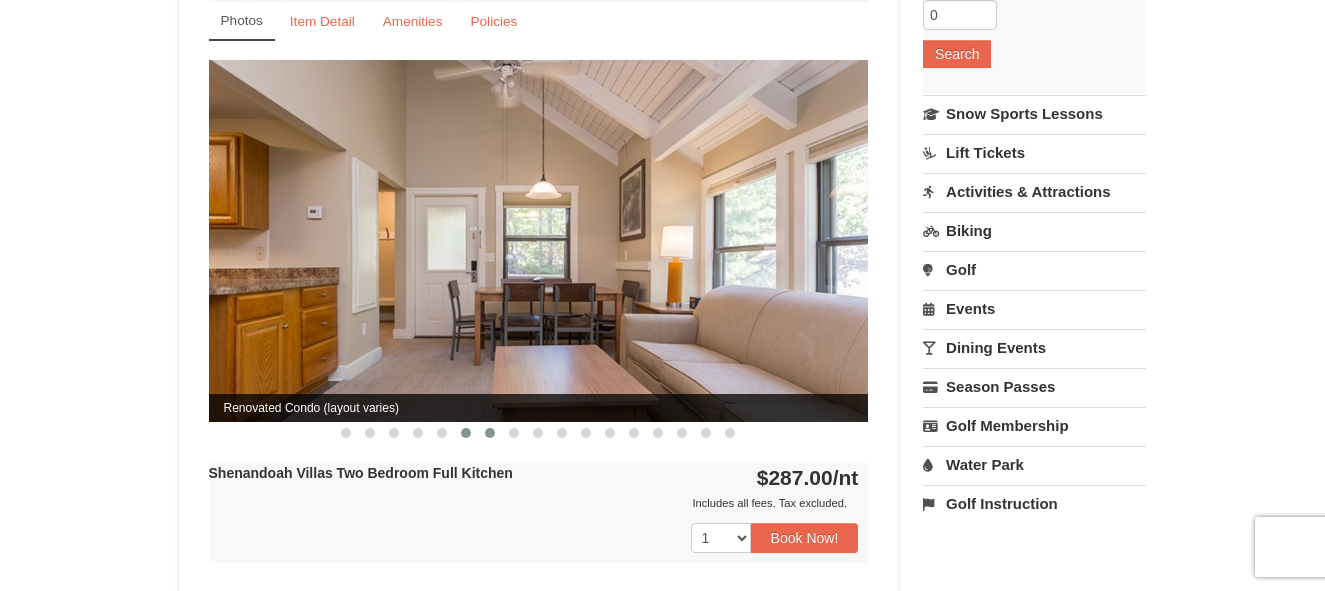 click at bounding box center (490, 433) 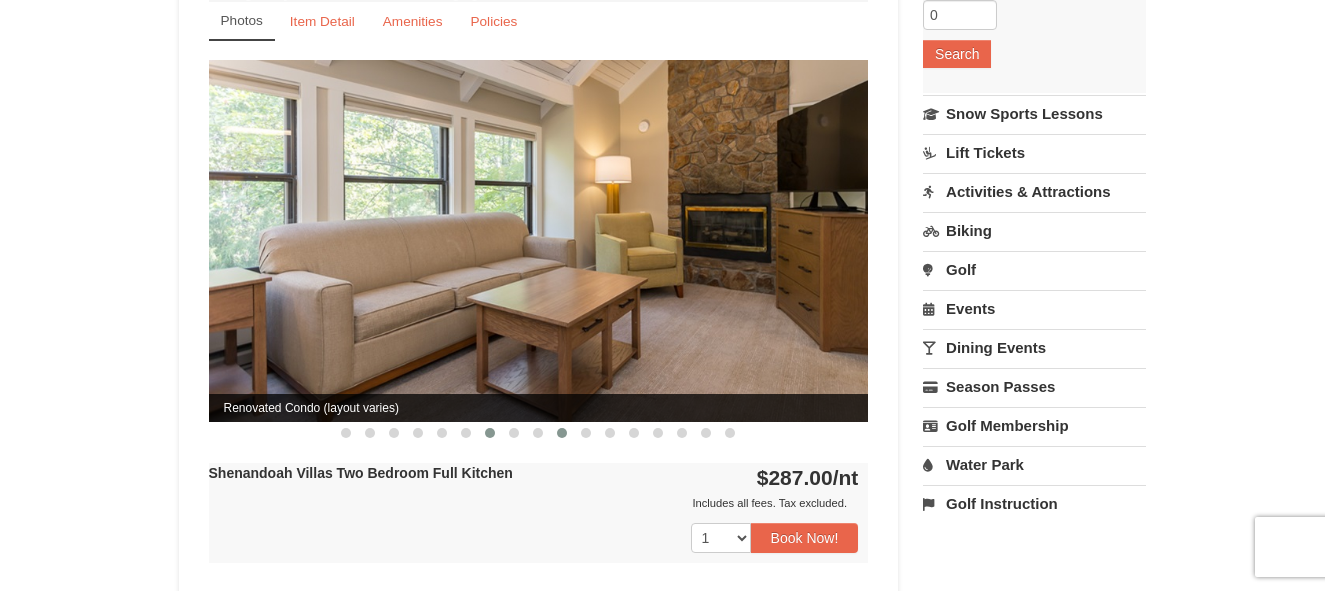 click at bounding box center [562, 433] 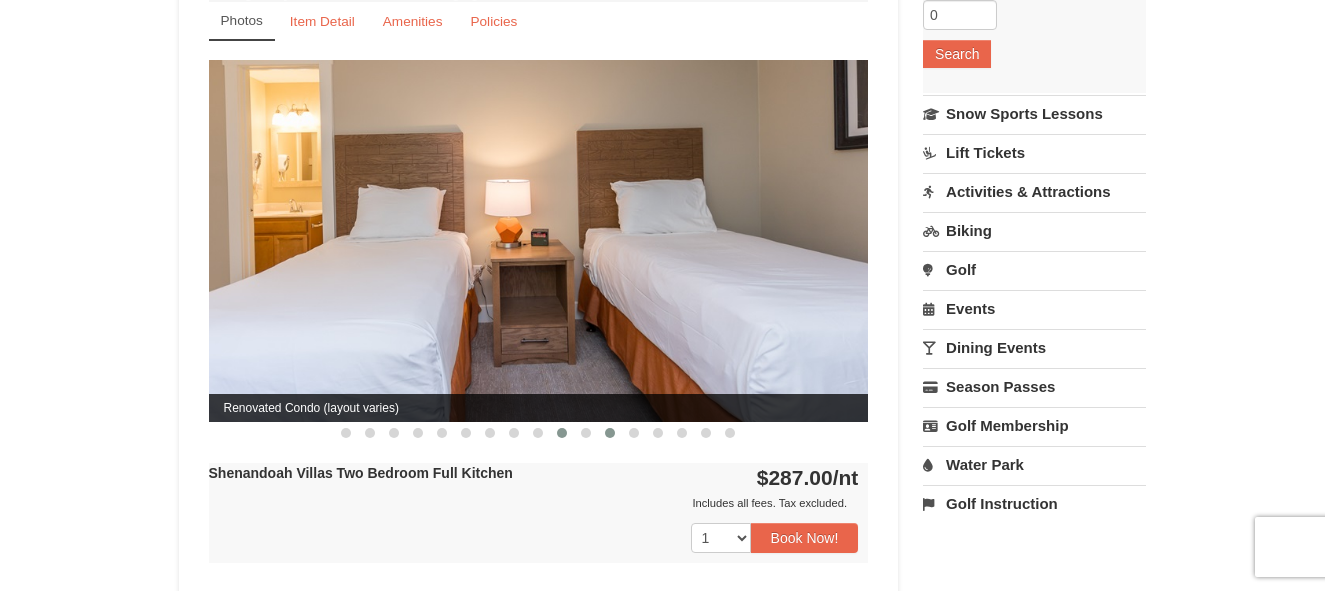 click at bounding box center [610, 433] 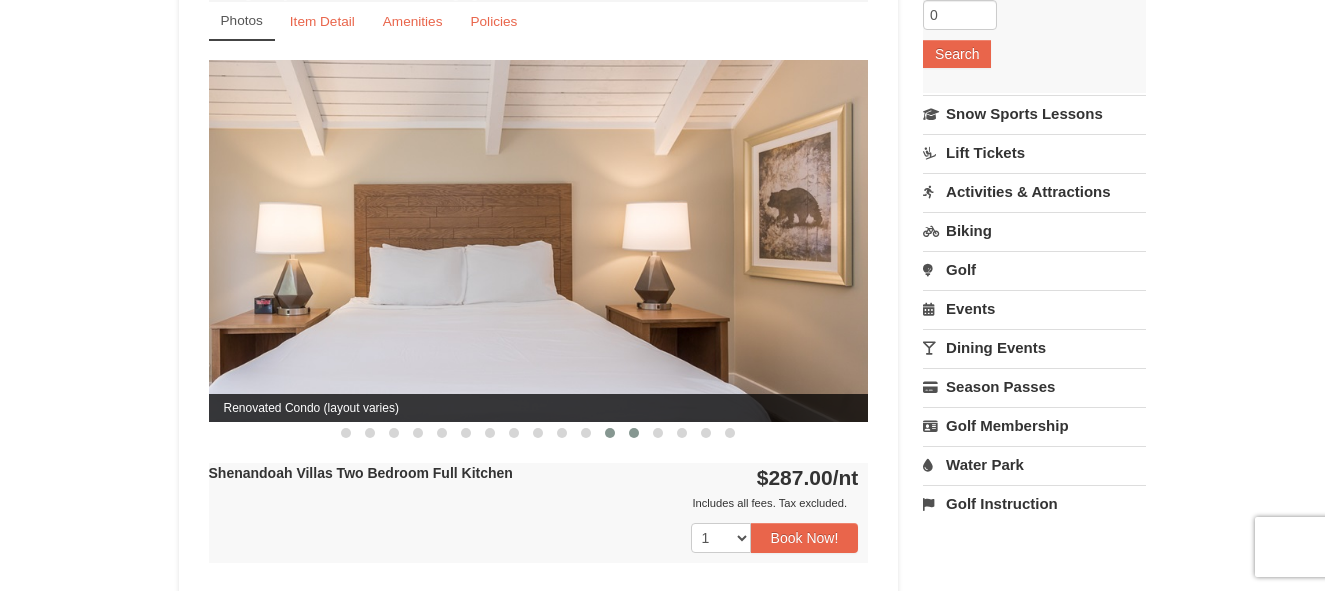 click at bounding box center [634, 433] 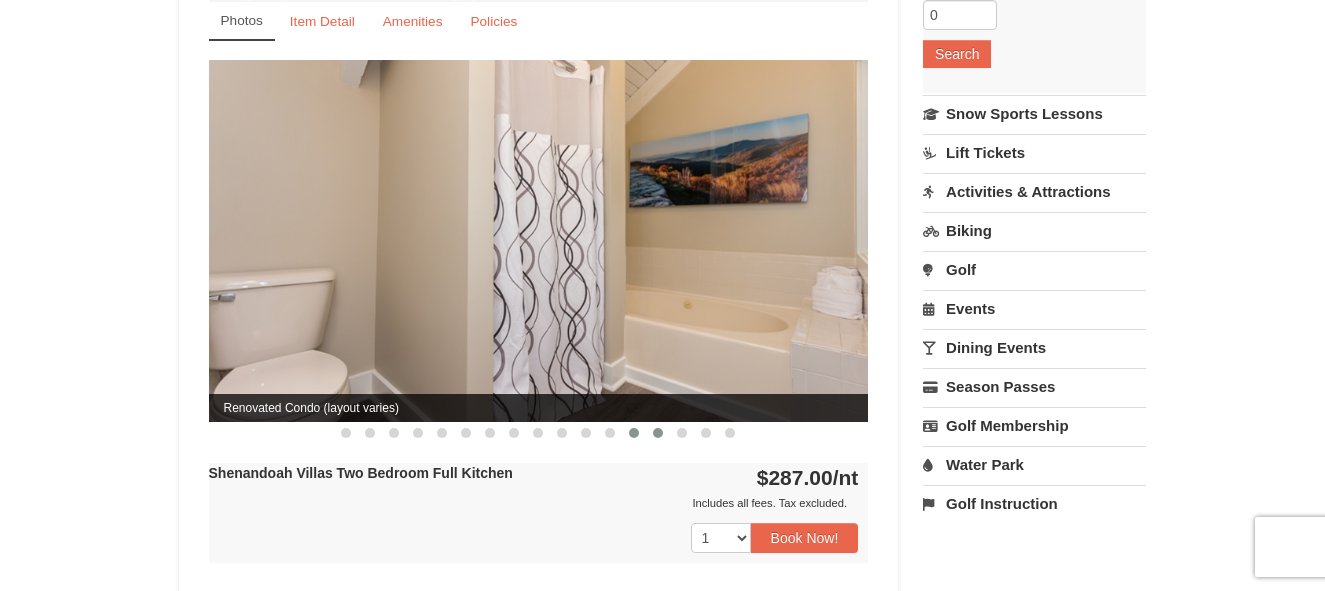 click at bounding box center (658, 433) 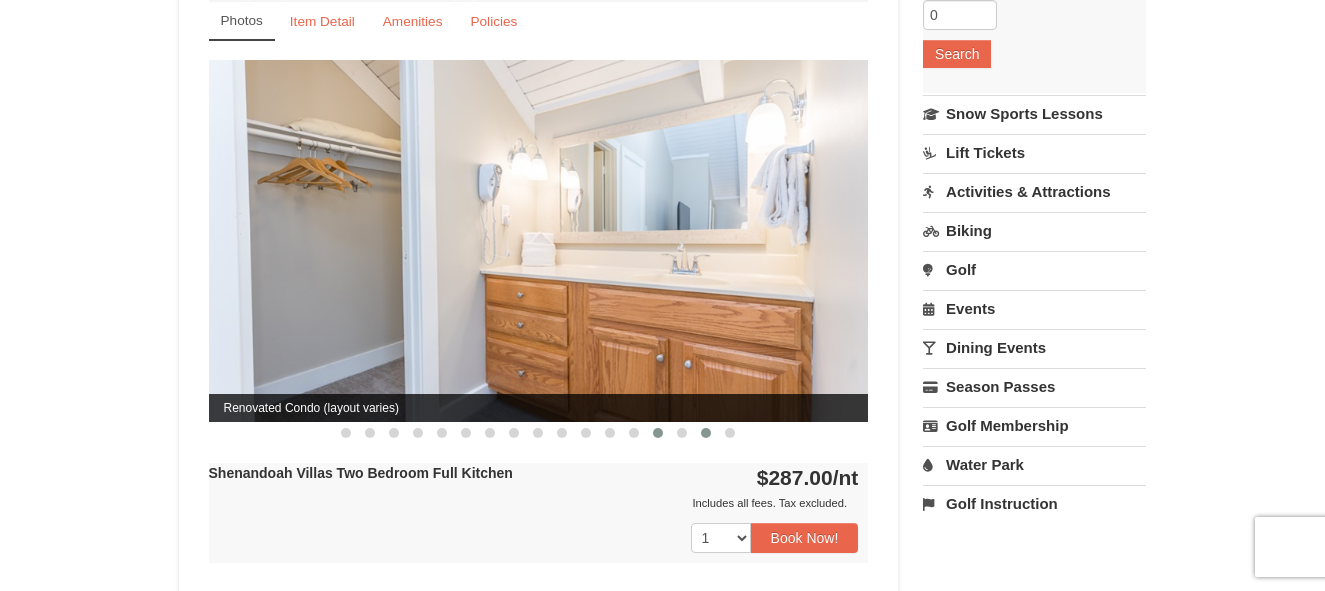 click at bounding box center (706, 433) 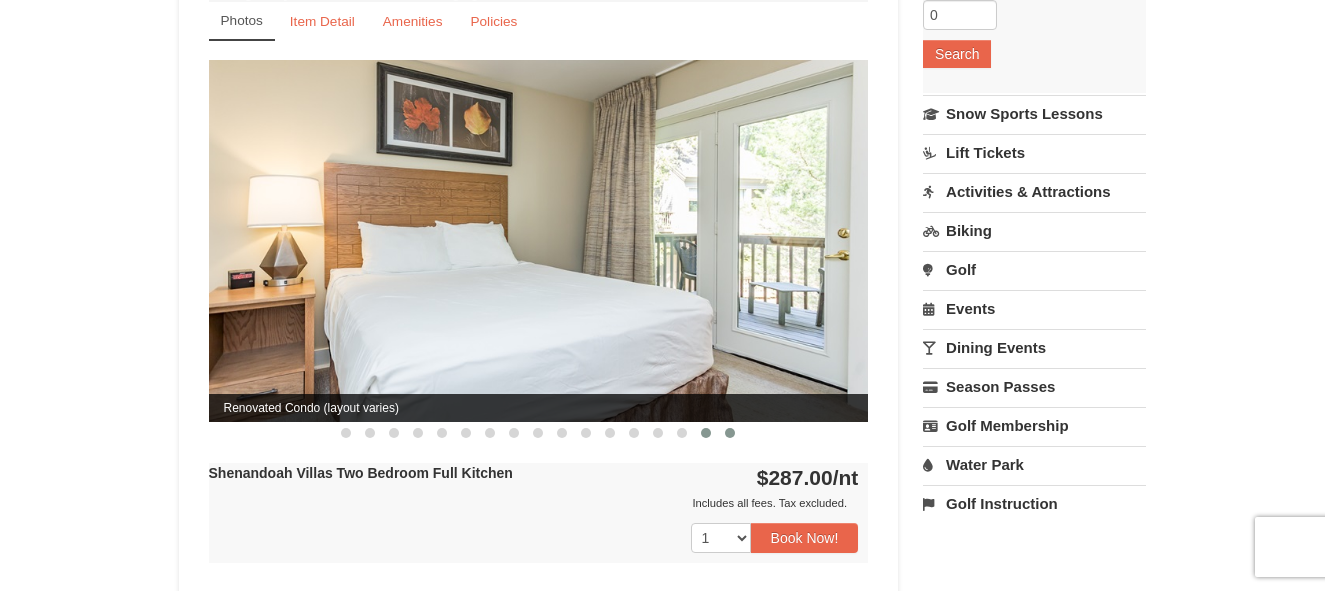 click at bounding box center (730, 433) 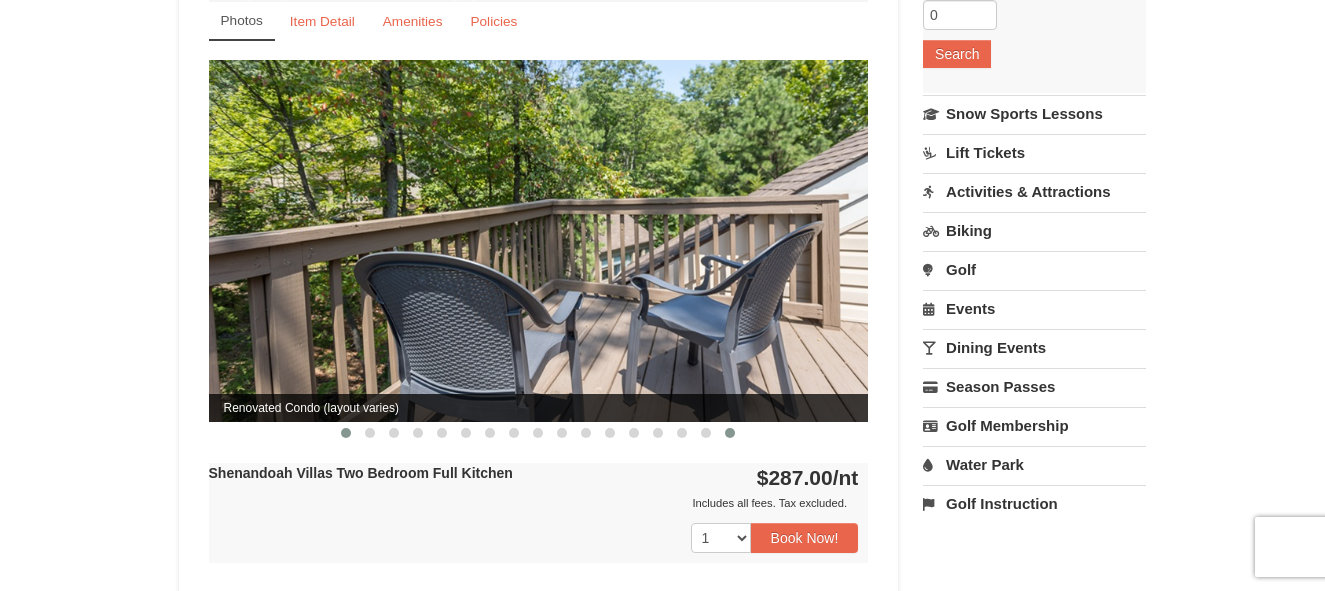 click at bounding box center (346, 433) 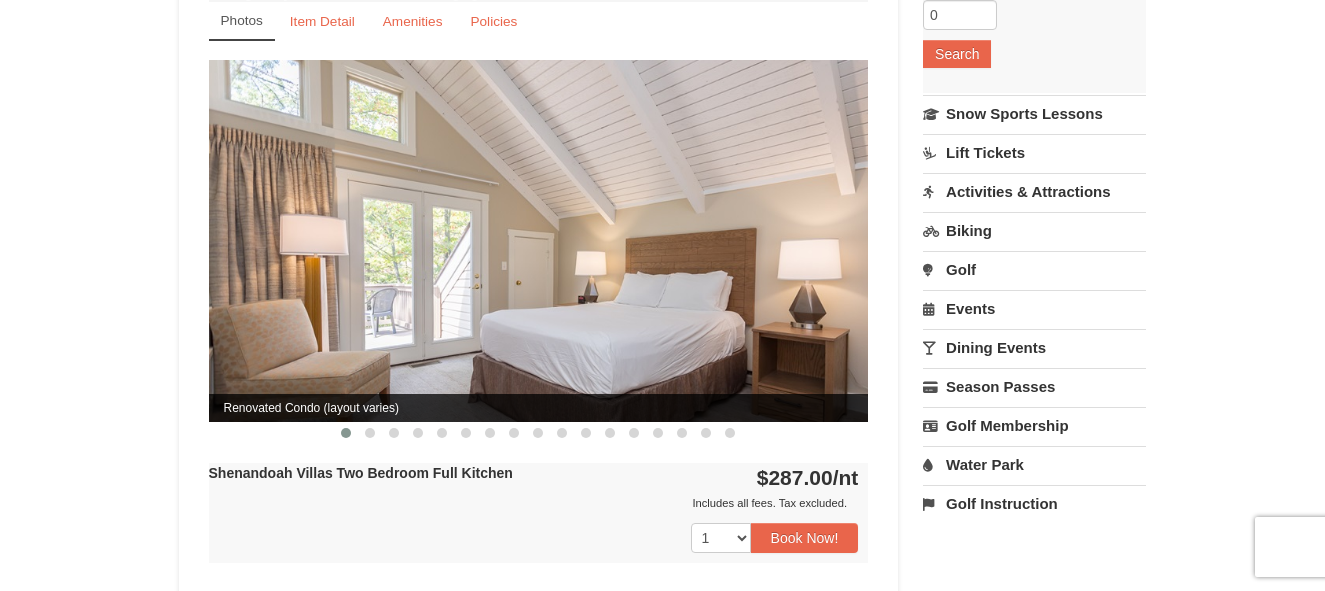 type 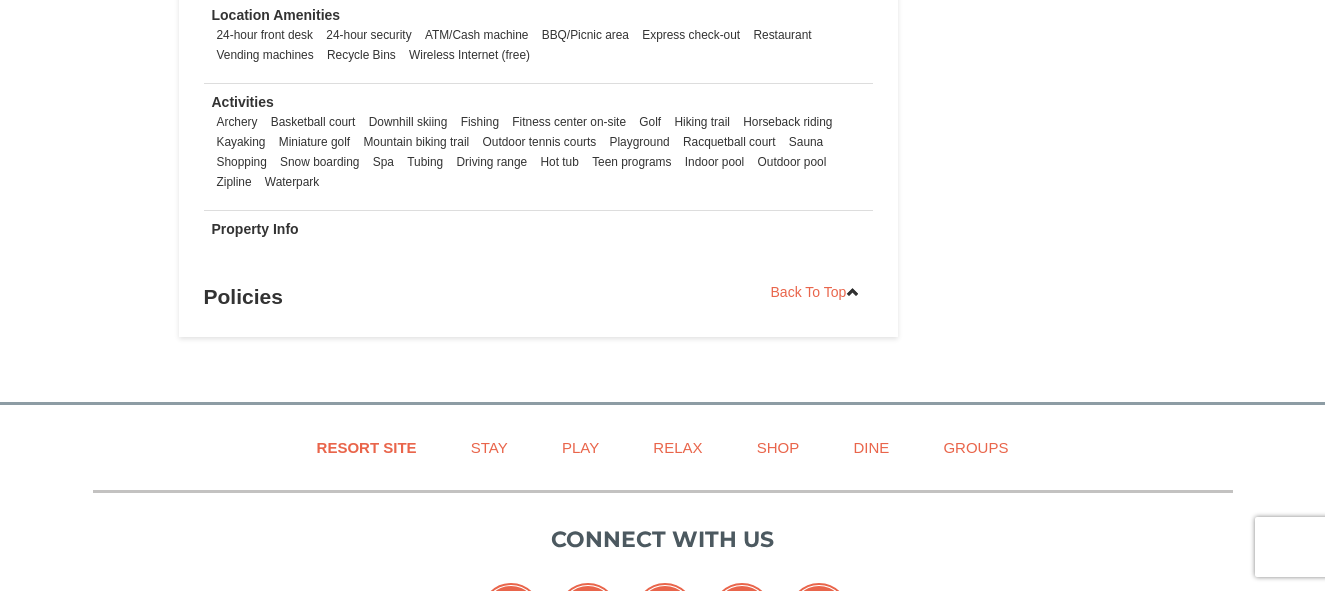 scroll, scrollTop: 2800, scrollLeft: 0, axis: vertical 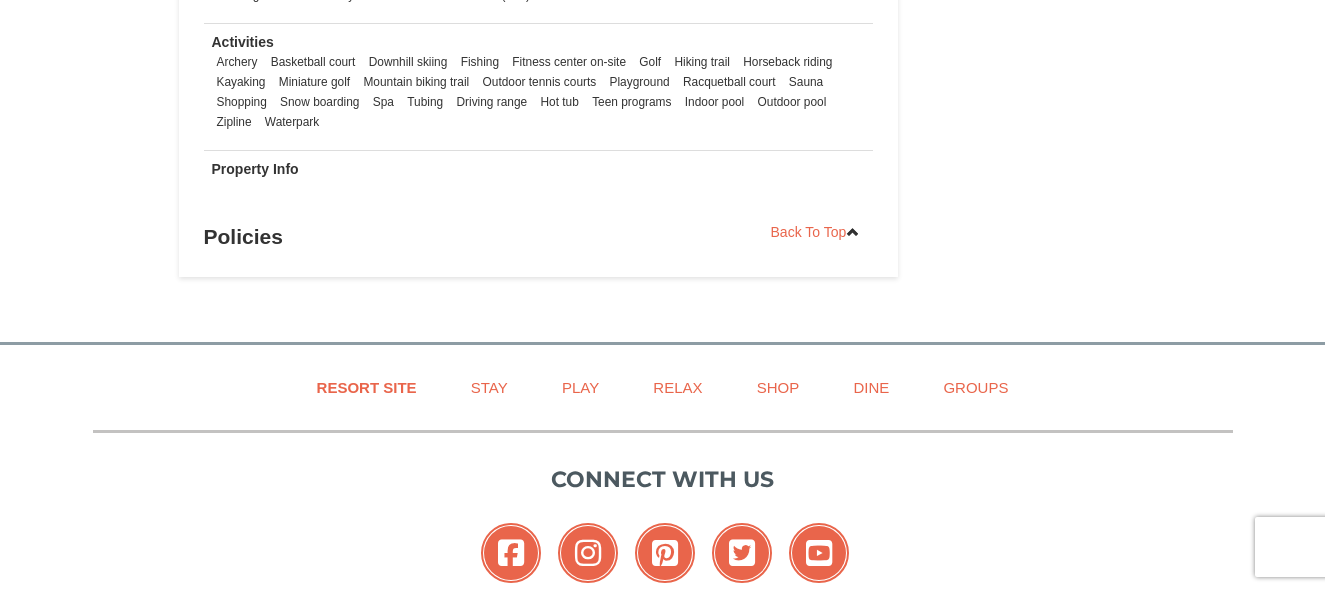 click on "Policies" at bounding box center [539, 237] 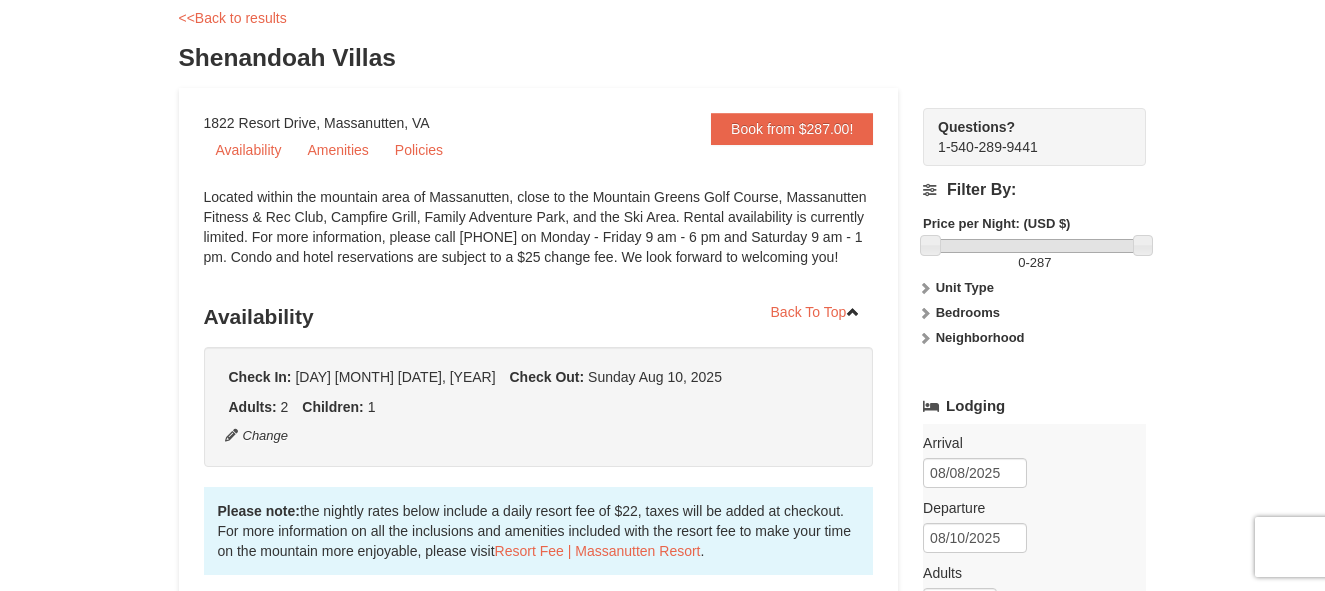 scroll, scrollTop: 0, scrollLeft: 0, axis: both 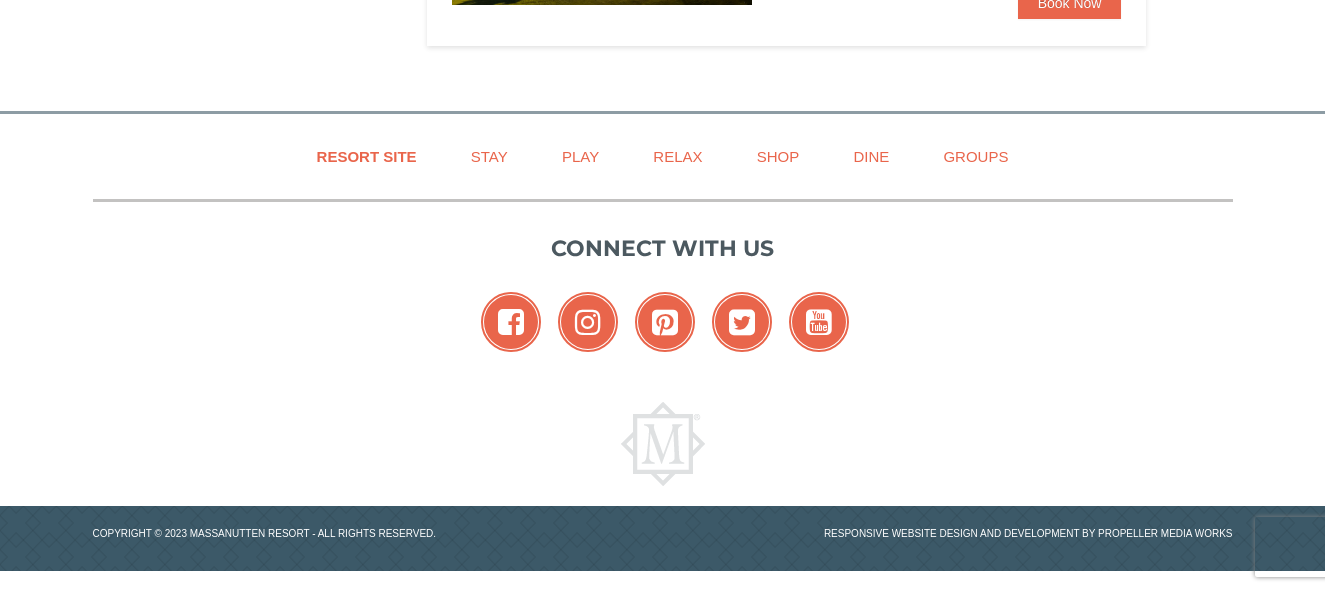 select on "8" 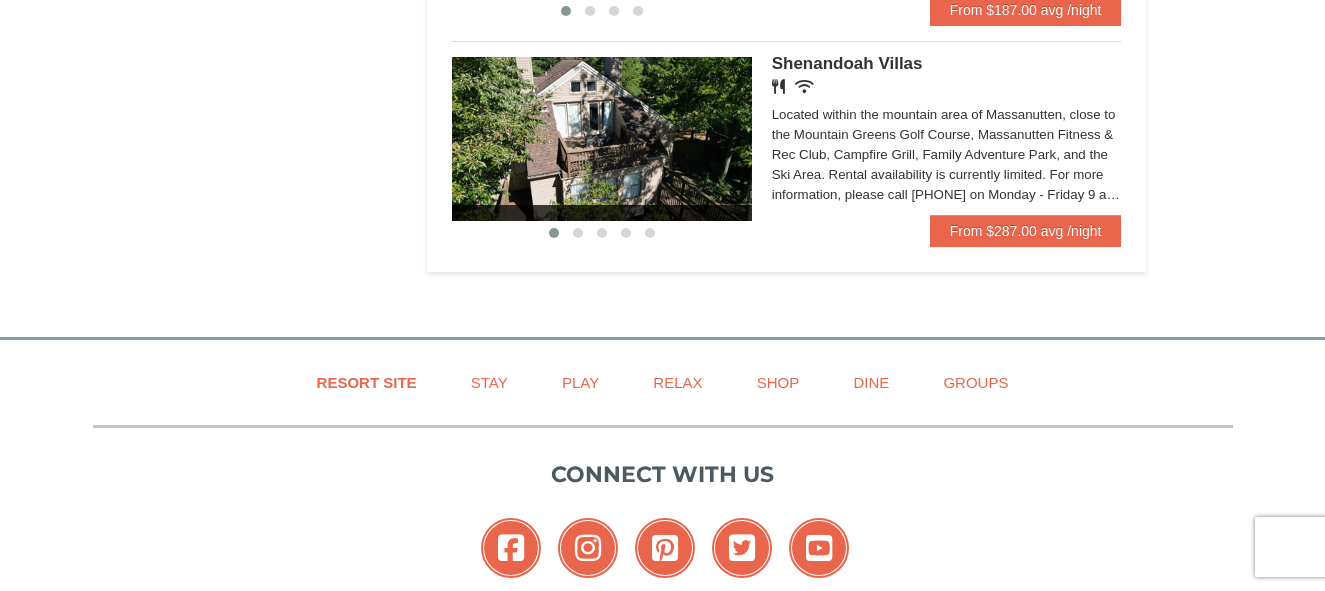 scroll, scrollTop: 1293, scrollLeft: 0, axis: vertical 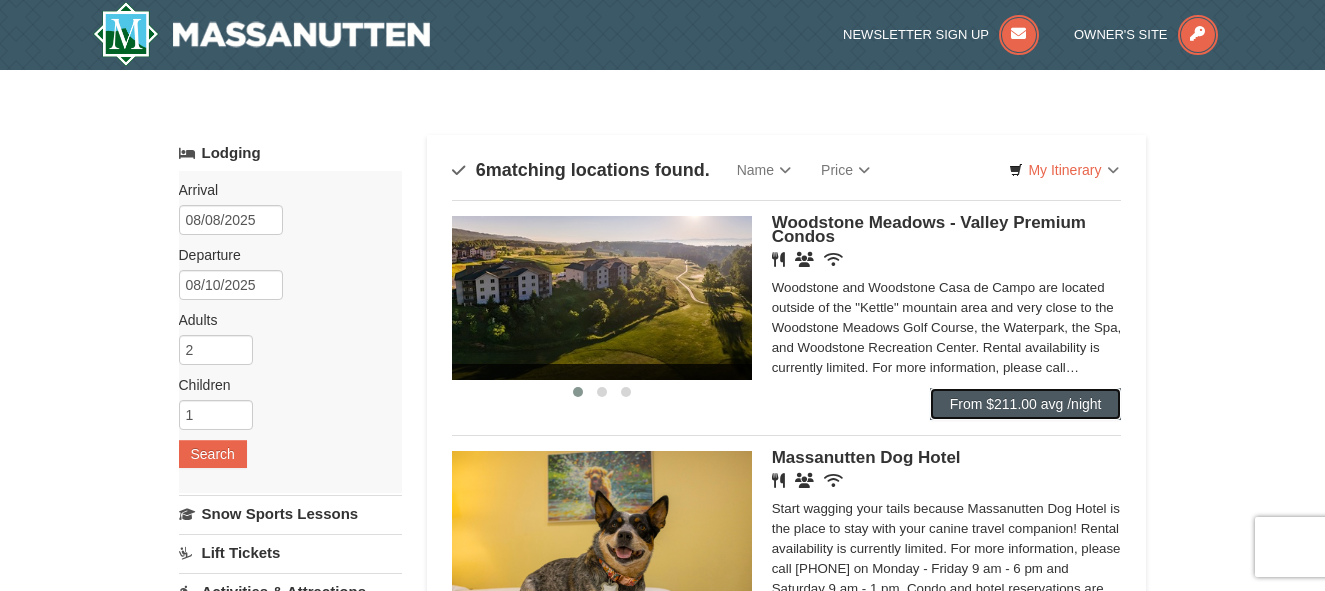 click on "From $211.00 avg /night" at bounding box center [1026, 404] 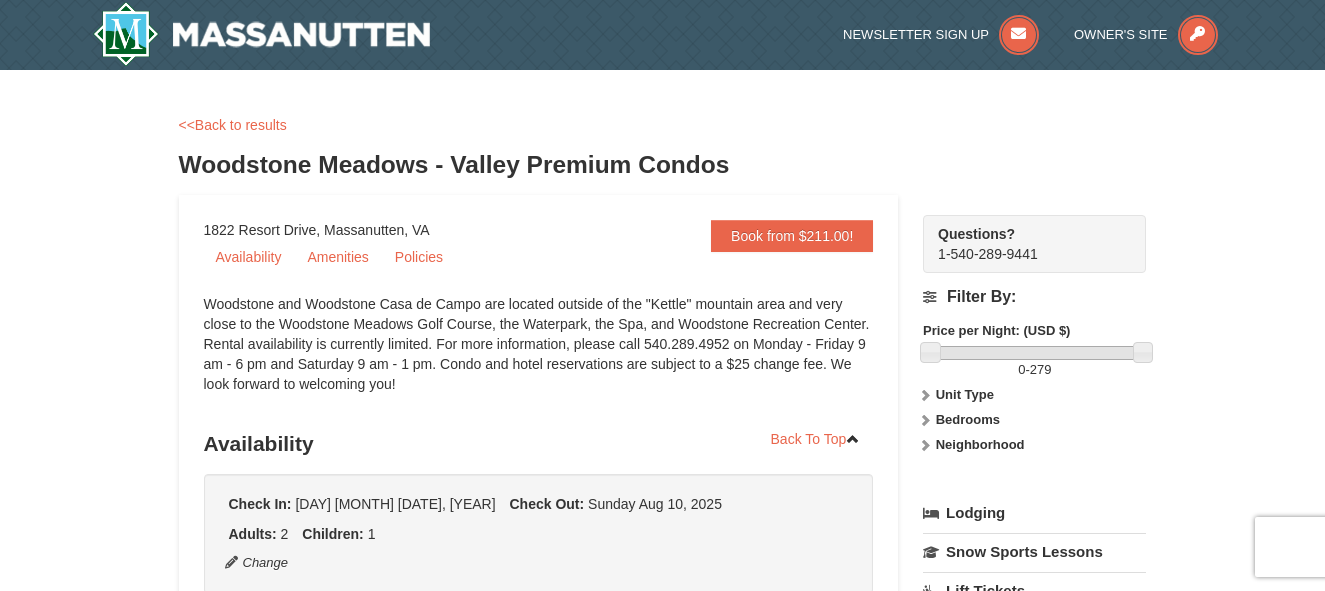 scroll, scrollTop: 40, scrollLeft: 0, axis: vertical 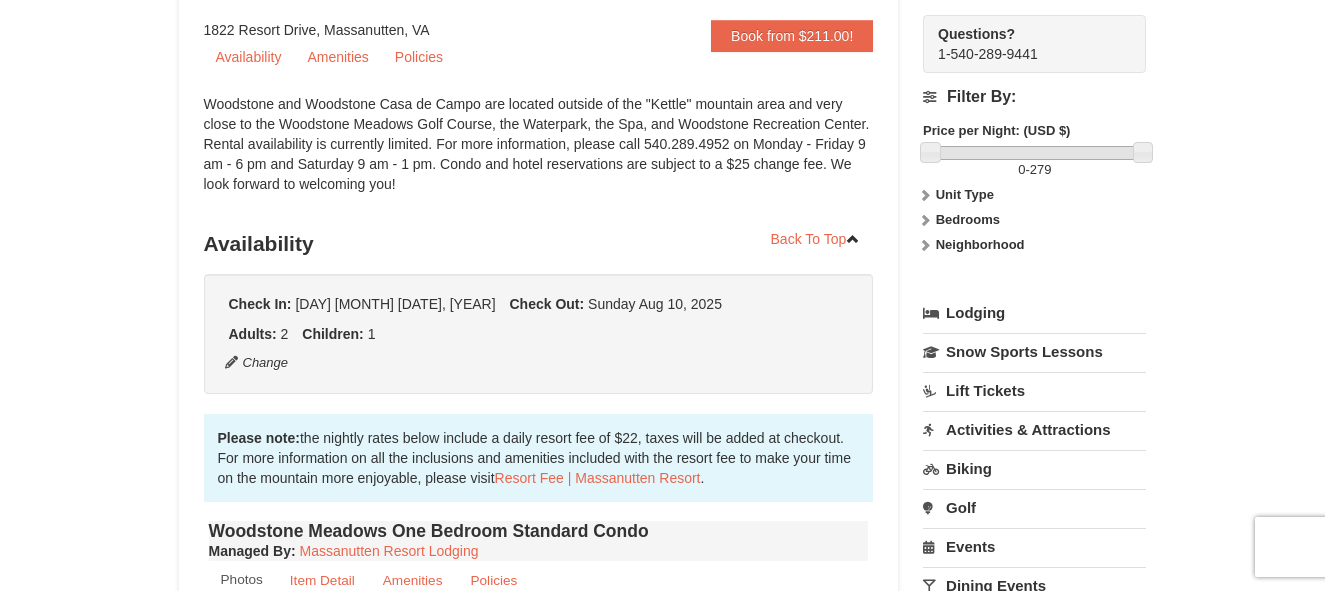 click on "Filter By:" at bounding box center [1034, 97] 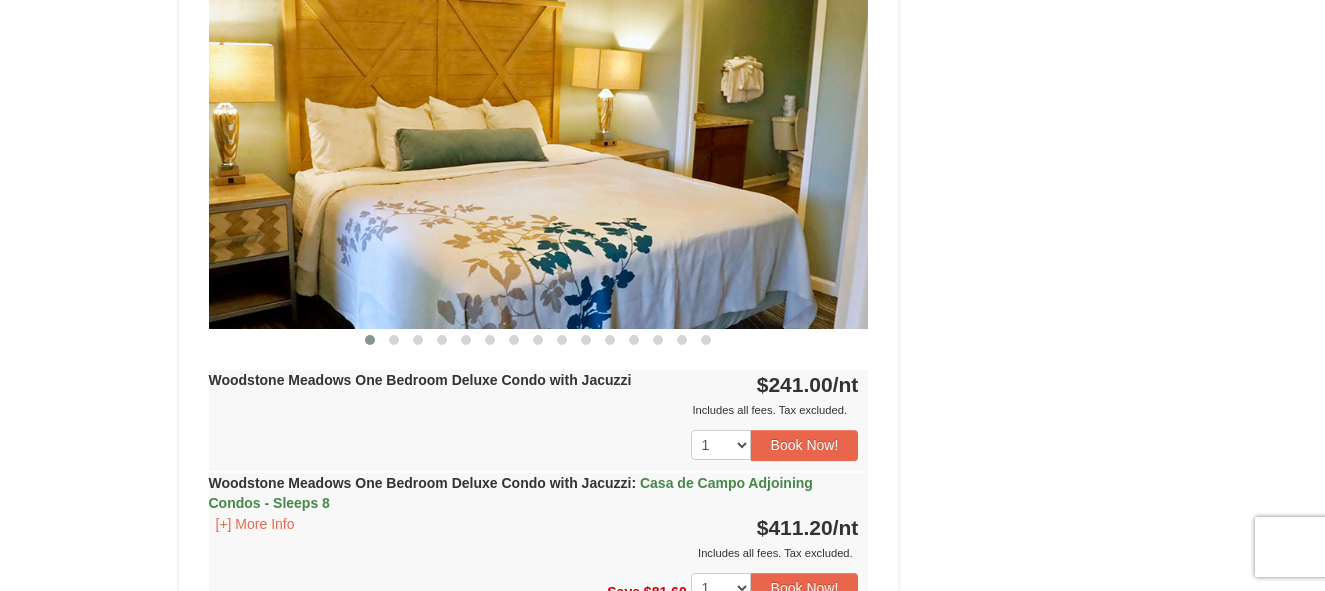 scroll, scrollTop: 1600, scrollLeft: 0, axis: vertical 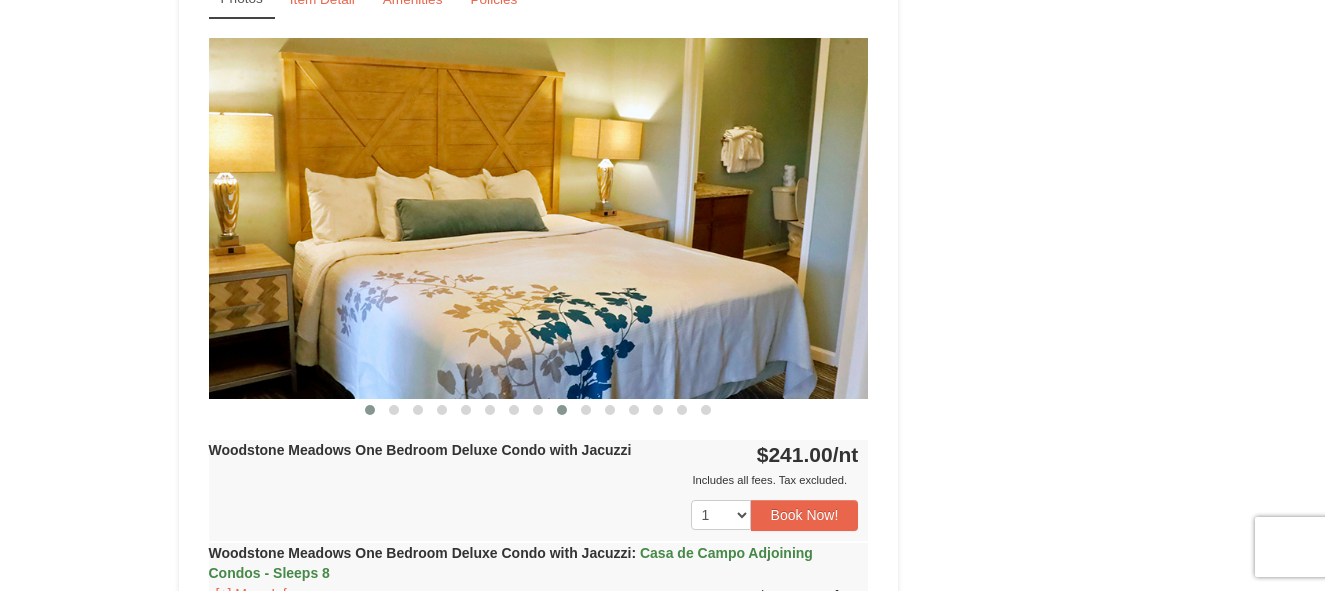 click at bounding box center [562, 410] 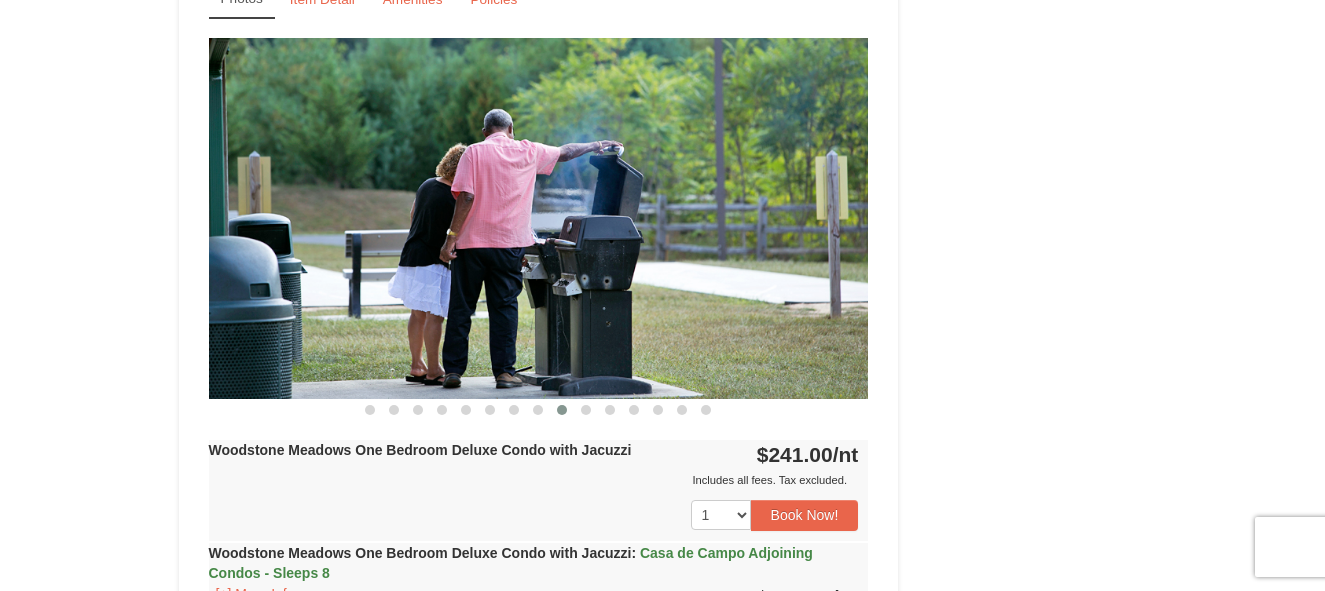 type 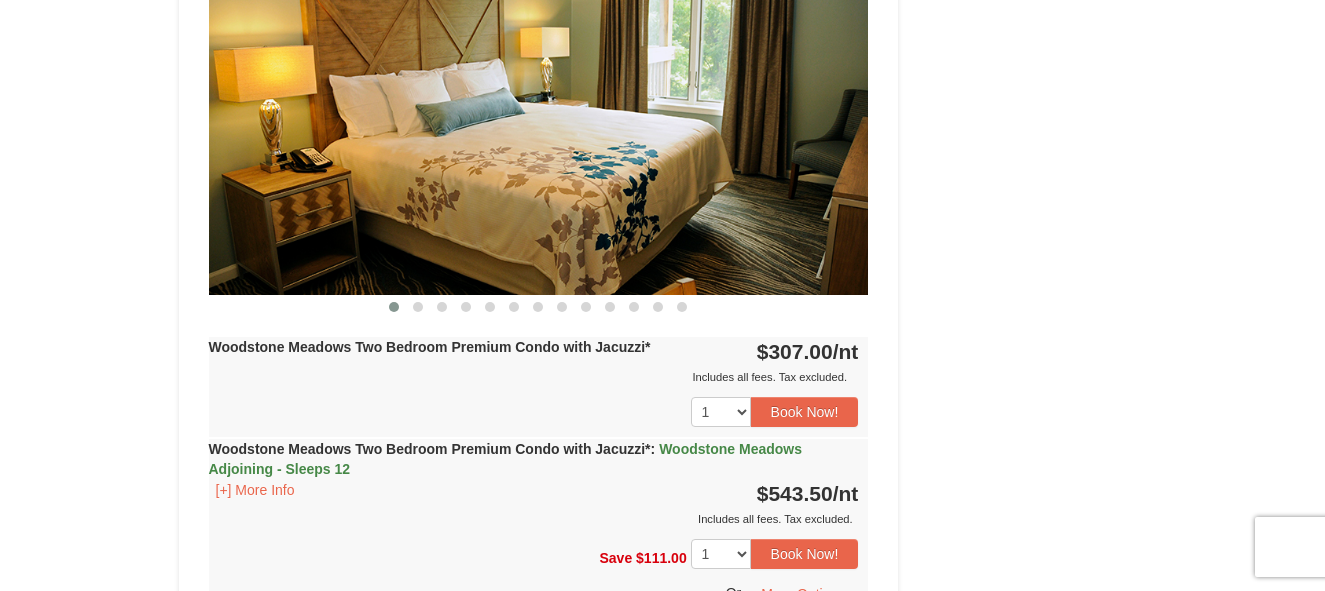 scroll, scrollTop: 5000, scrollLeft: 0, axis: vertical 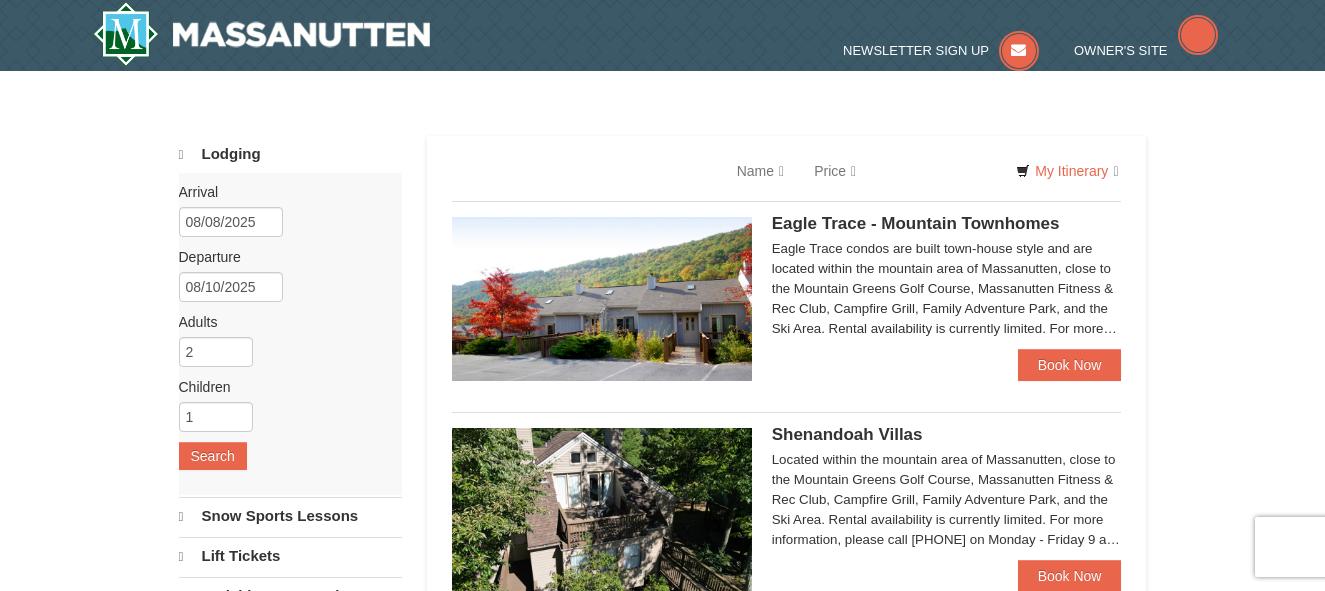 select on "8" 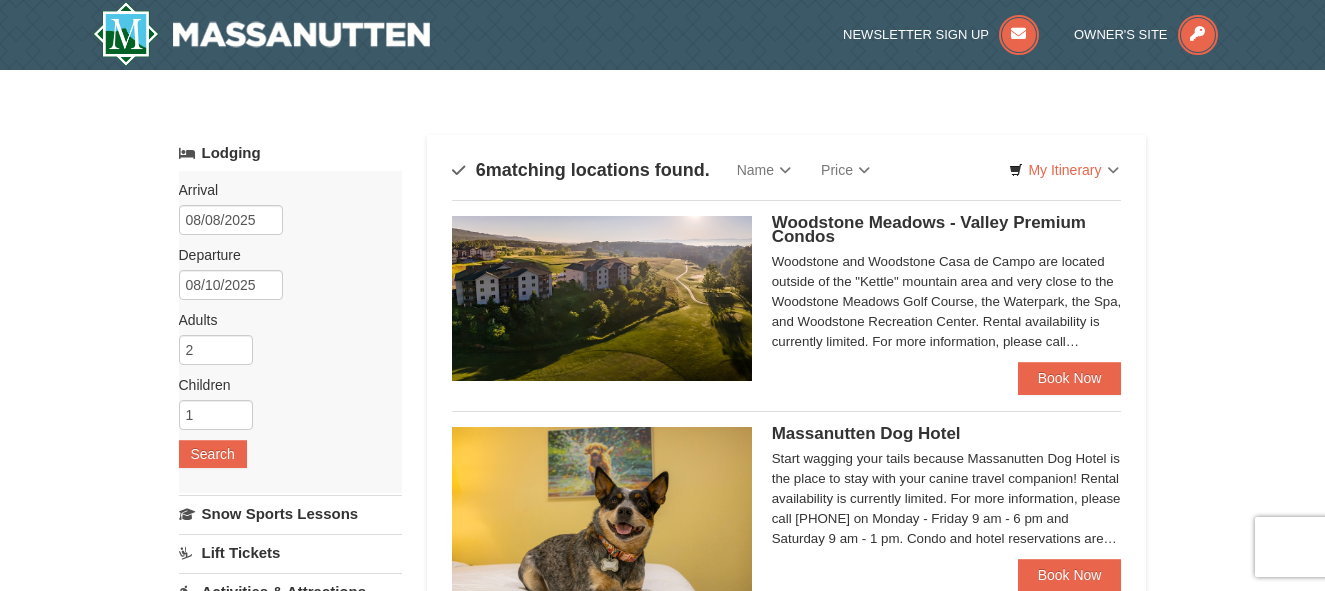scroll, scrollTop: 0, scrollLeft: 0, axis: both 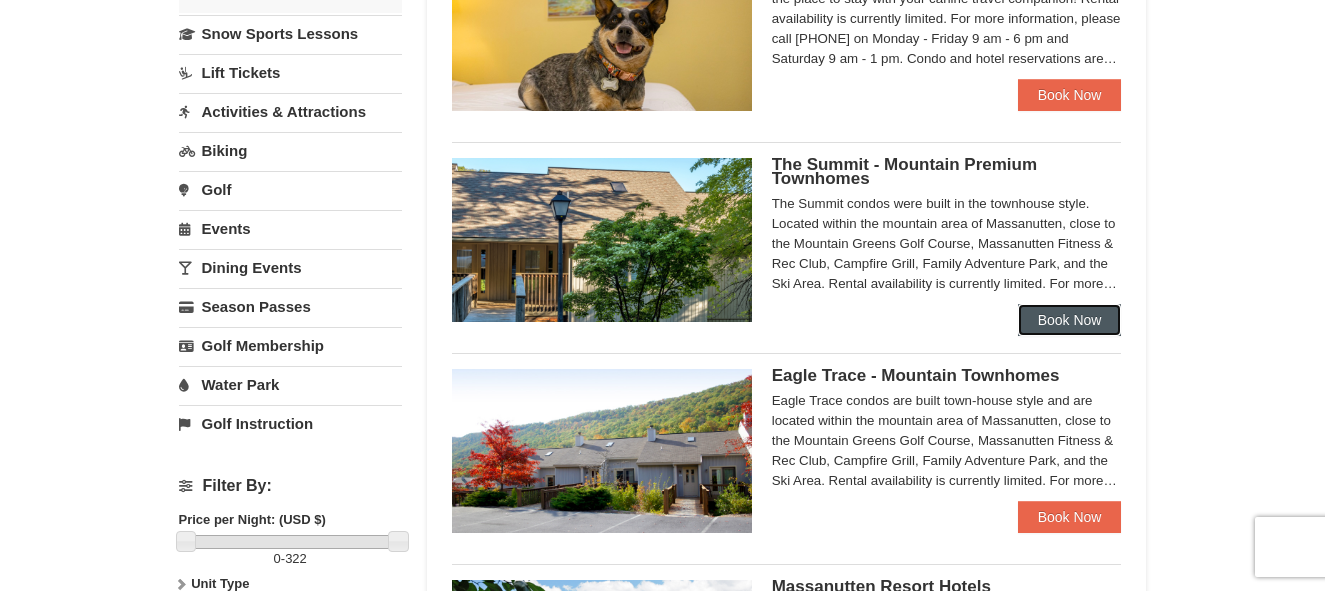 click on "Book Now" at bounding box center [1070, 320] 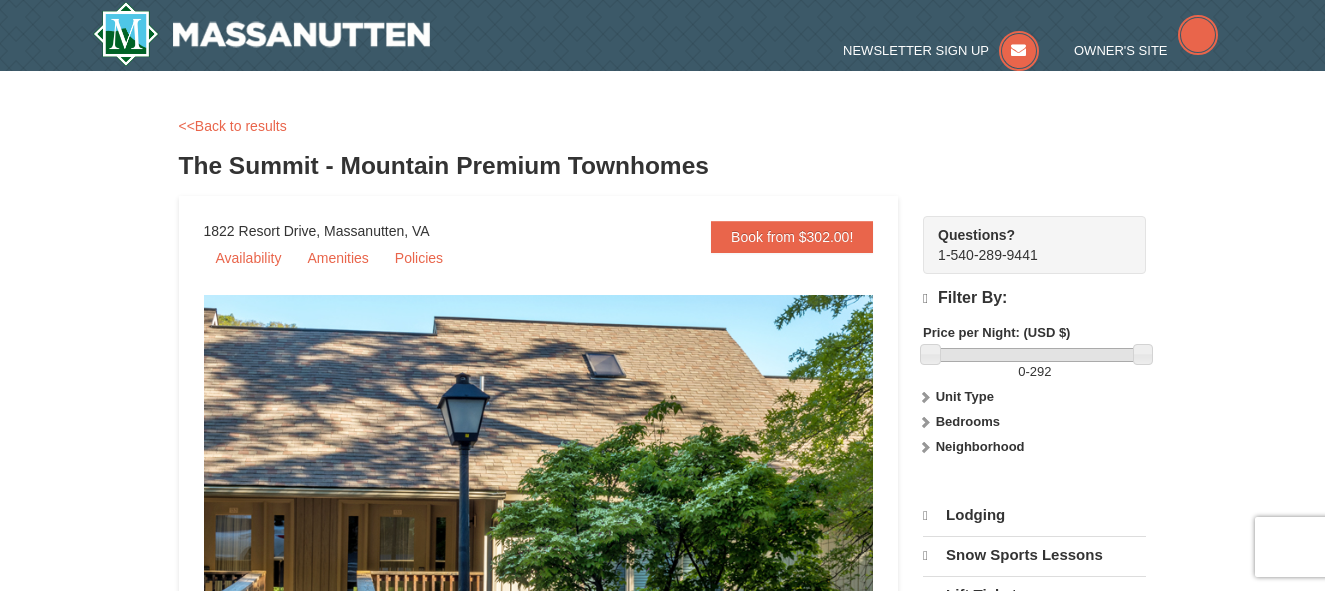 scroll, scrollTop: 0, scrollLeft: 0, axis: both 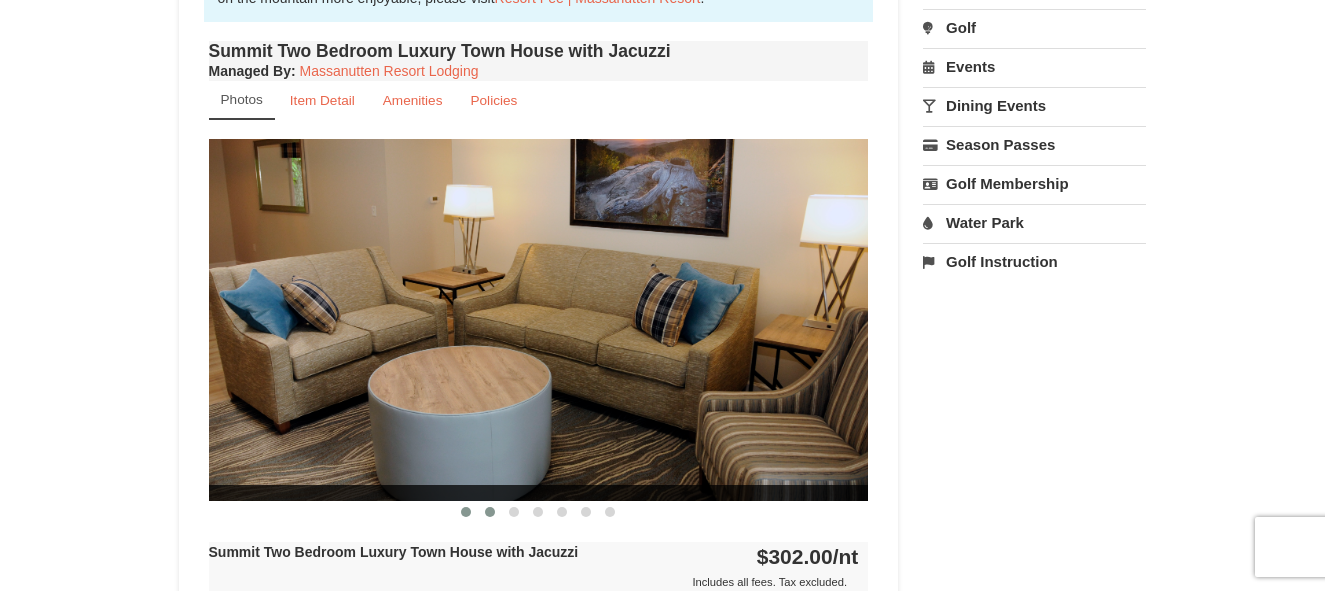 click at bounding box center [490, 512] 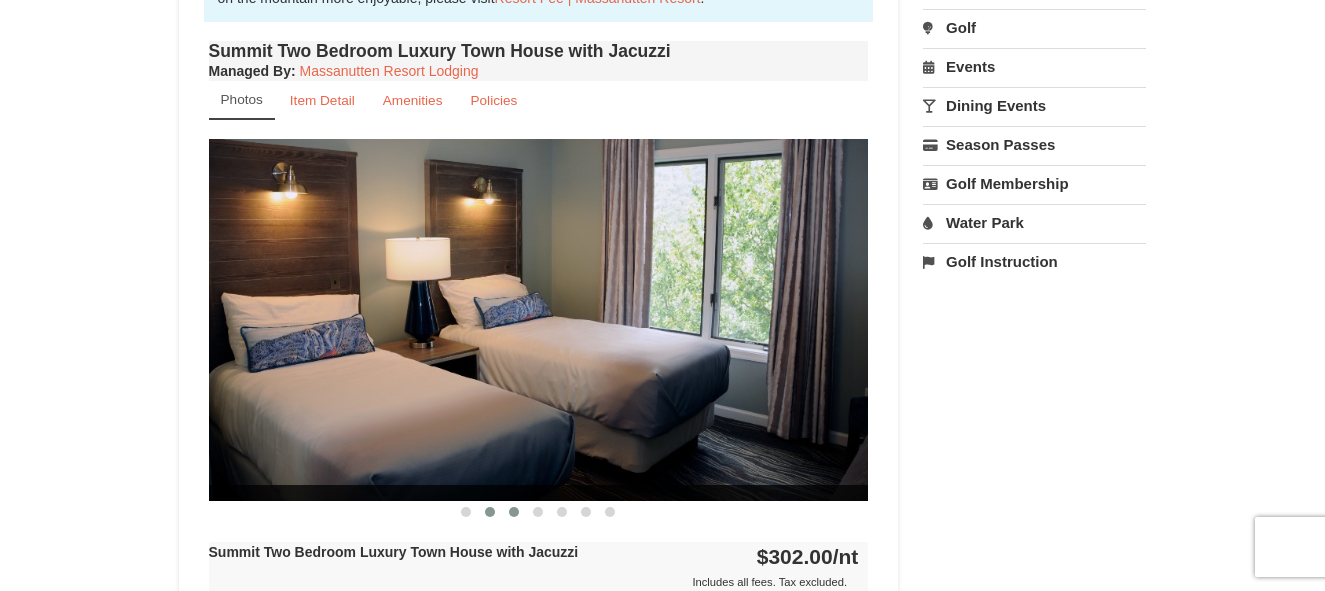 click at bounding box center [514, 512] 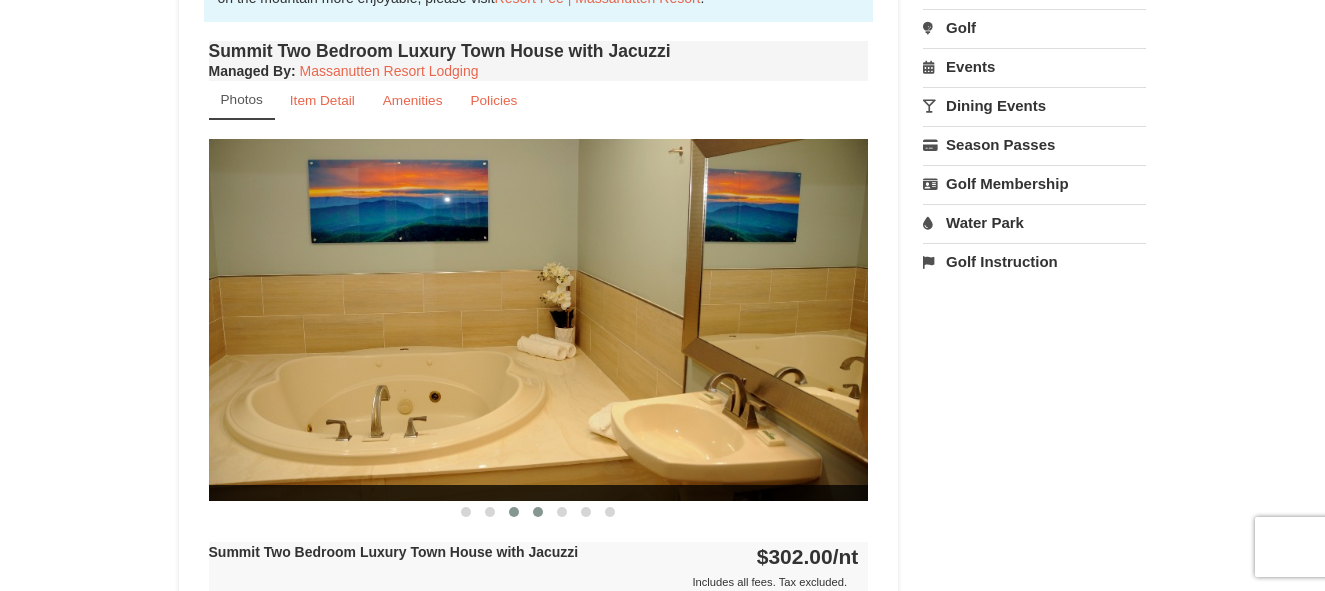 click at bounding box center (538, 512) 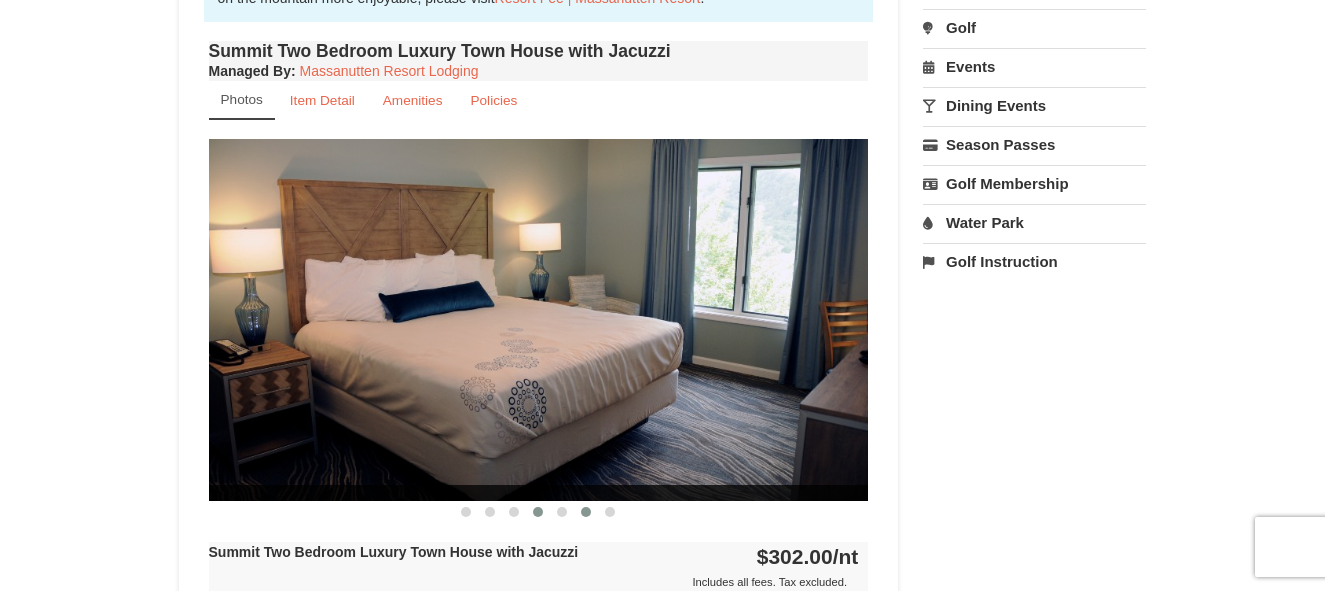 click at bounding box center (586, 512) 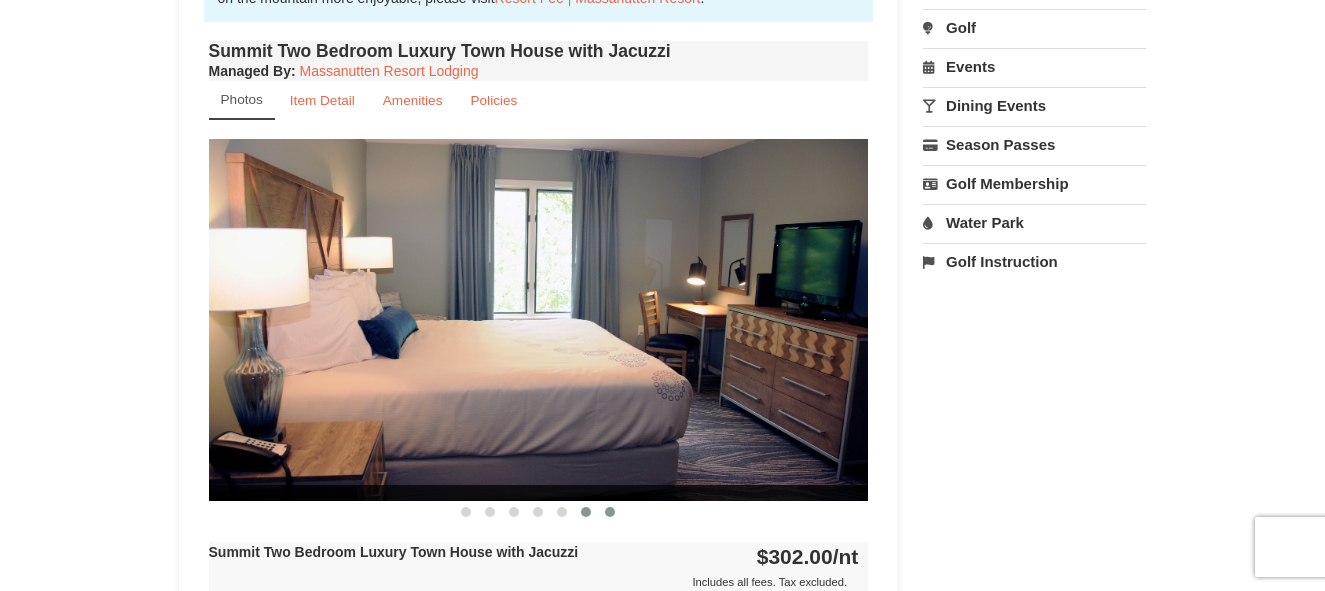click at bounding box center [610, 512] 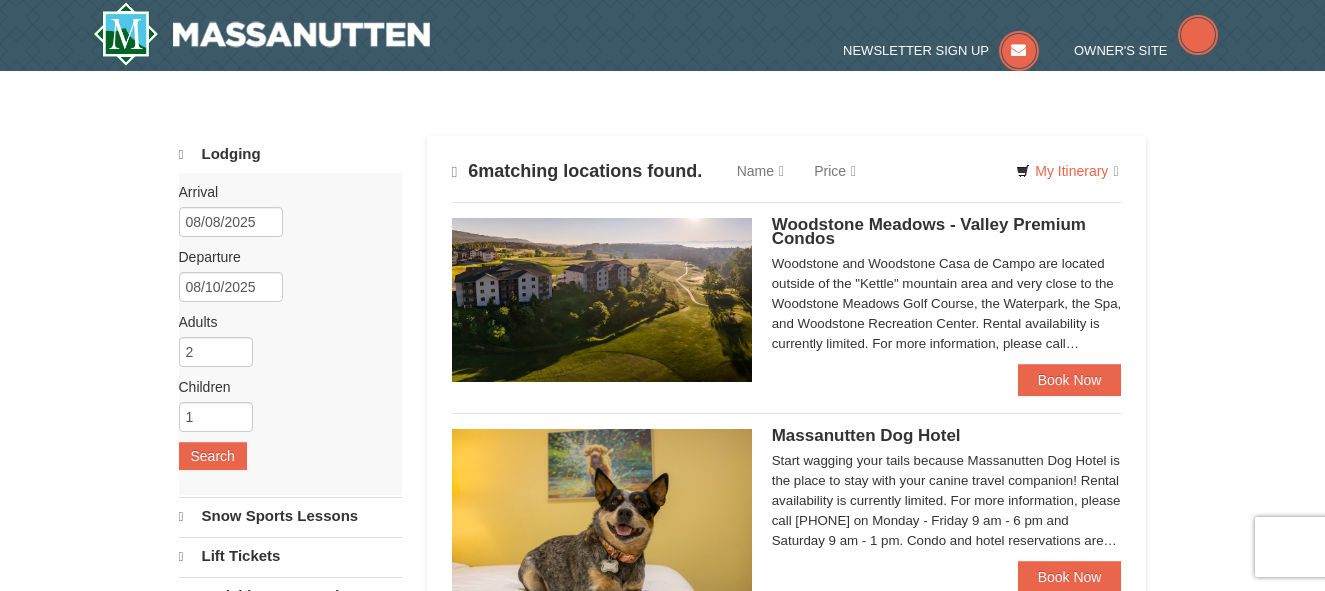 scroll, scrollTop: 480, scrollLeft: 0, axis: vertical 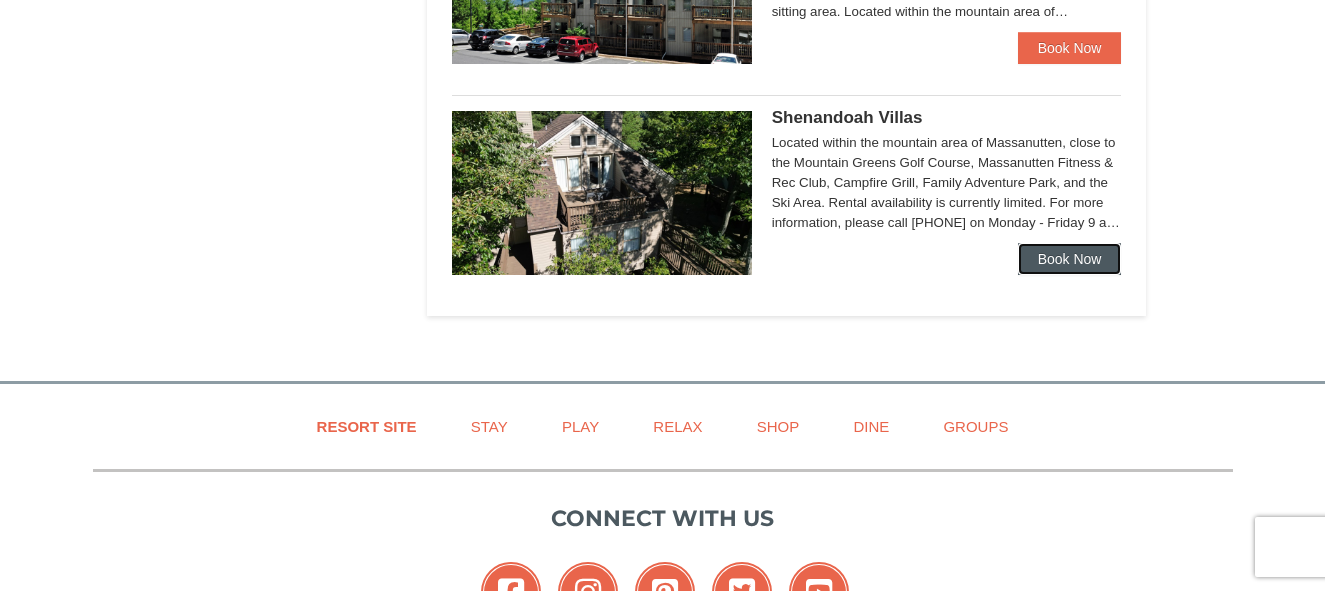 click on "Book Now" at bounding box center (1070, 259) 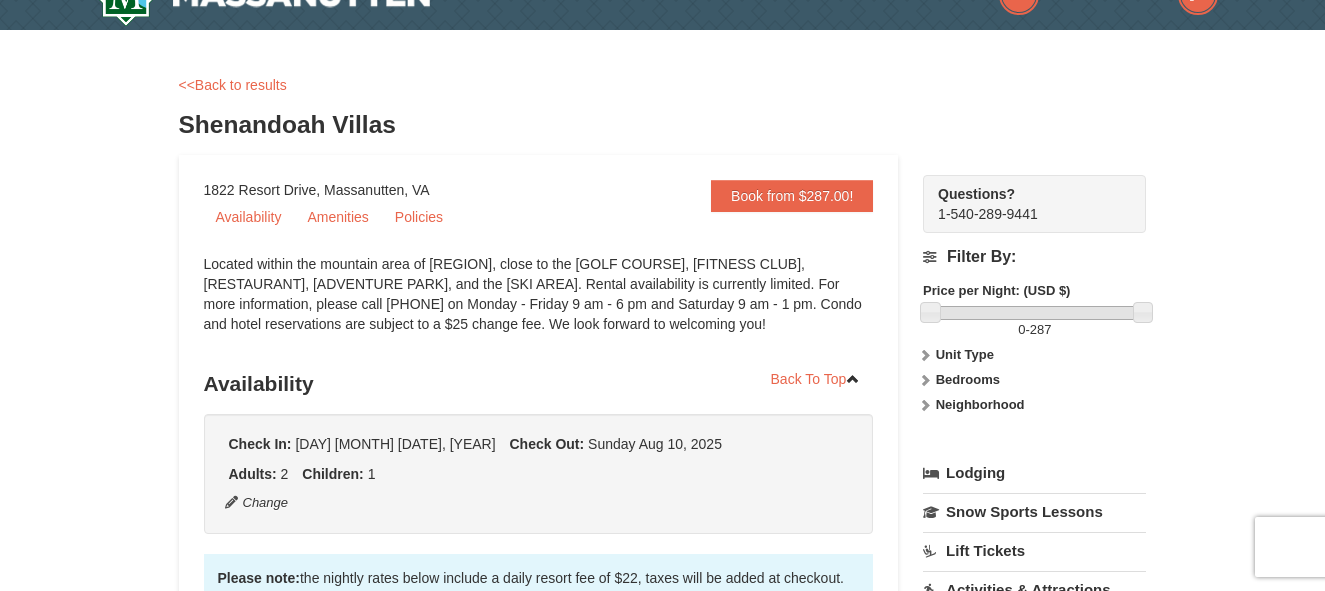 scroll, scrollTop: 159, scrollLeft: 0, axis: vertical 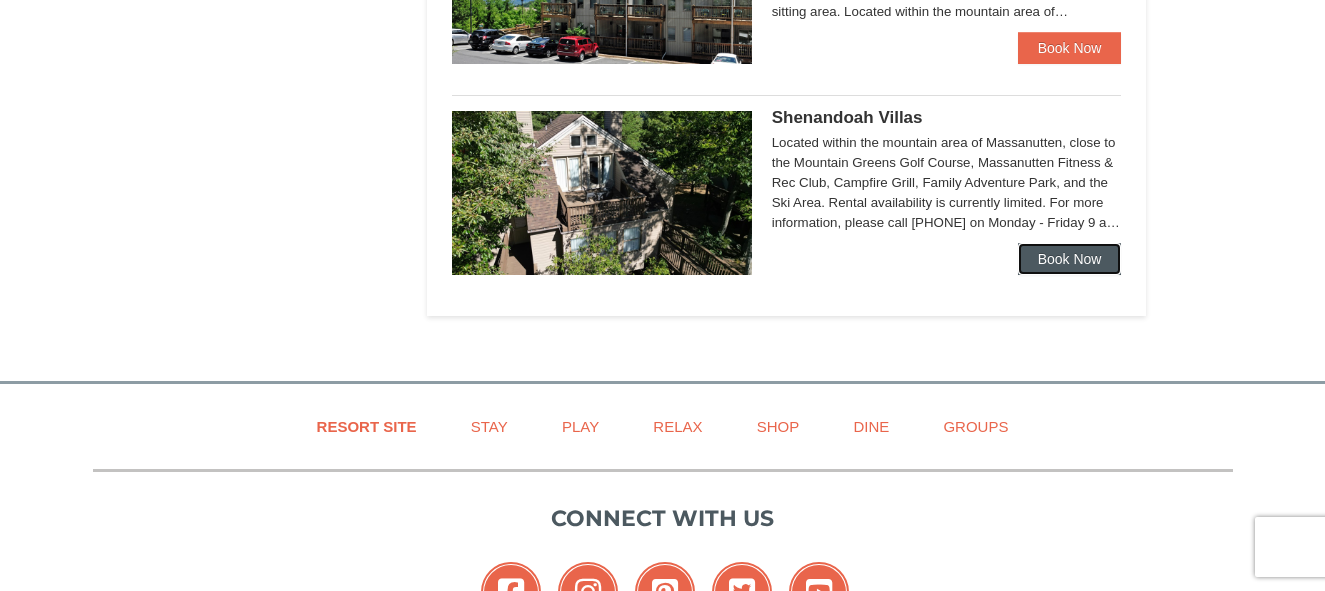 click on "Book Now" at bounding box center (1070, 259) 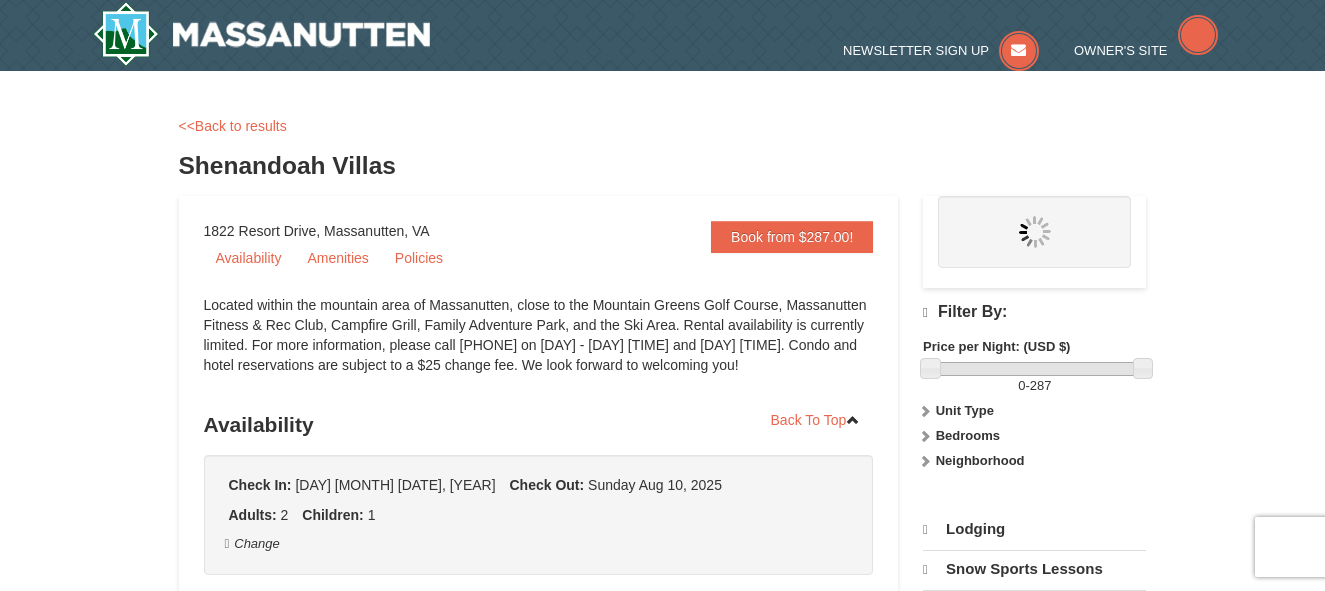 scroll, scrollTop: 0, scrollLeft: 0, axis: both 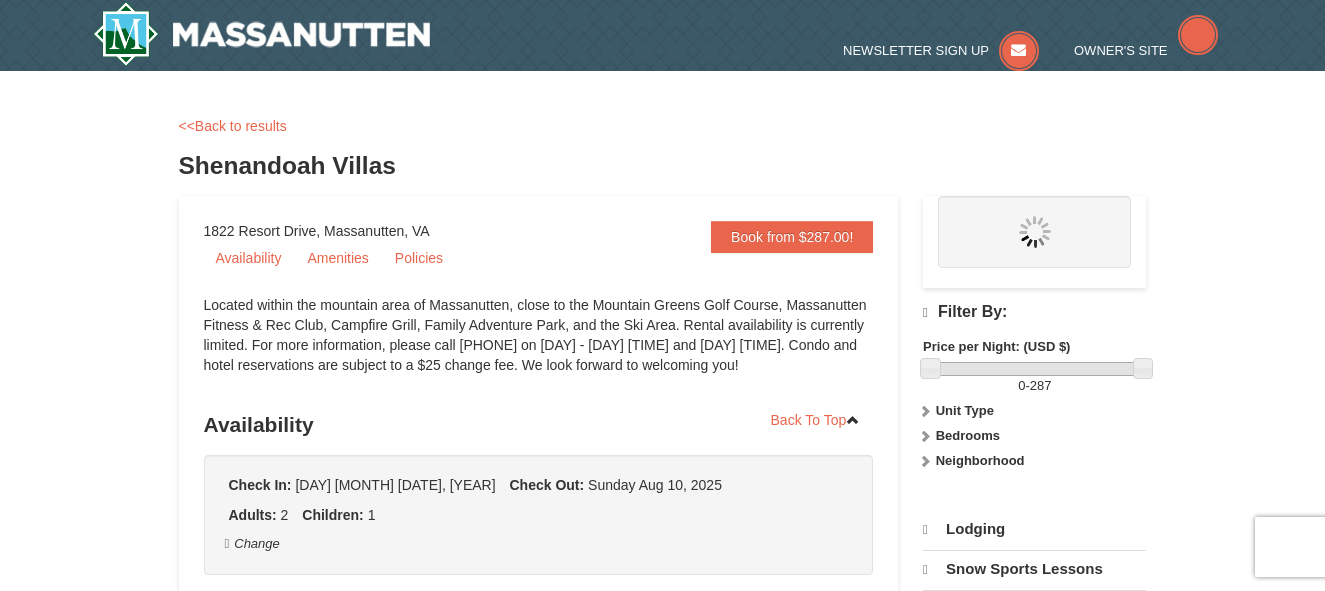 select on "8" 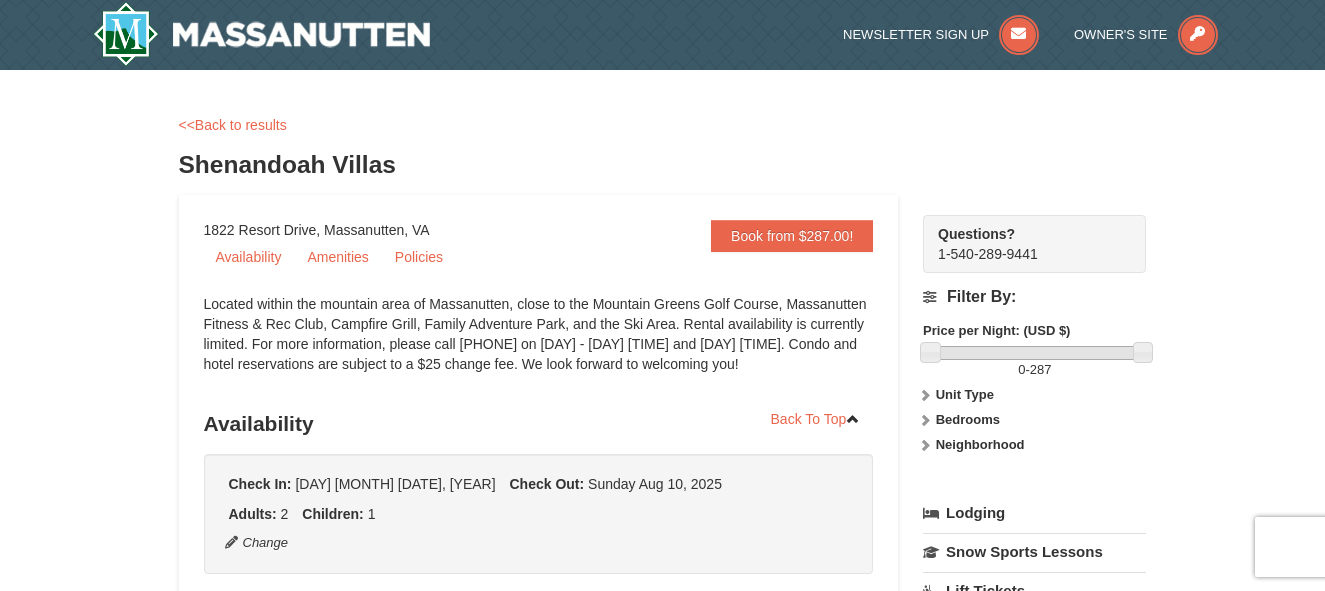 scroll, scrollTop: 0, scrollLeft: 0, axis: both 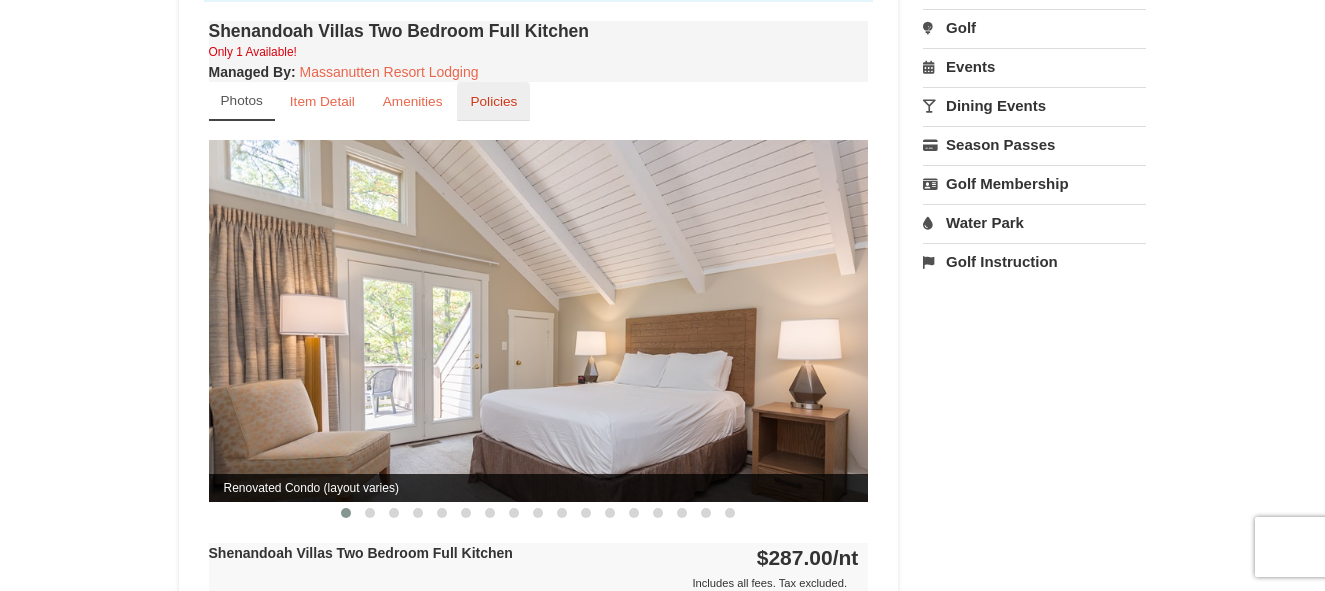 click on "Policies" at bounding box center [493, 101] 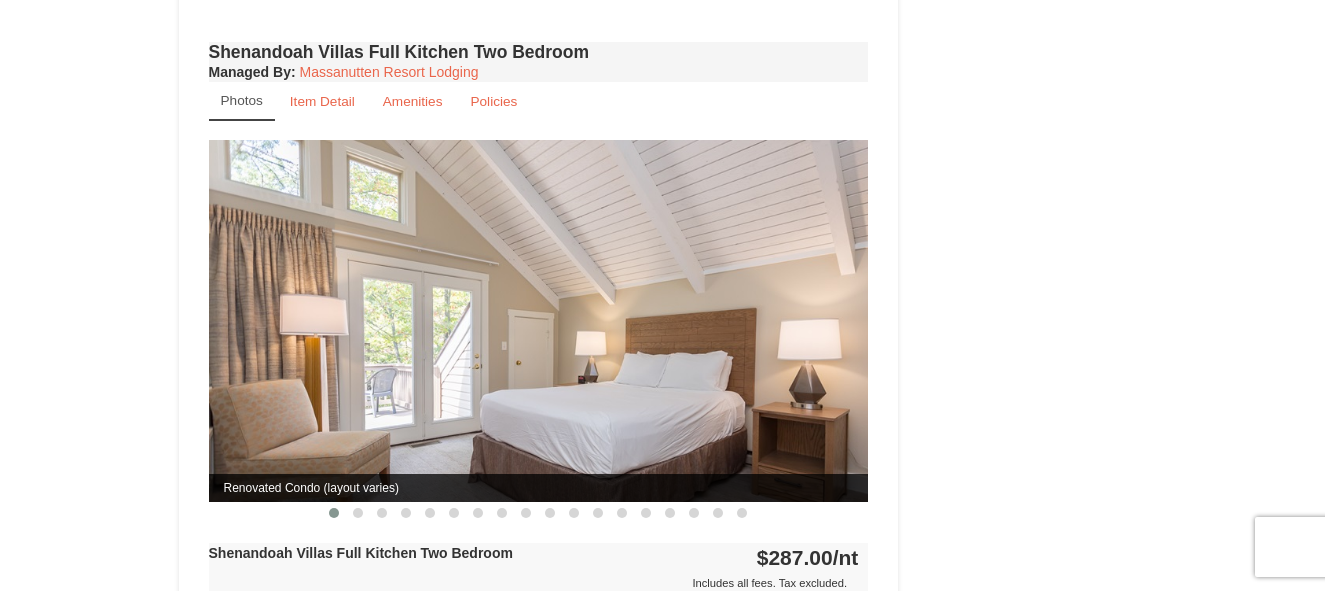 scroll, scrollTop: 1920, scrollLeft: 0, axis: vertical 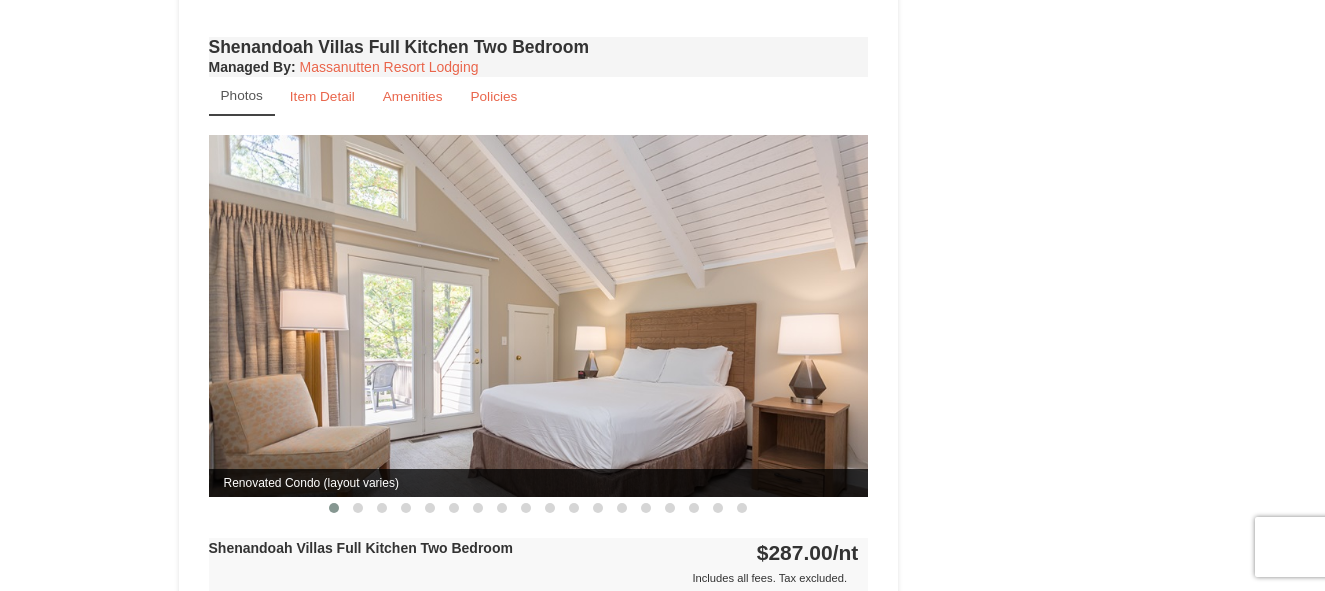 drag, startPoint x: 353, startPoint y: 507, endPoint x: 285, endPoint y: 517, distance: 68.73136 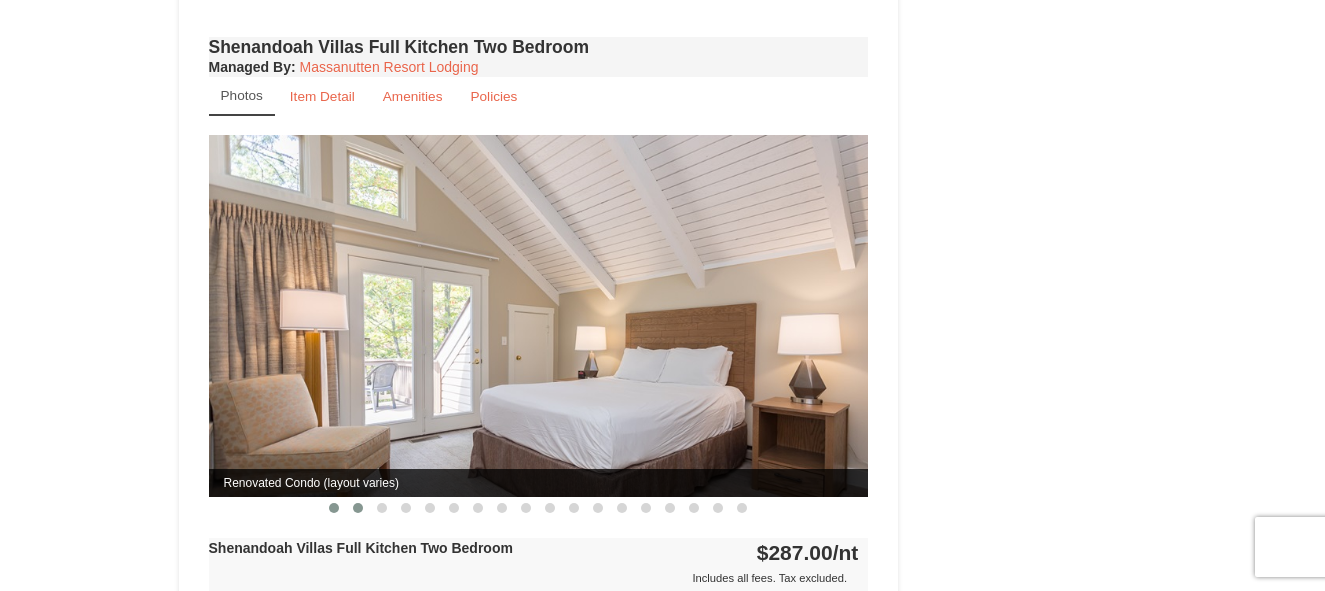 click at bounding box center (358, 508) 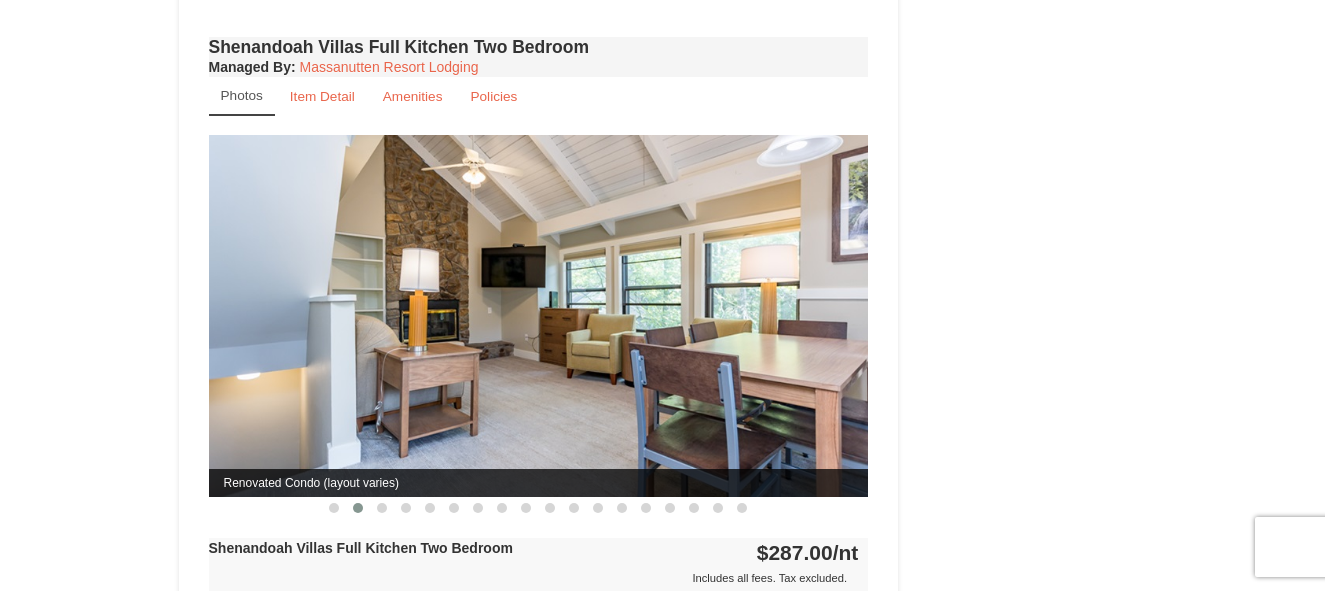 type 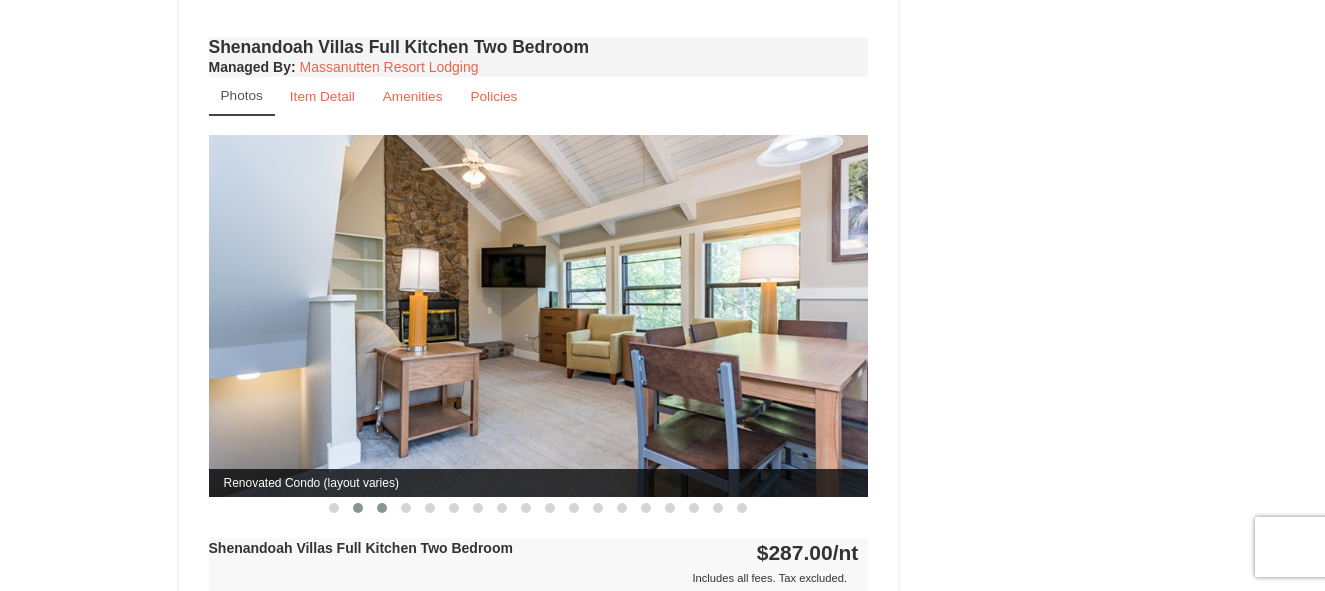 click at bounding box center [382, 508] 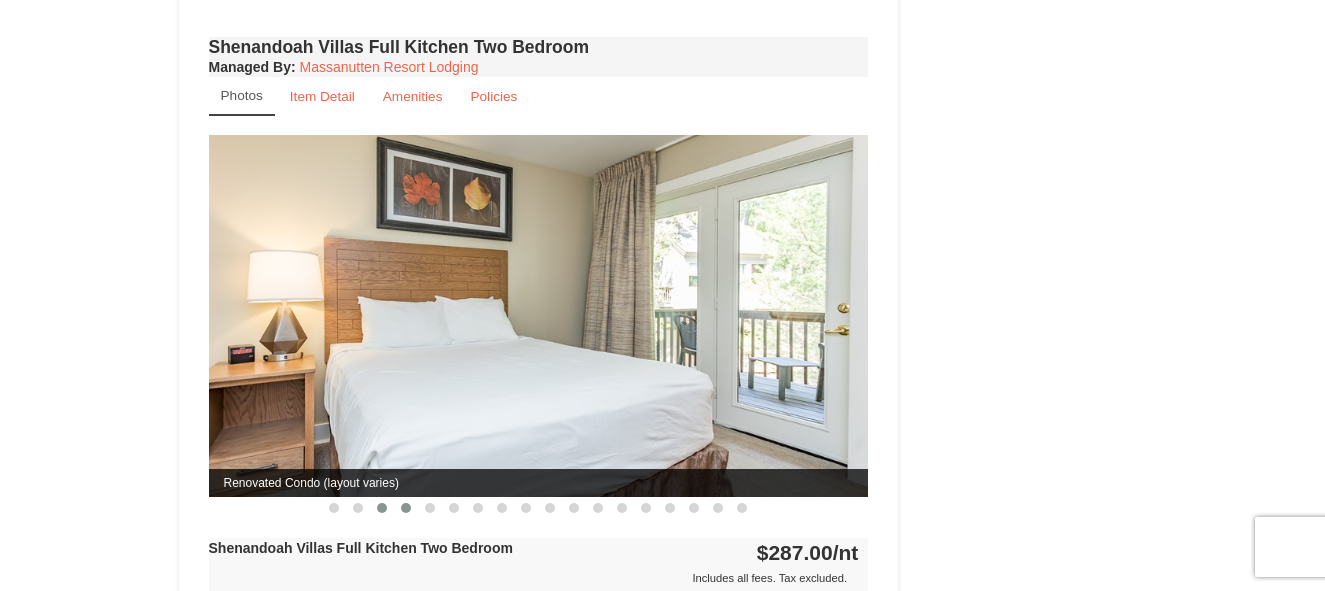 click at bounding box center (406, 508) 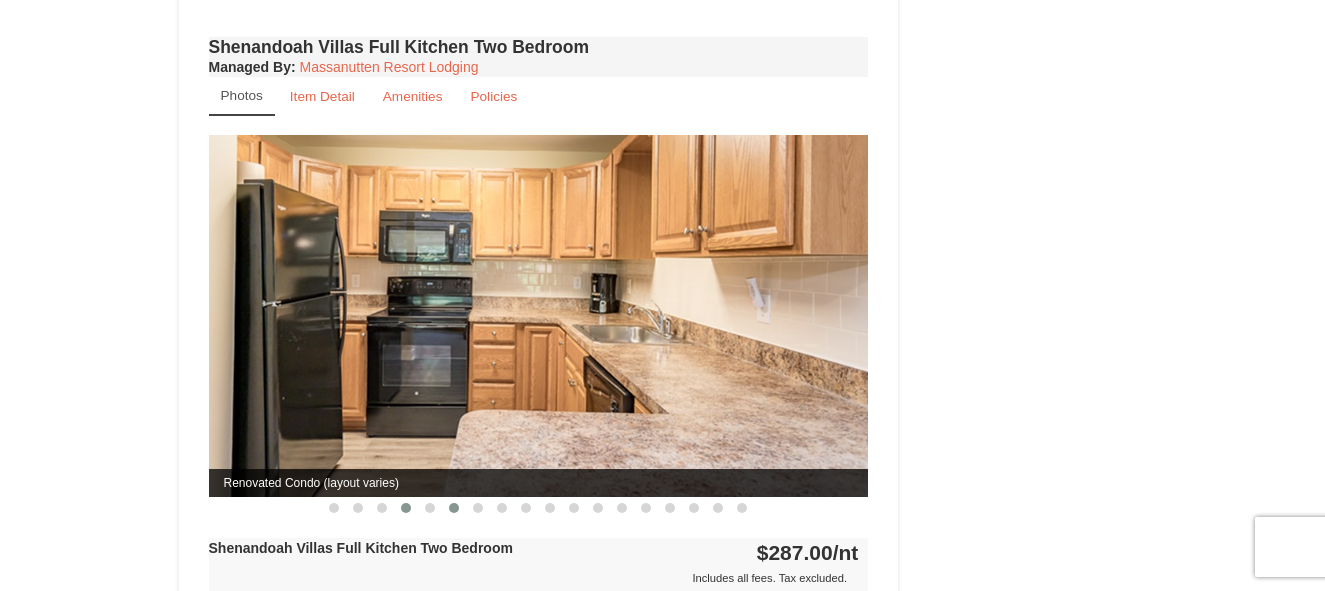 click at bounding box center [454, 508] 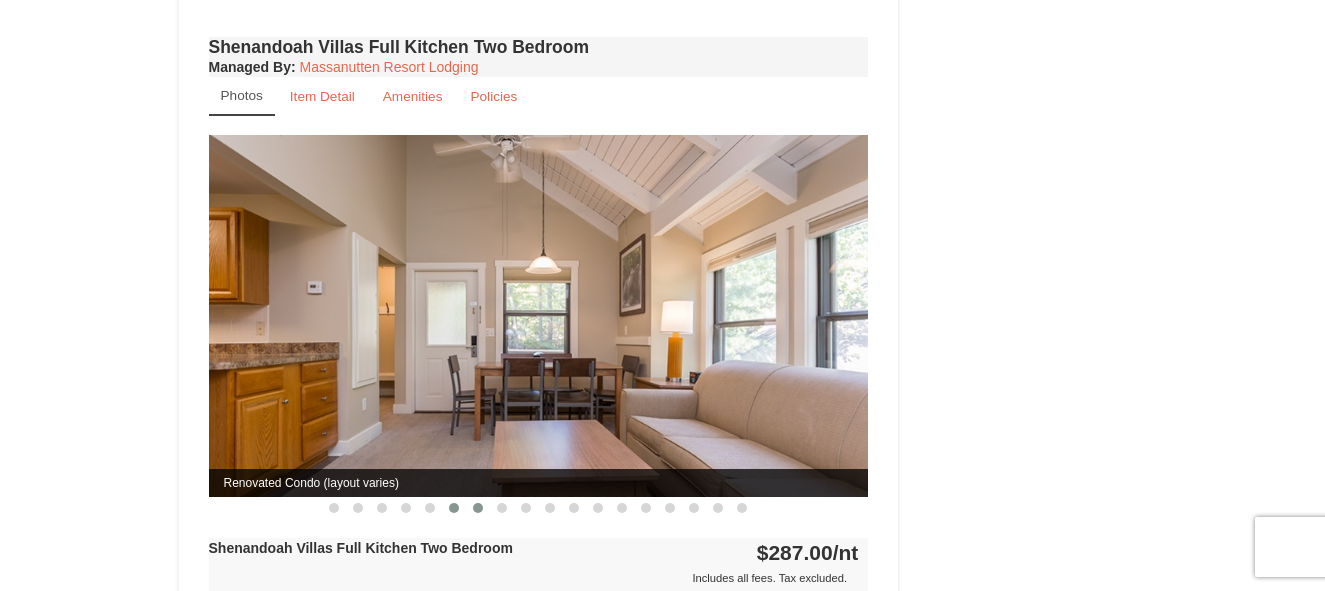 click at bounding box center [478, 508] 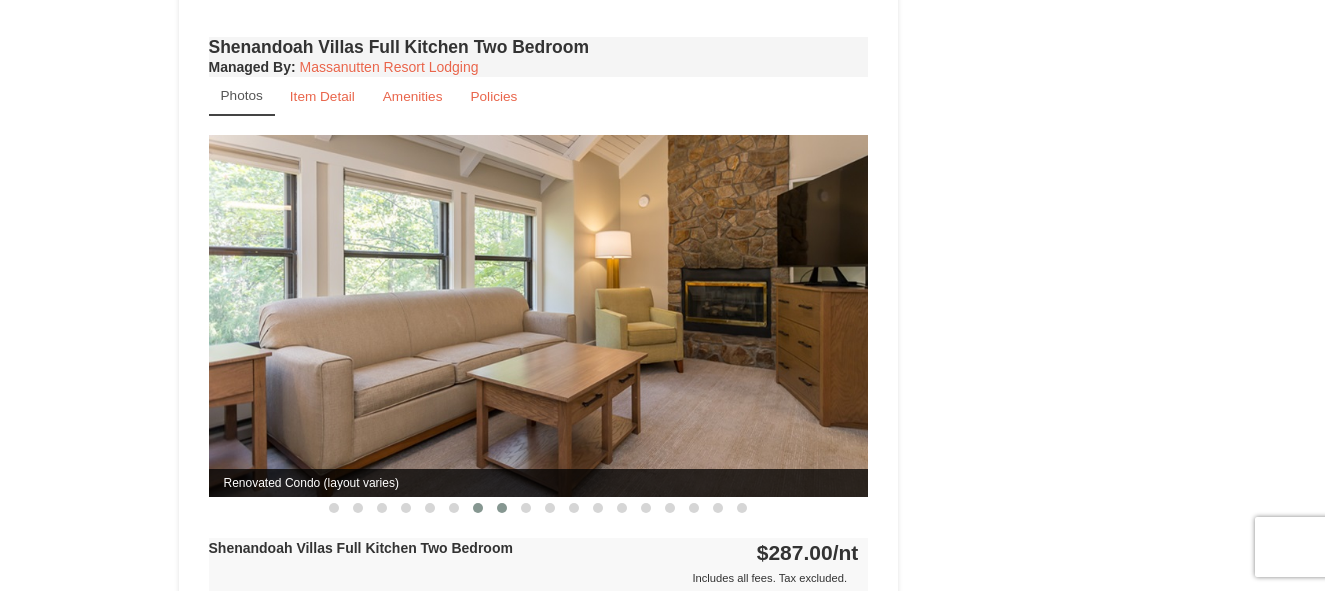 click at bounding box center (502, 508) 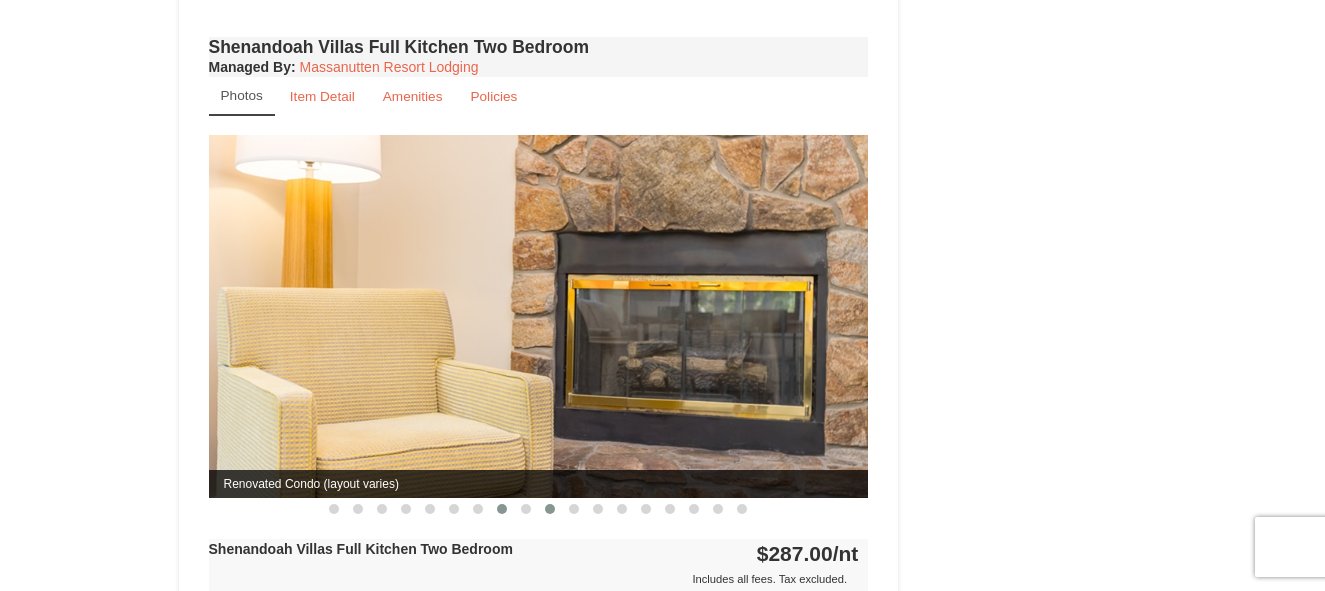click at bounding box center (550, 509) 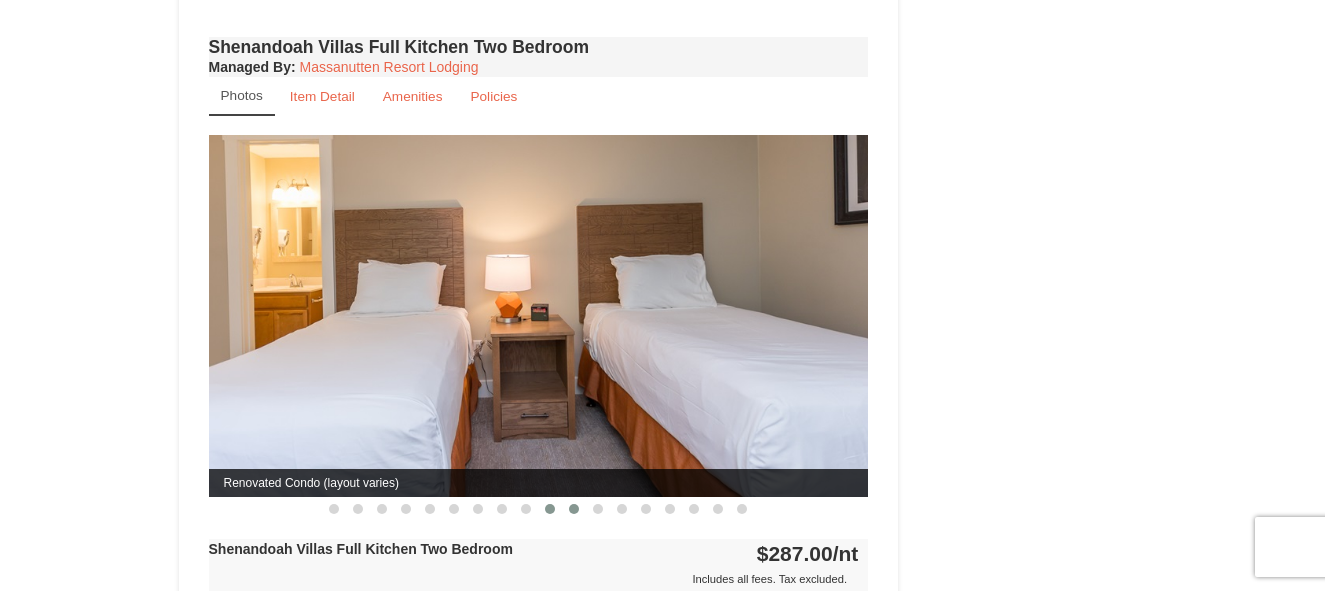 click at bounding box center (574, 509) 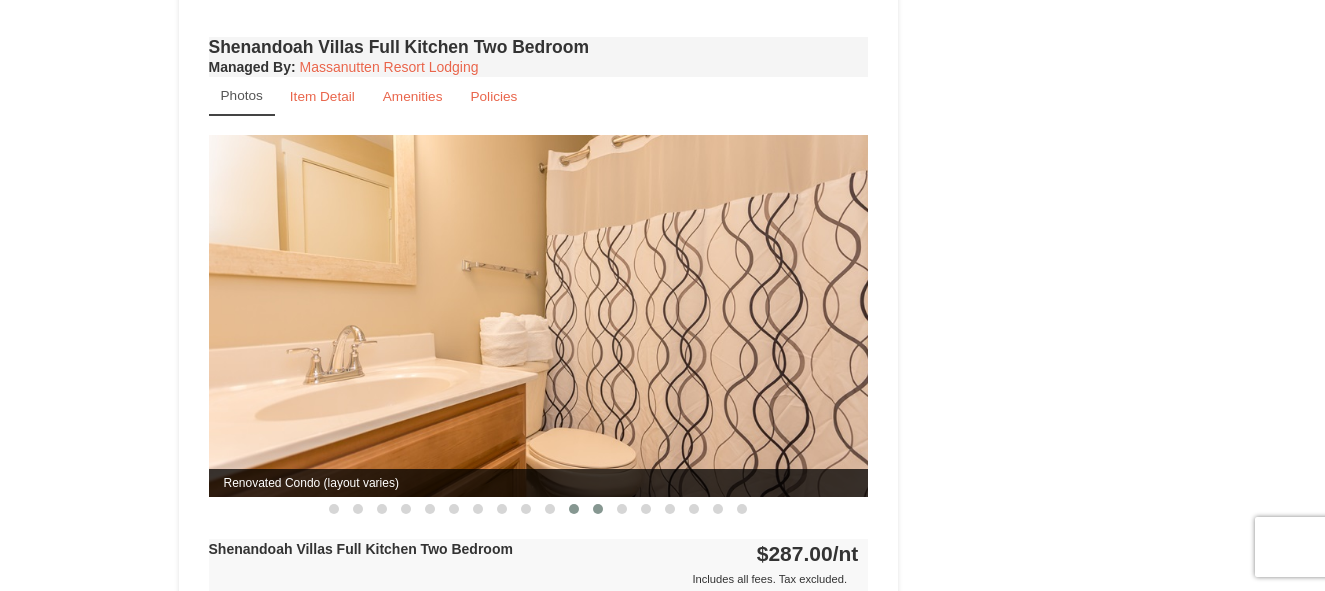 click at bounding box center (598, 509) 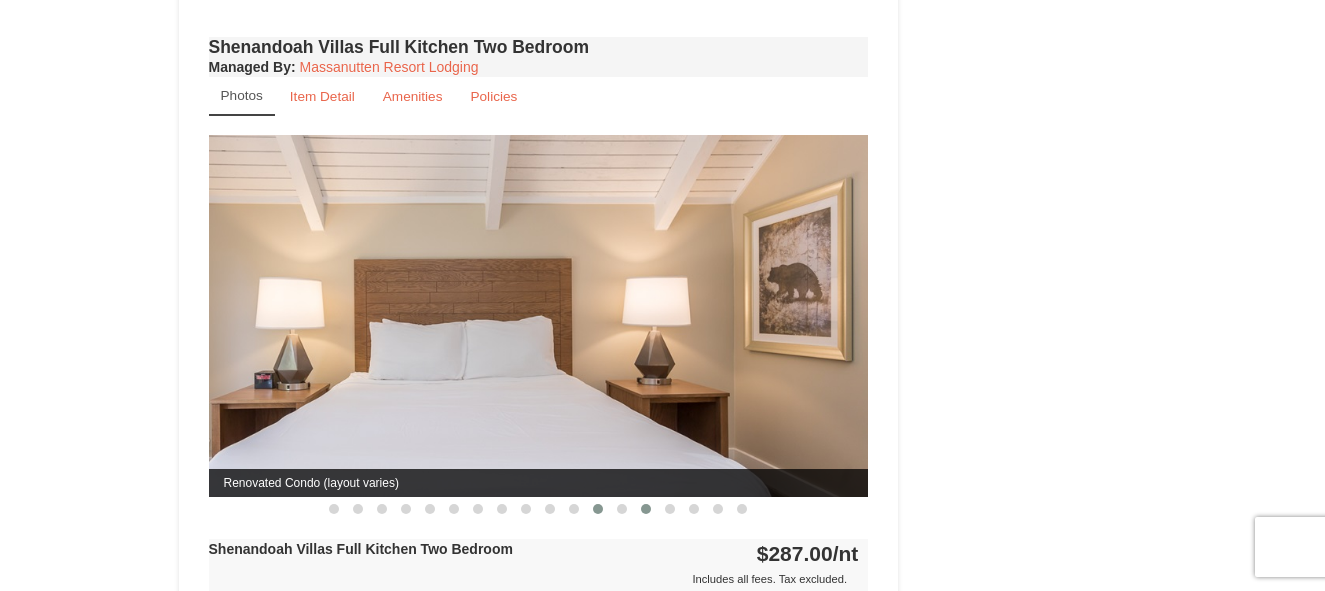 click at bounding box center (646, 509) 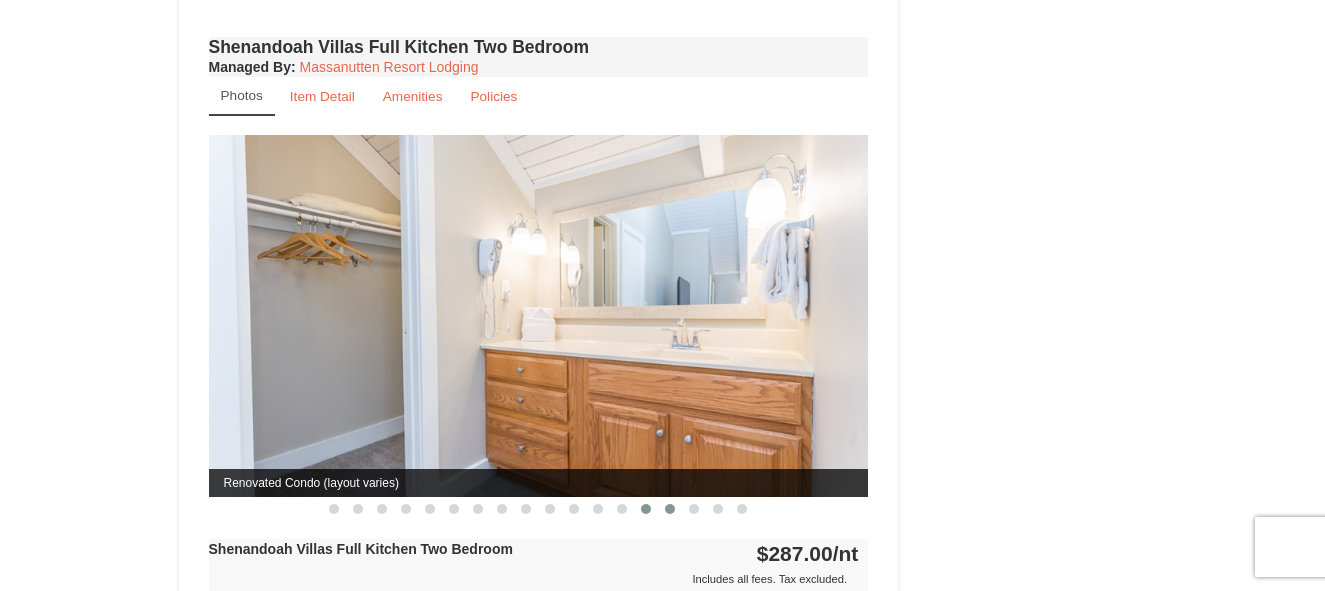 click at bounding box center [670, 509] 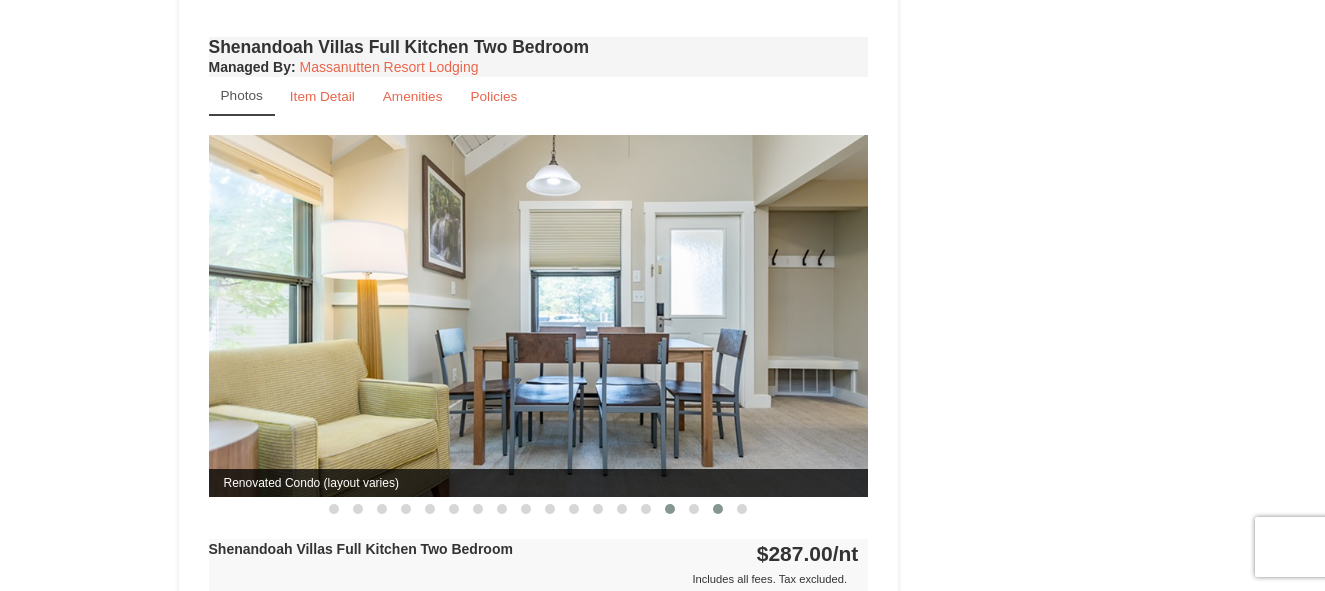 click at bounding box center [718, 509] 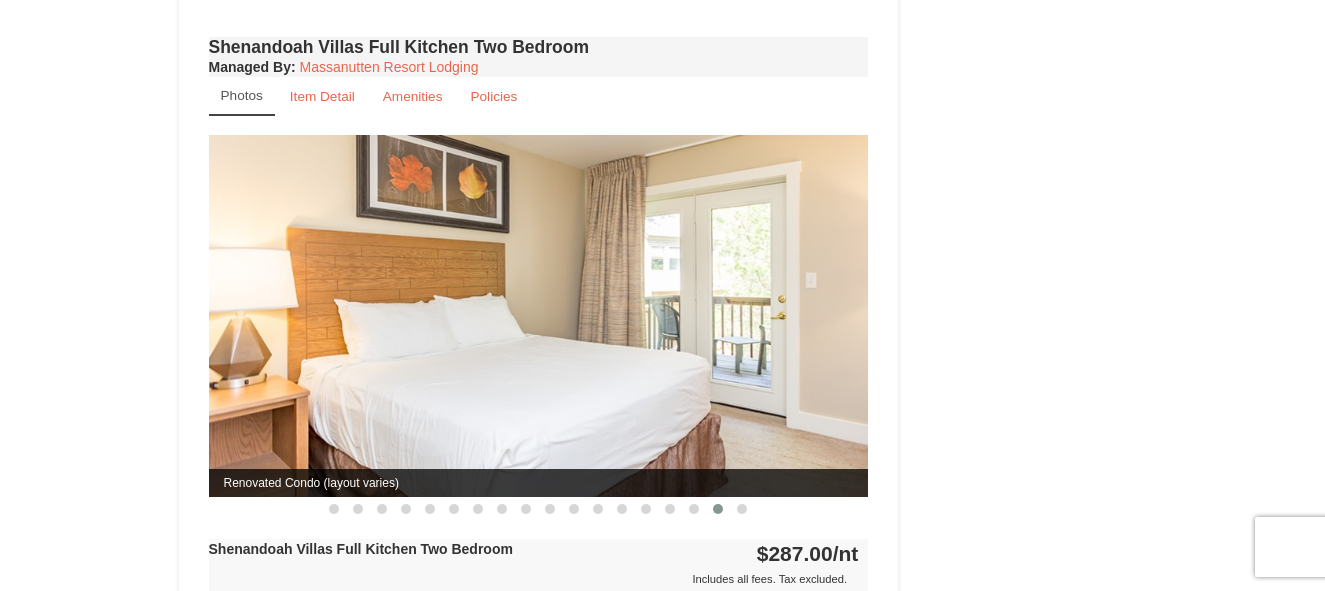 click on "Book from $287.00!
1822 Resort Drive,
Massanutten,
VA
Availability
Amenities
Policies
Renovated Bedroom
Renovated Living & Dining Room
Renovated Bedroom
Renovated Living & Dining Room
‹ › 2" at bounding box center [663, 11] 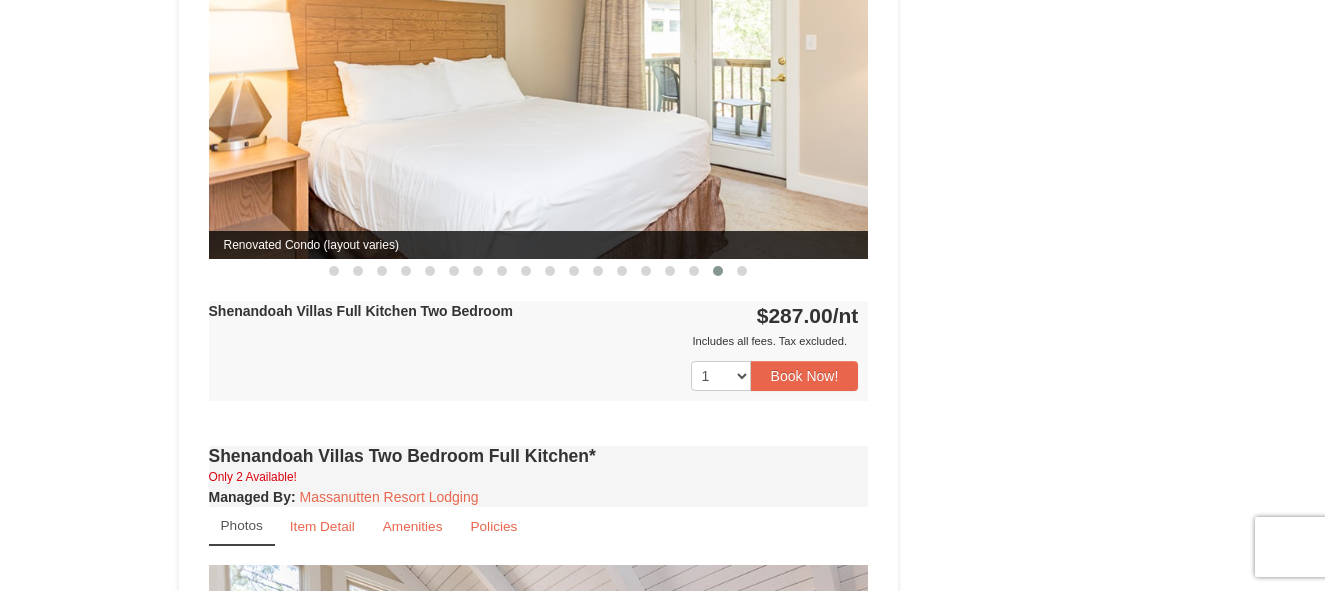 scroll, scrollTop: 2160, scrollLeft: 0, axis: vertical 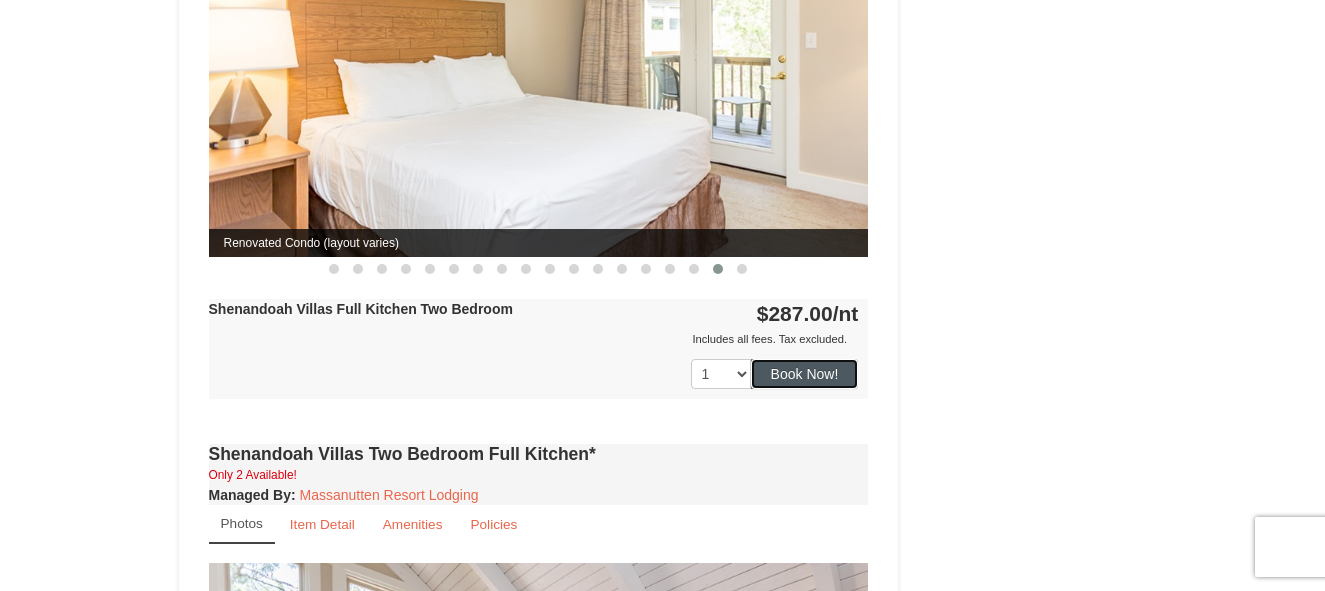 click on "Book Now!" at bounding box center [805, 374] 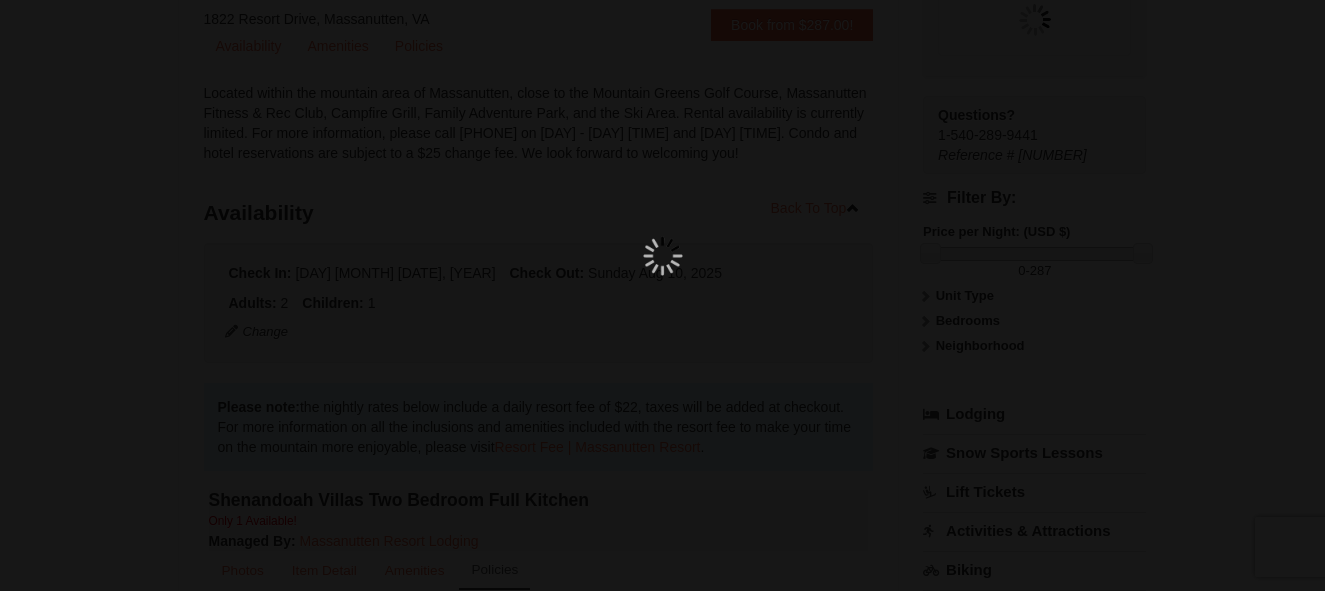 click at bounding box center (662, 295) 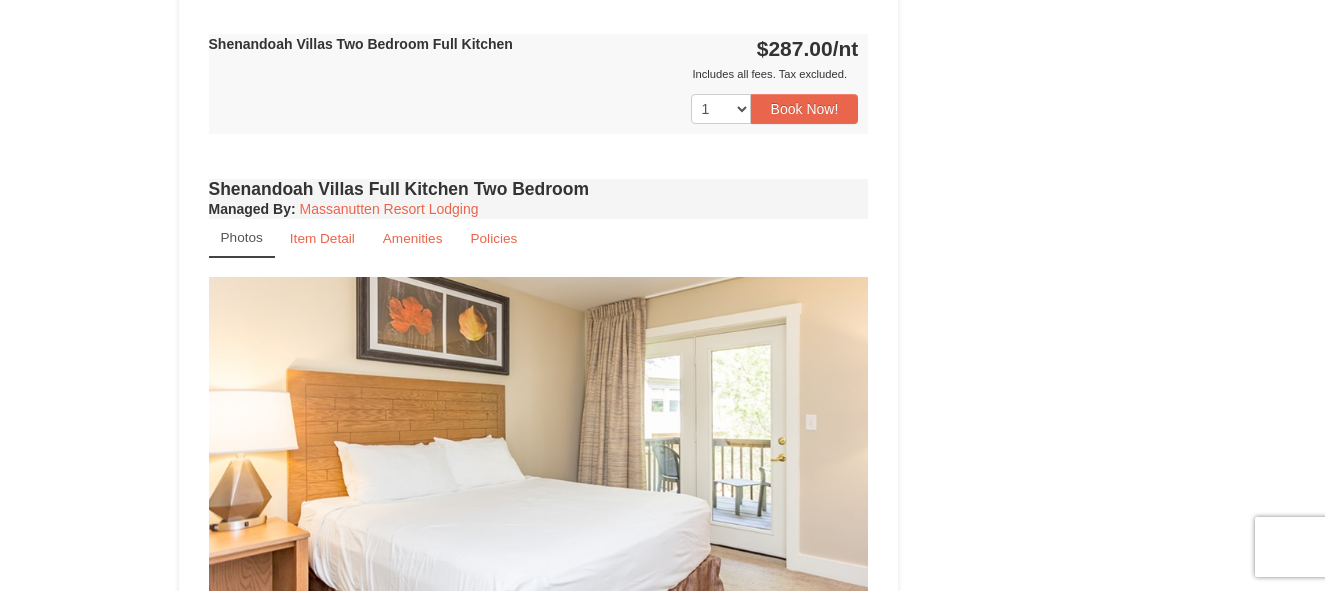scroll, scrollTop: 1755, scrollLeft: 0, axis: vertical 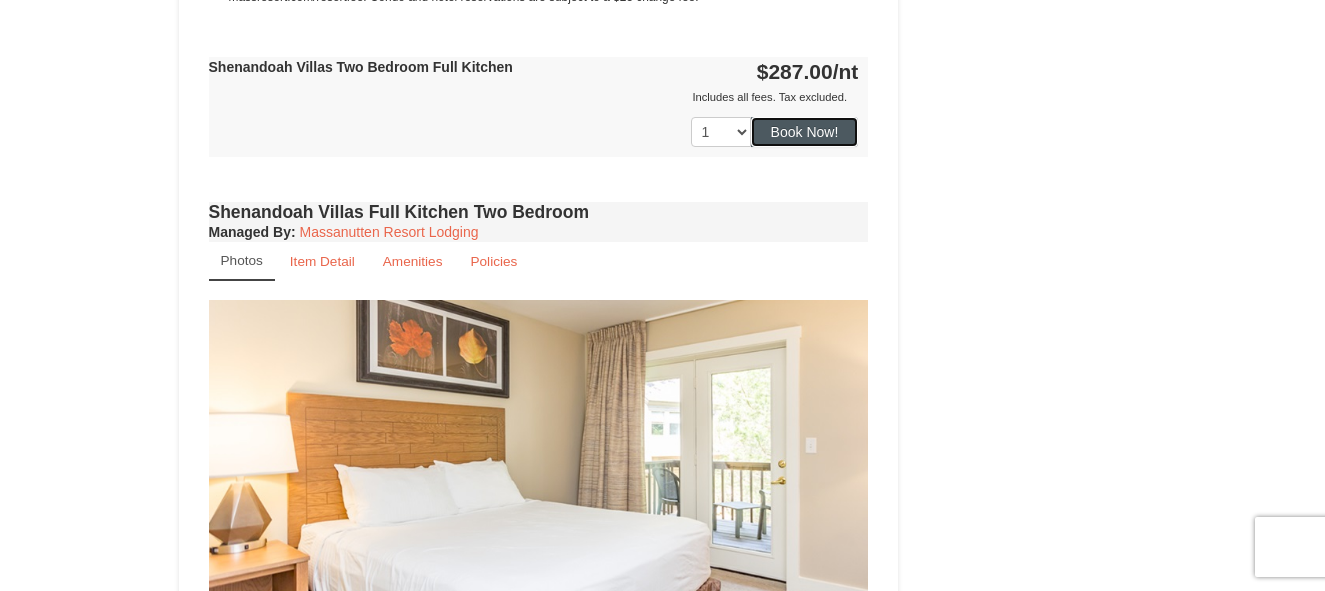 click on "Book Now!" at bounding box center (805, 132) 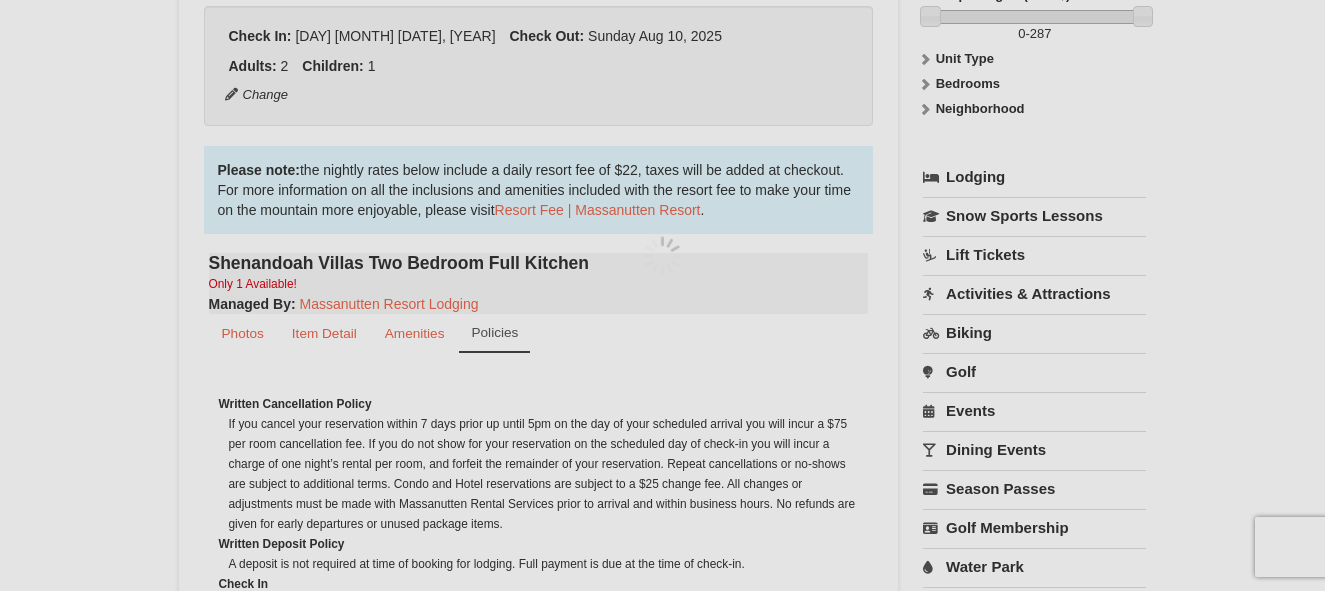 scroll, scrollTop: 195, scrollLeft: 0, axis: vertical 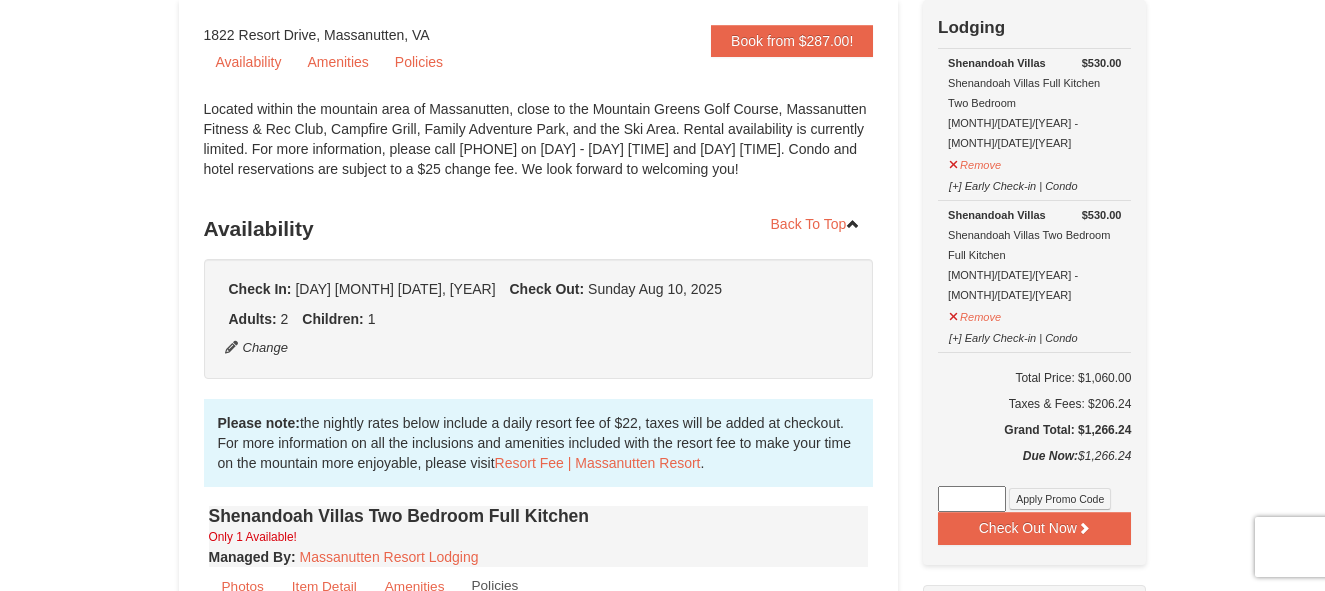 click on "Located within the mountain area of [REGION], close to the Mountain Greens Golf Course, Massanutten Fitness & Rec Club, Campfire Grill, Family Adventure Park, and the Ski Area.
Rental availability is currently limited. For more information, please call [PHONE] on Monday - Friday 9 am - 6 pm and Saturday 9 am - 1 pm. Condo and hotel reservations are subject to a $25 change fee.
We look forward to welcoming you!" at bounding box center (539, 149) 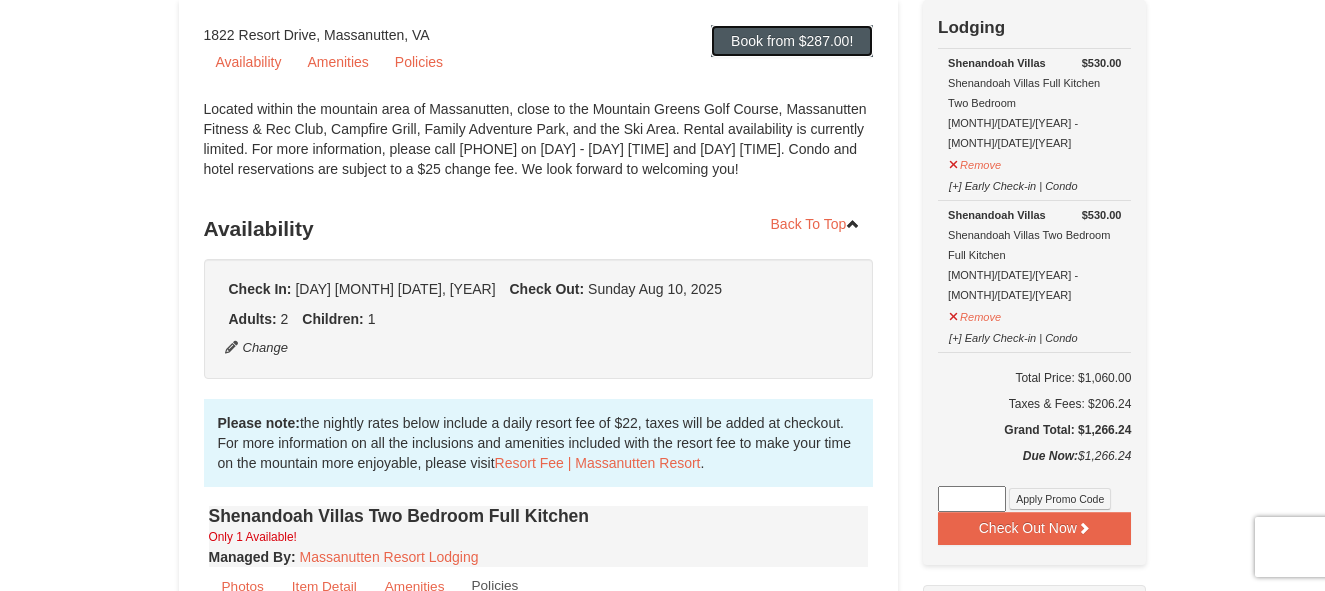 click on "Book from $287.00!" at bounding box center [792, 41] 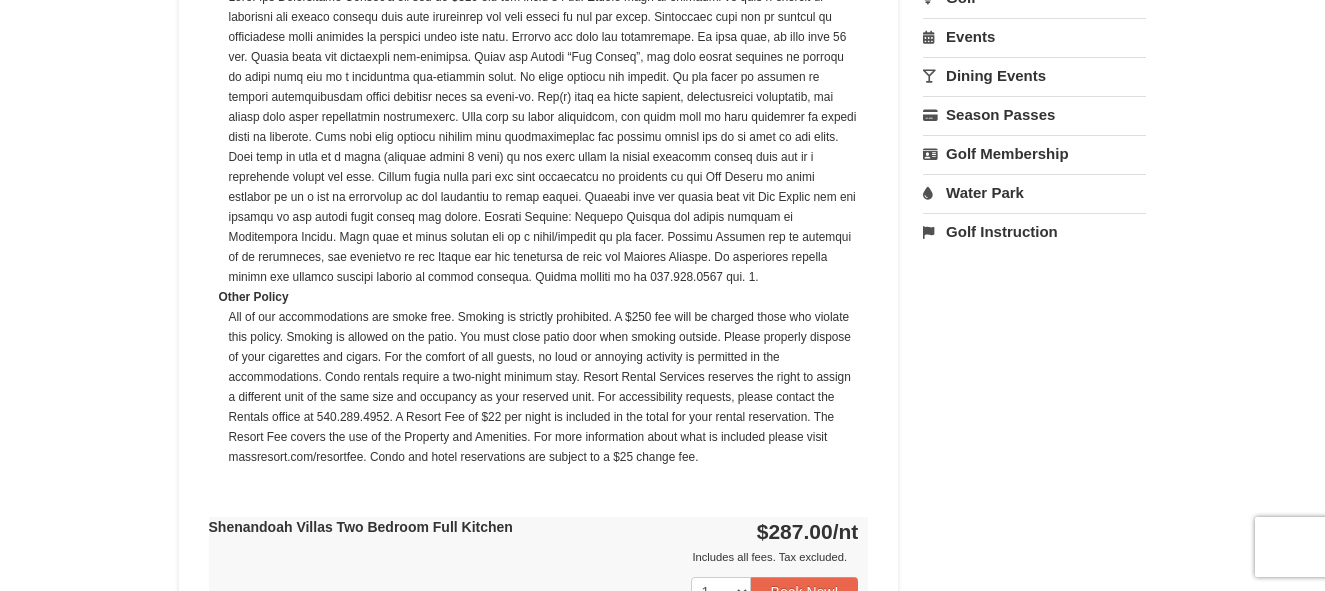 scroll, scrollTop: 1564, scrollLeft: 0, axis: vertical 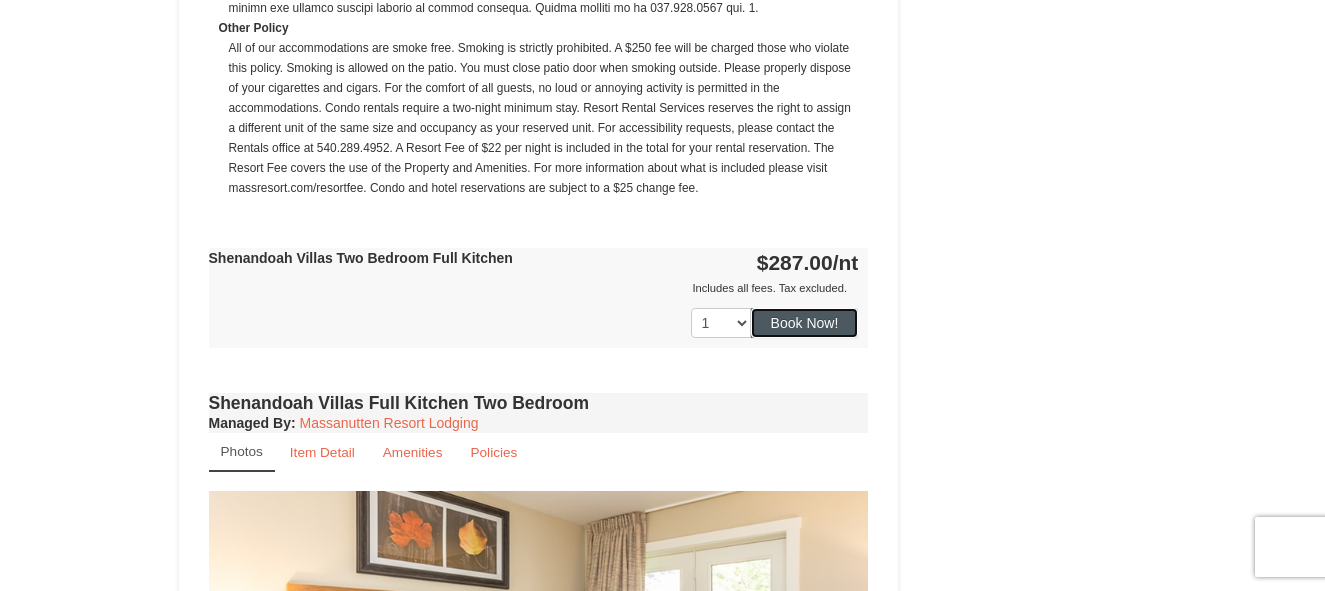 click on "Book Now!" at bounding box center (805, 323) 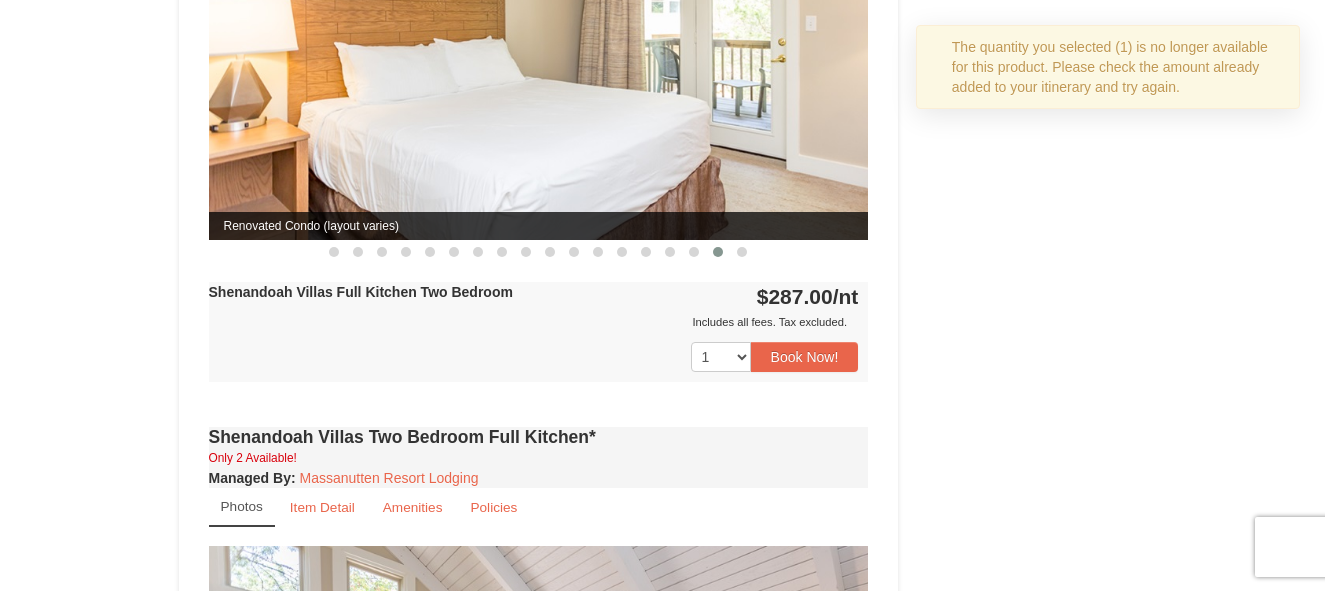 scroll, scrollTop: 2315, scrollLeft: 0, axis: vertical 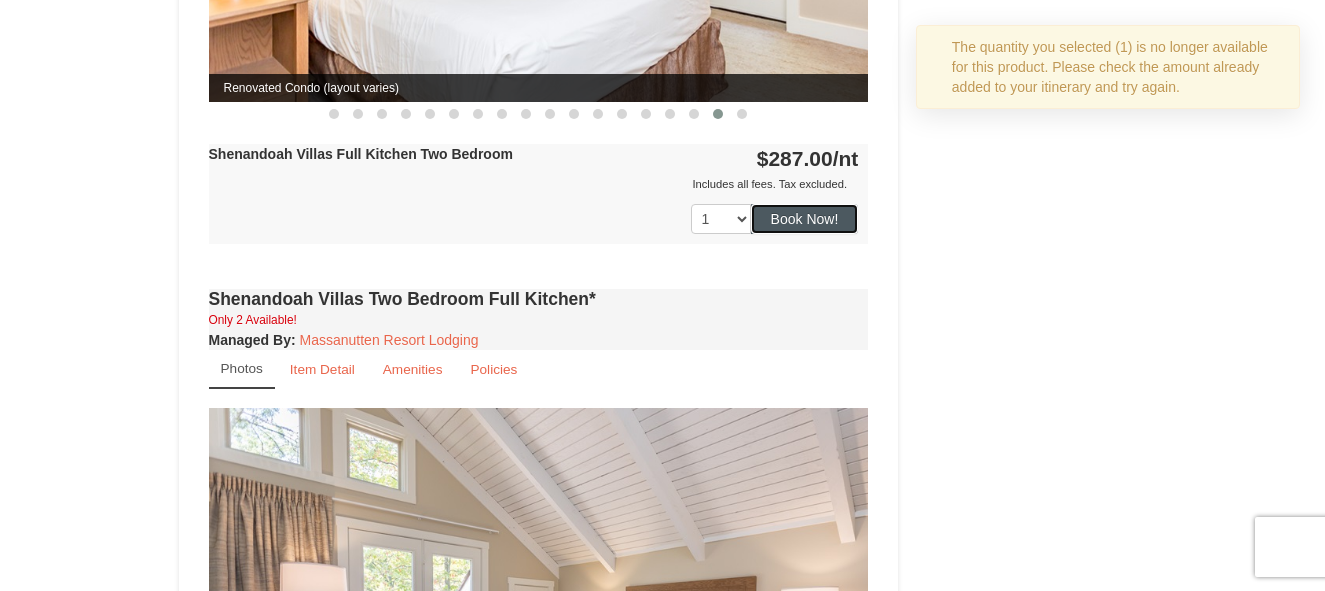 click on "Book Now!" at bounding box center [805, 219] 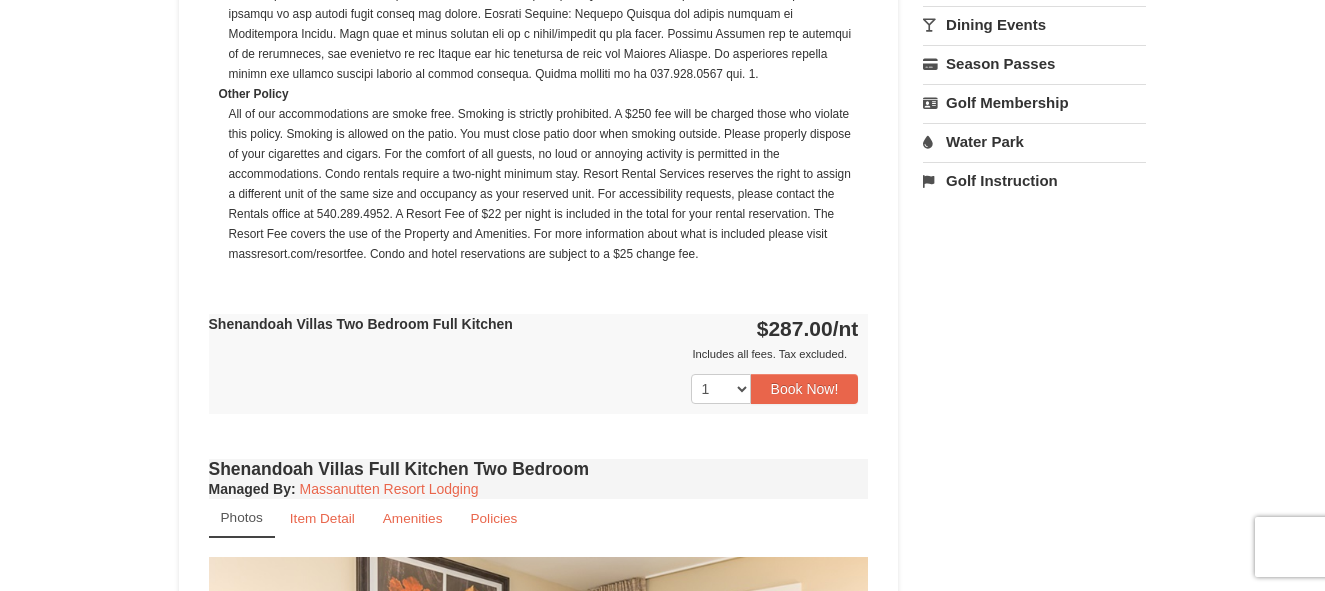 scroll, scrollTop: 1555, scrollLeft: 0, axis: vertical 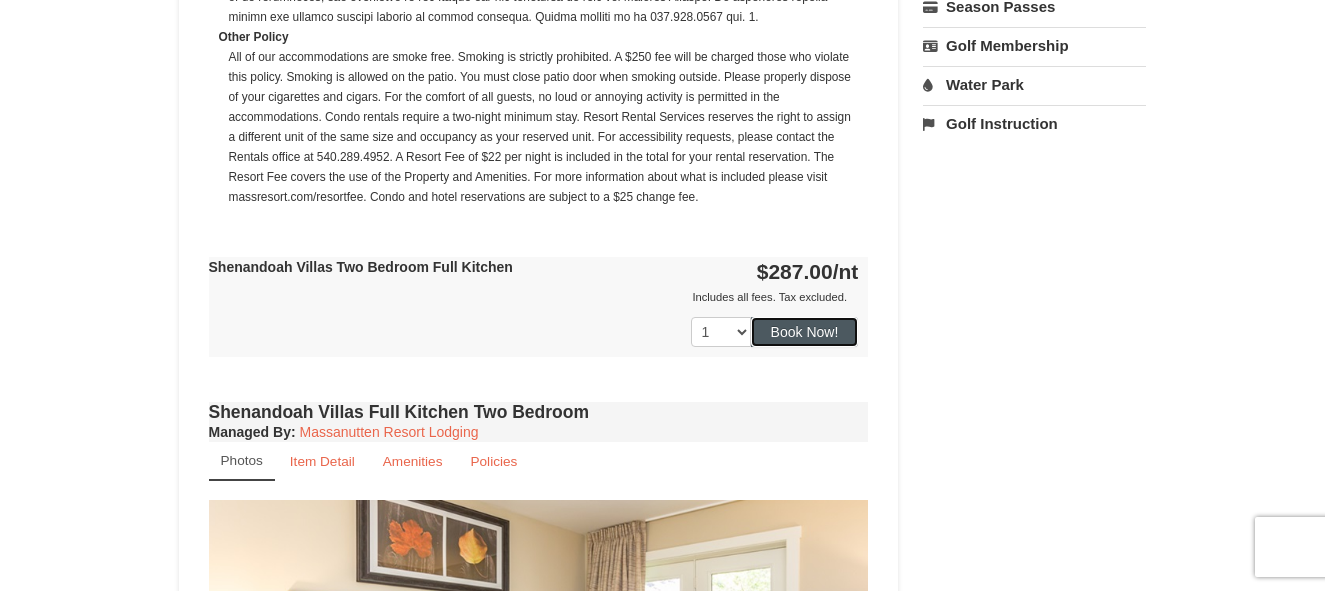 click on "Book Now!" at bounding box center [805, 332] 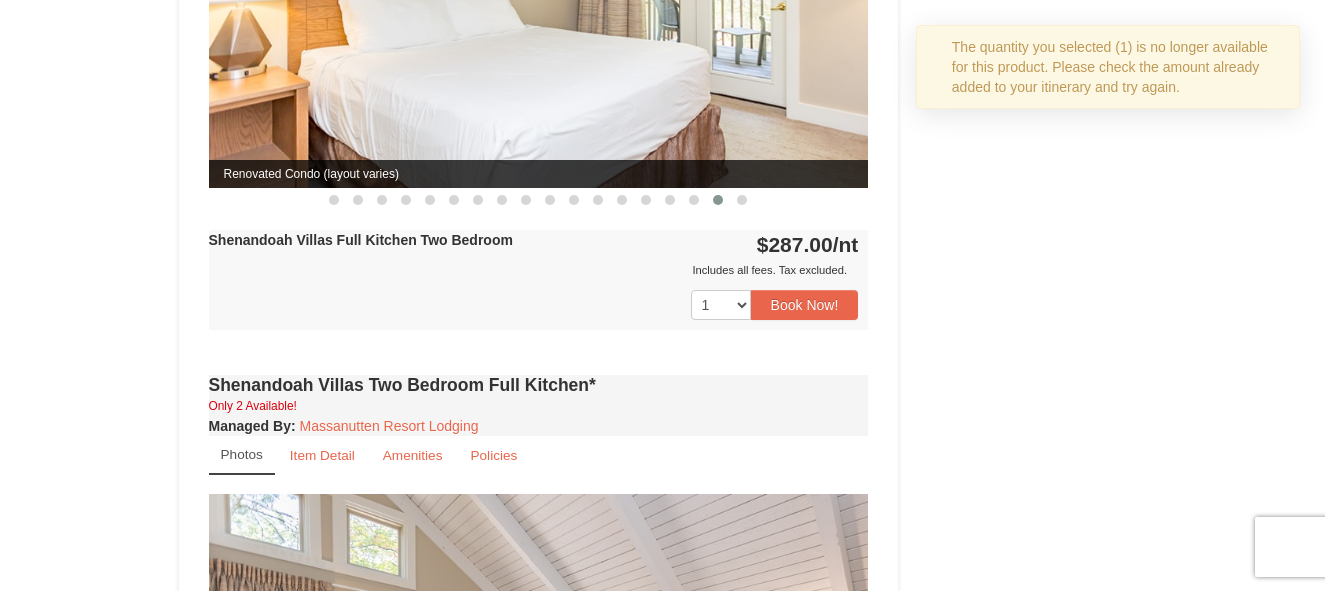 scroll, scrollTop: 2235, scrollLeft: 0, axis: vertical 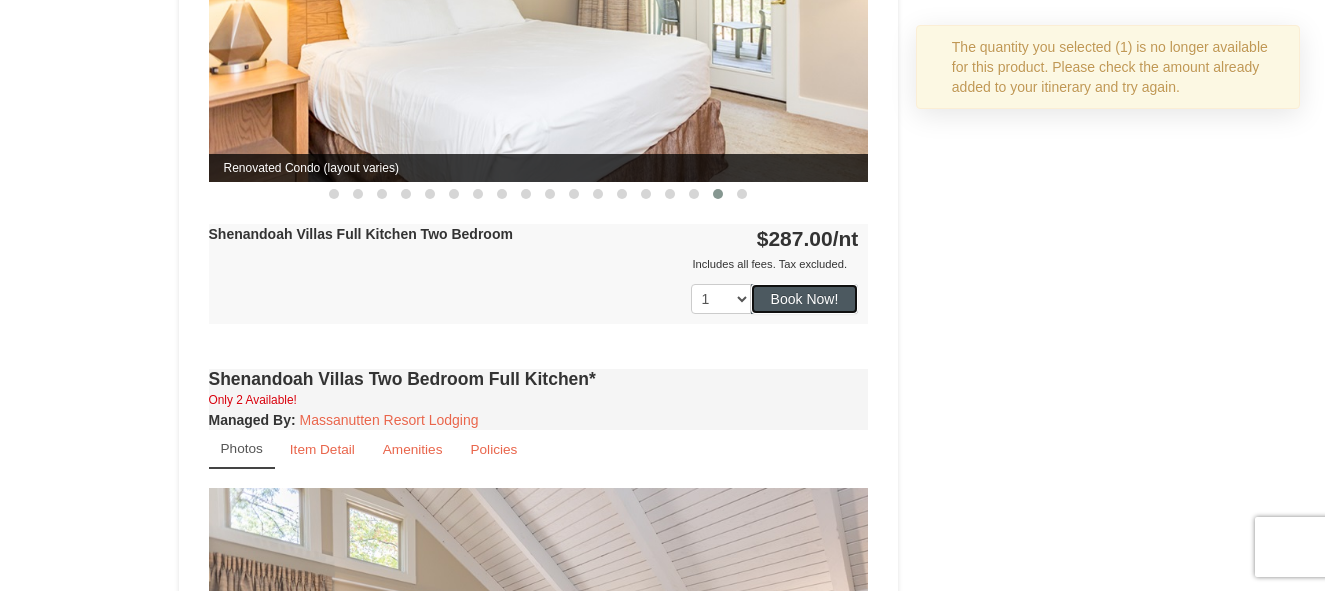click on "Book Now!" at bounding box center (805, 299) 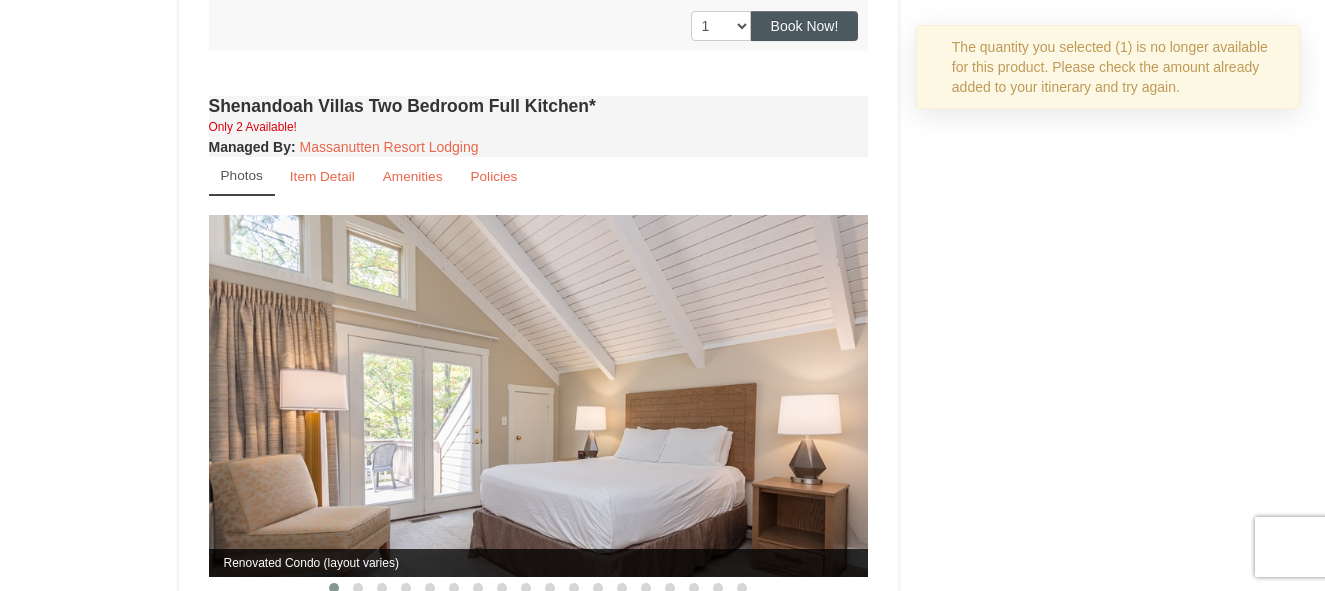 scroll, scrollTop: 2515, scrollLeft: 0, axis: vertical 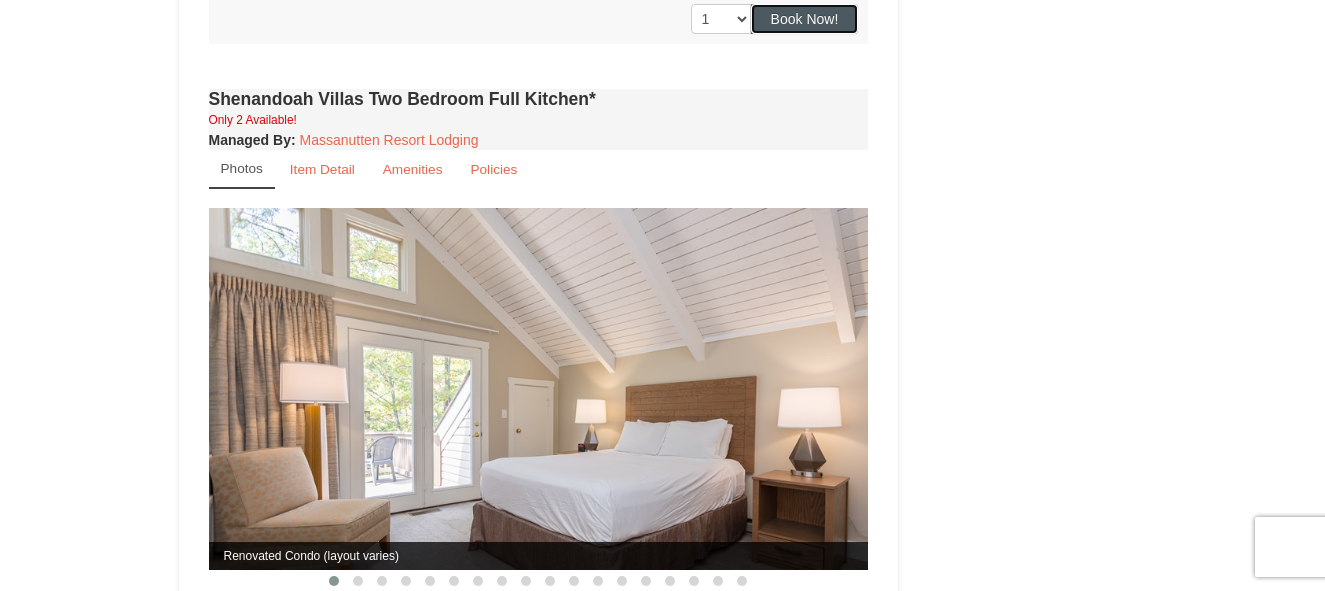 click on "Book Now!" at bounding box center (805, 19) 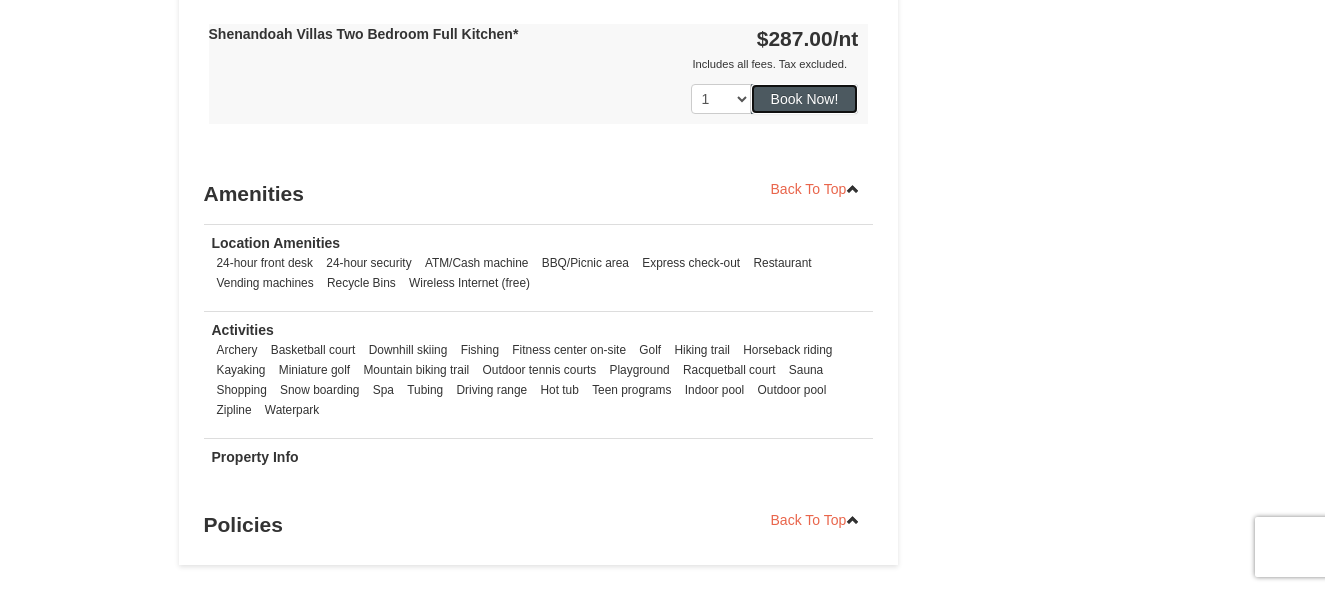 click on "Book Now!" at bounding box center [805, 99] 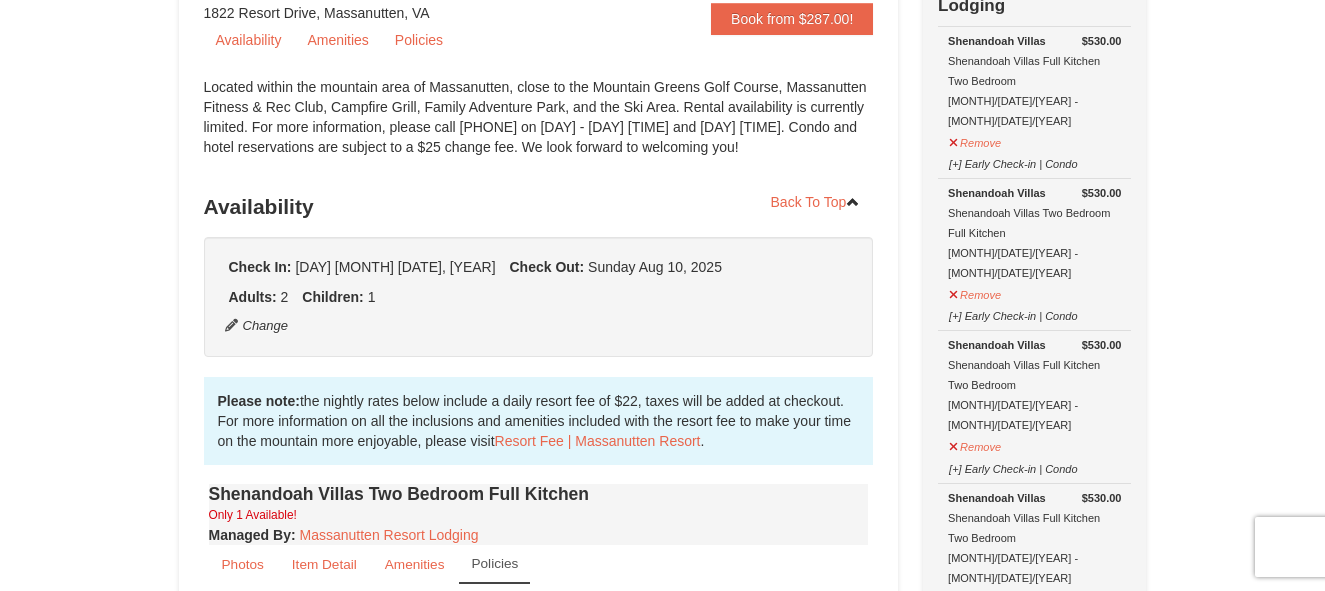 scroll, scrollTop: 62, scrollLeft: 0, axis: vertical 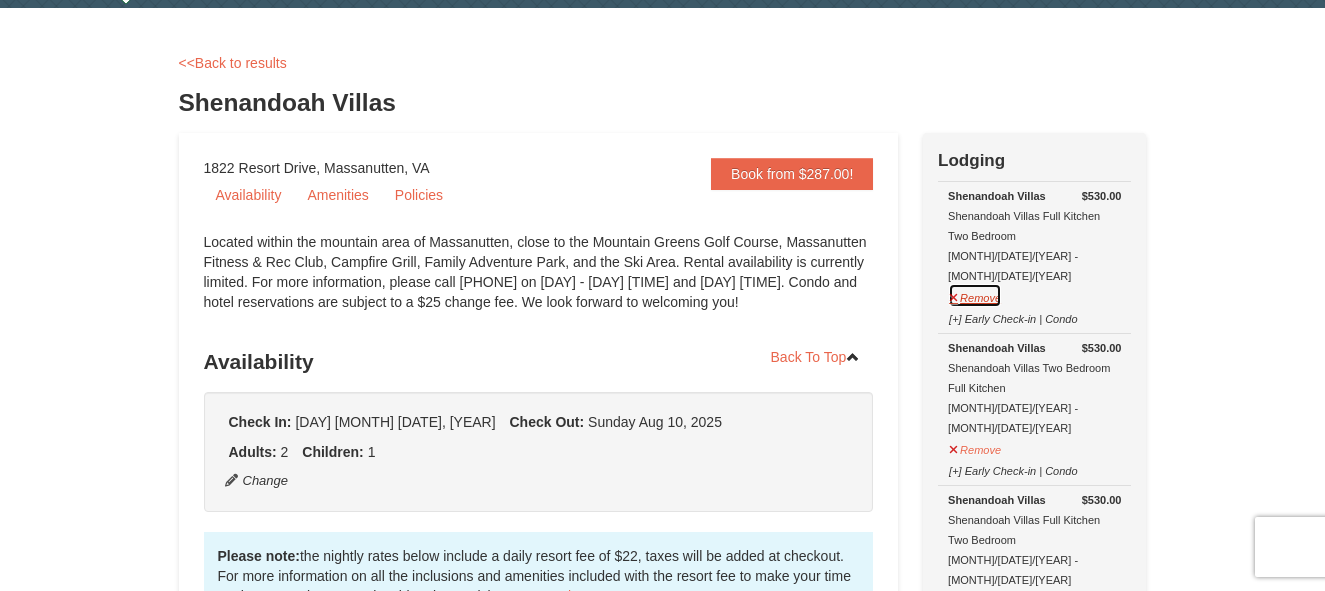 click on "Remove" at bounding box center (975, 295) 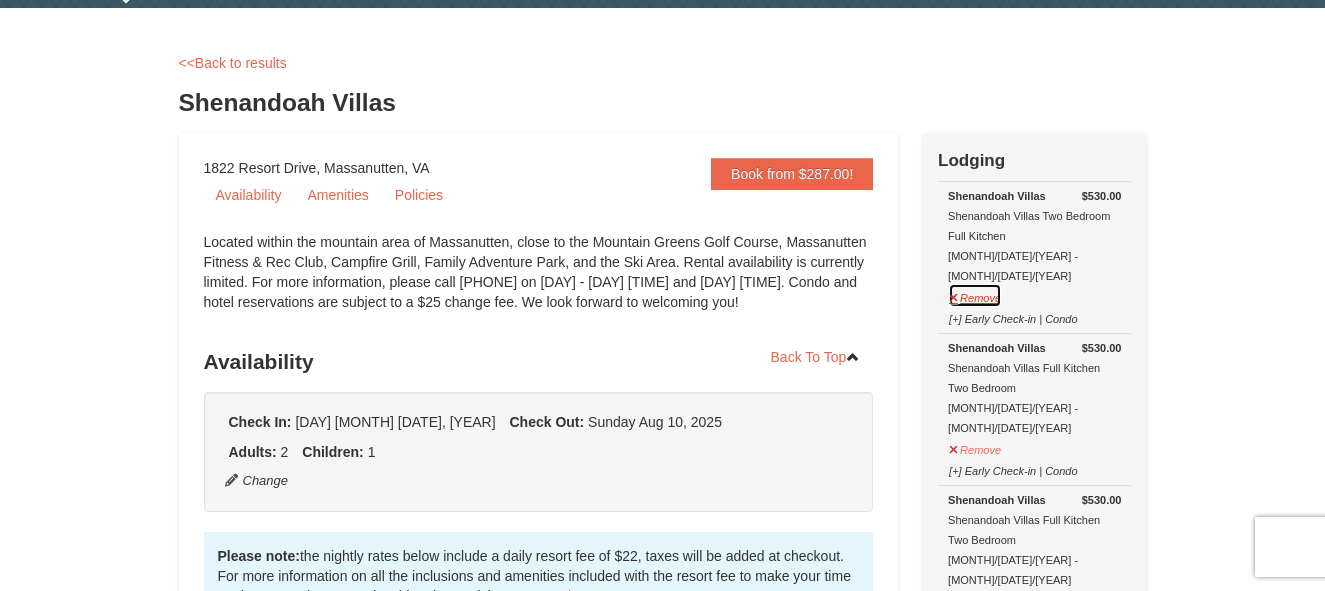 click on "Remove" at bounding box center (975, 295) 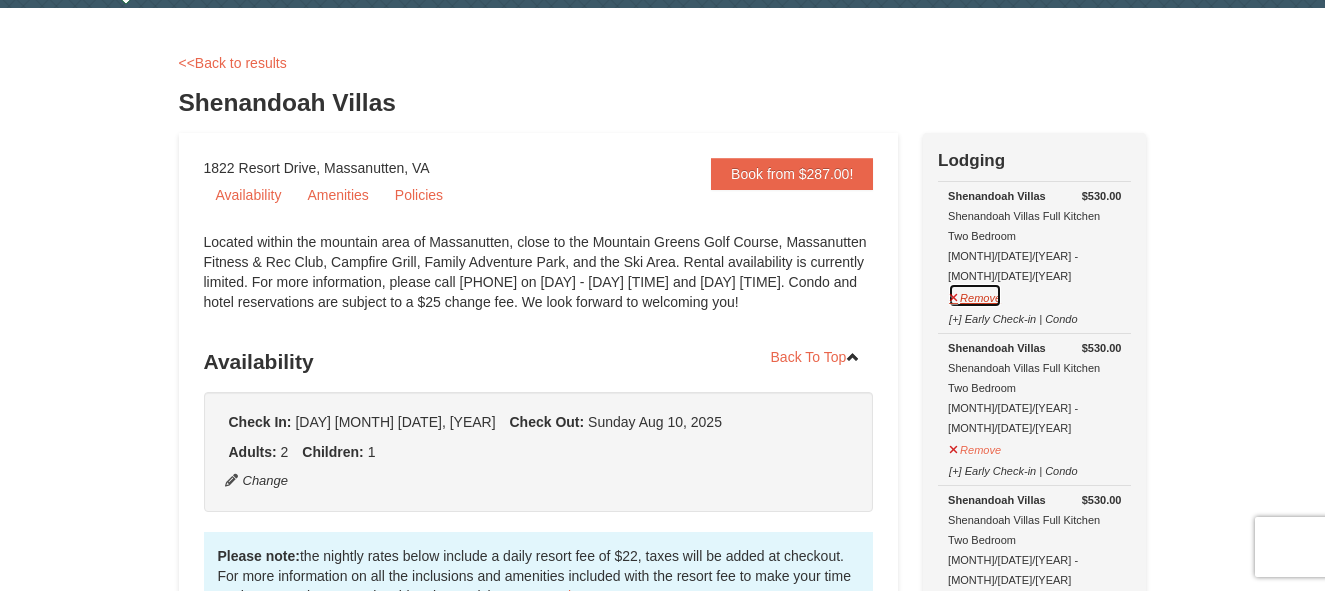 click on "Remove" at bounding box center [975, 295] 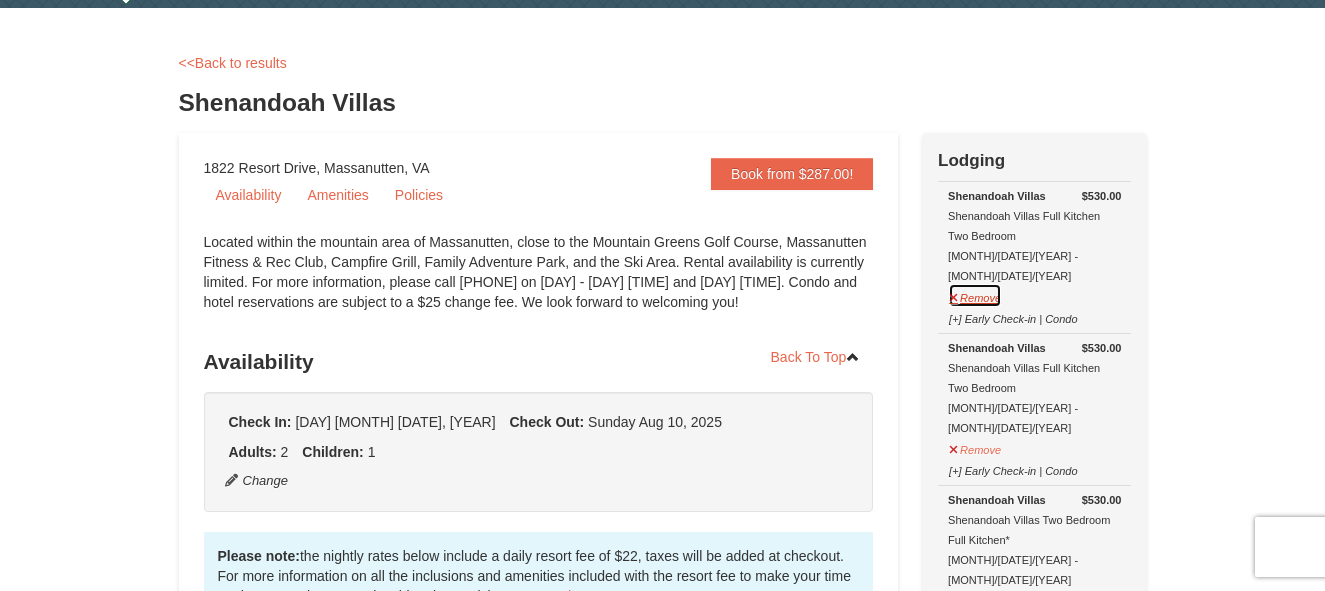 click on "Remove" at bounding box center (975, 295) 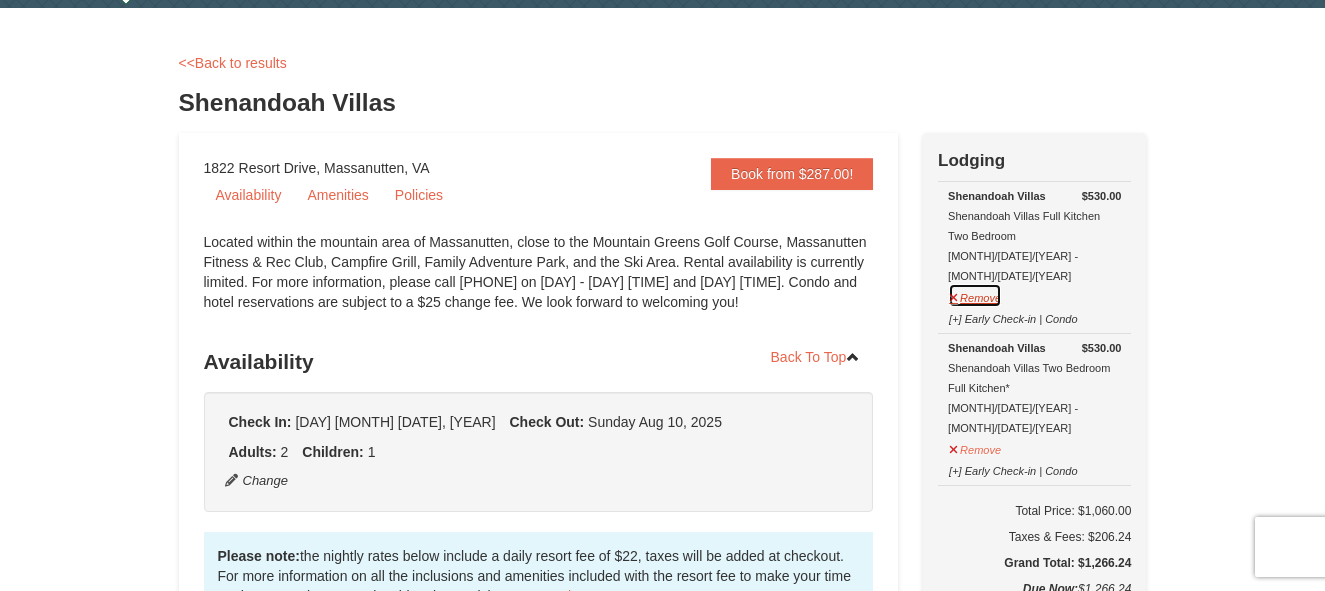 click on "Remove" at bounding box center (975, 295) 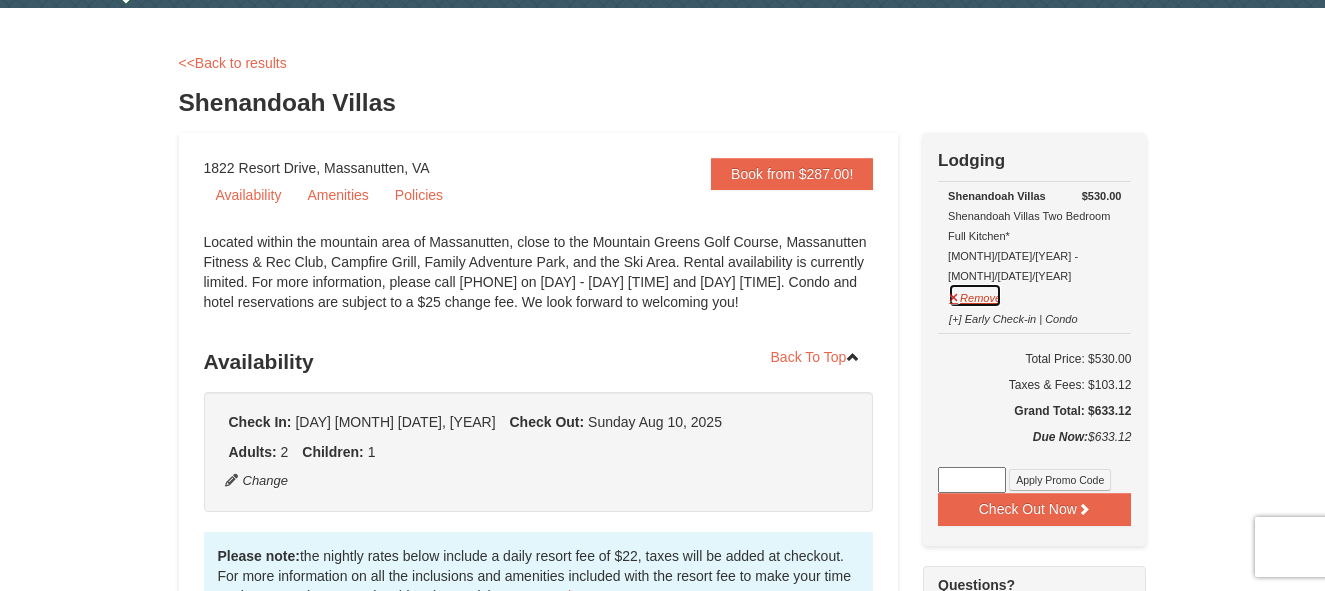 click on "Remove" at bounding box center [975, 295] 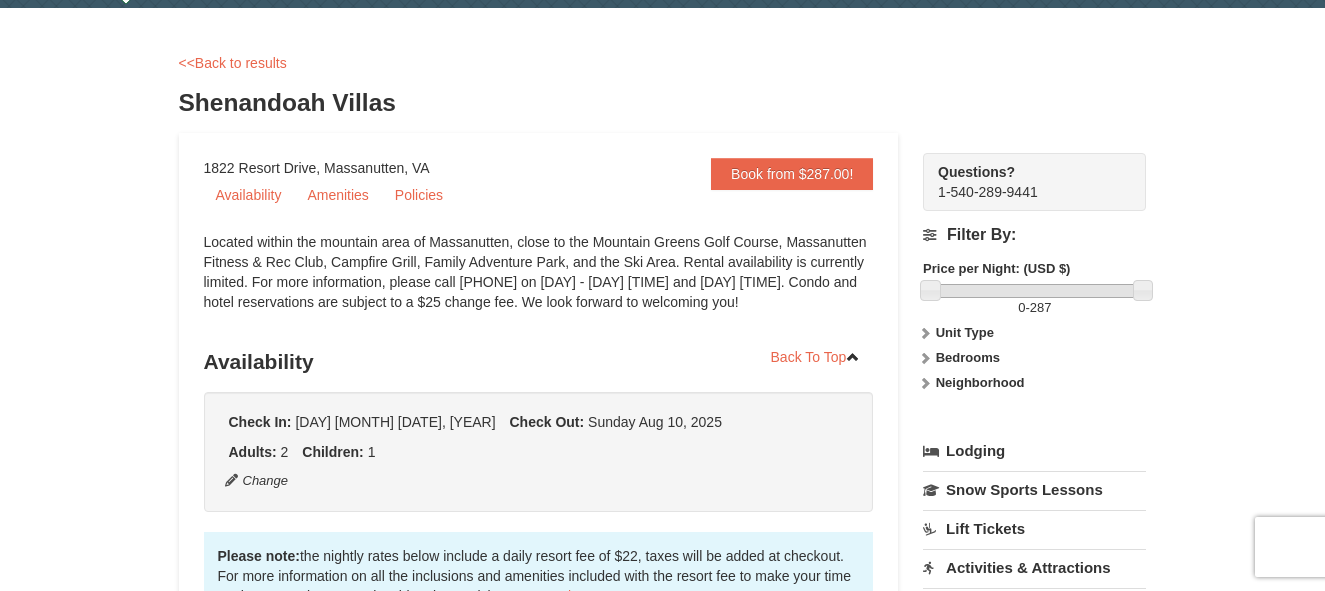 click on "<<Back to results
Shenandoah Villas" at bounding box center [663, 93] 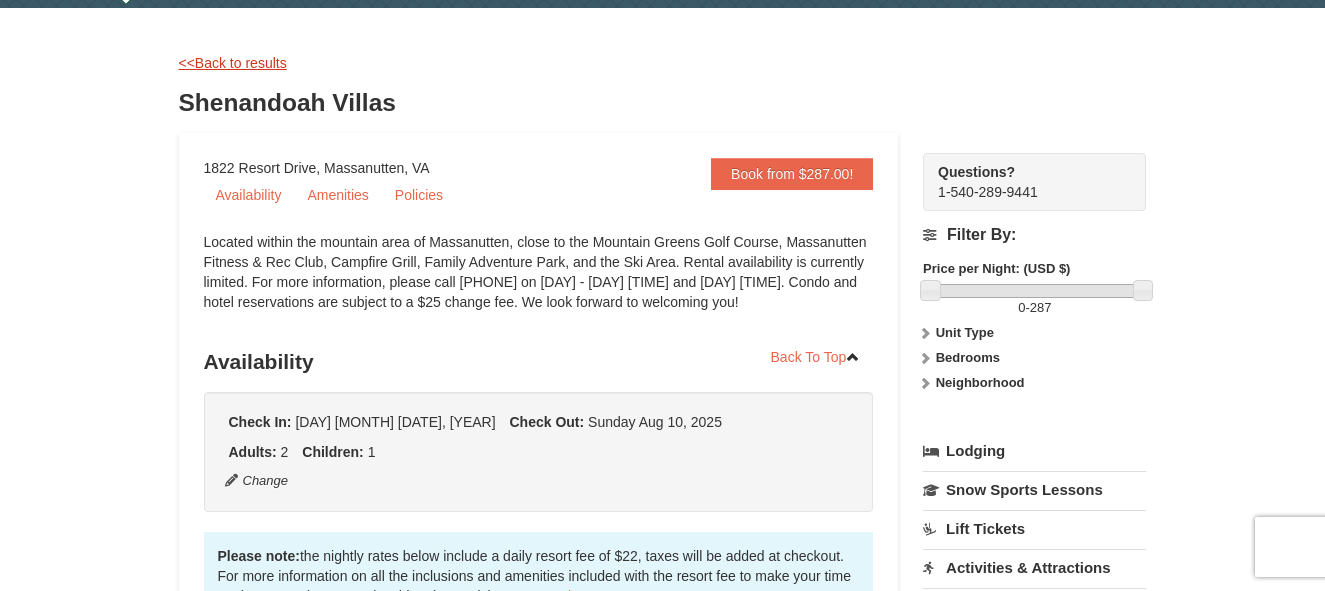 click on "<<Back to results" at bounding box center (233, 63) 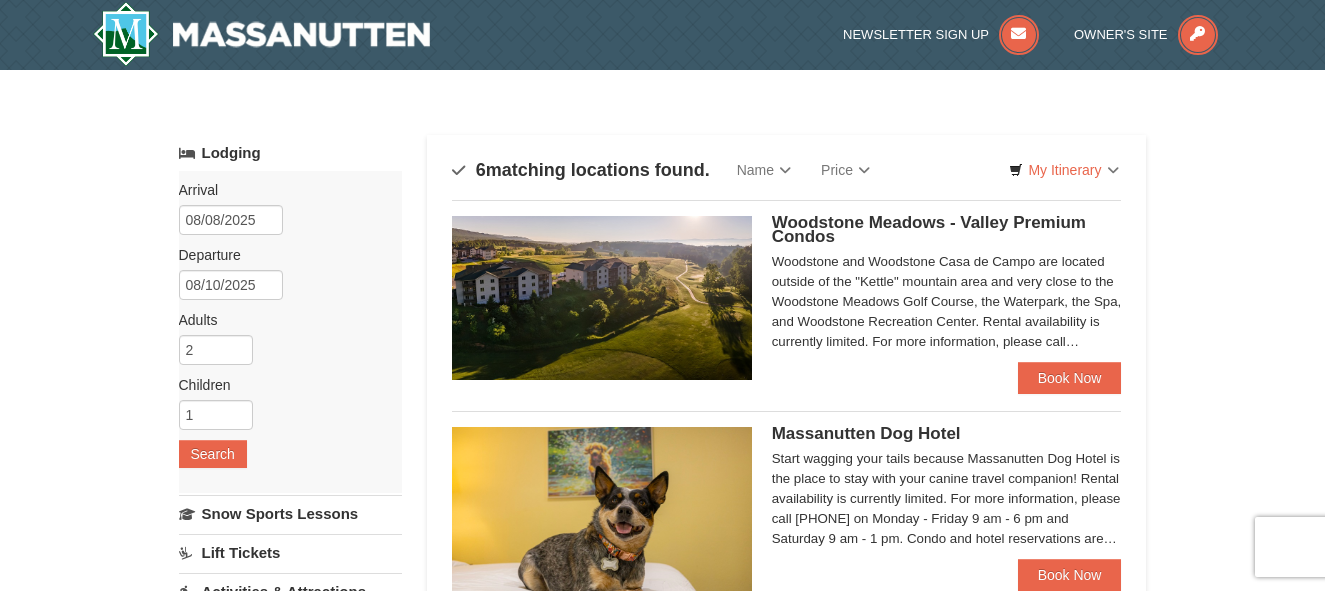 scroll, scrollTop: 1161, scrollLeft: 0, axis: vertical 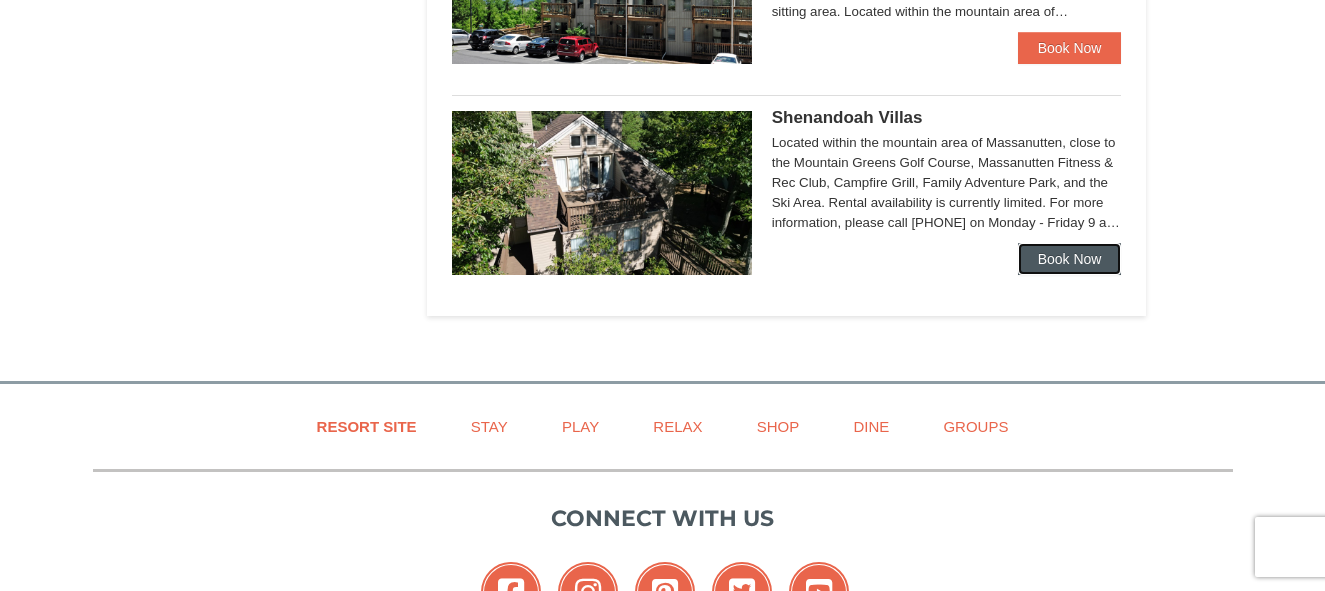 click on "Book Now" at bounding box center [1070, 259] 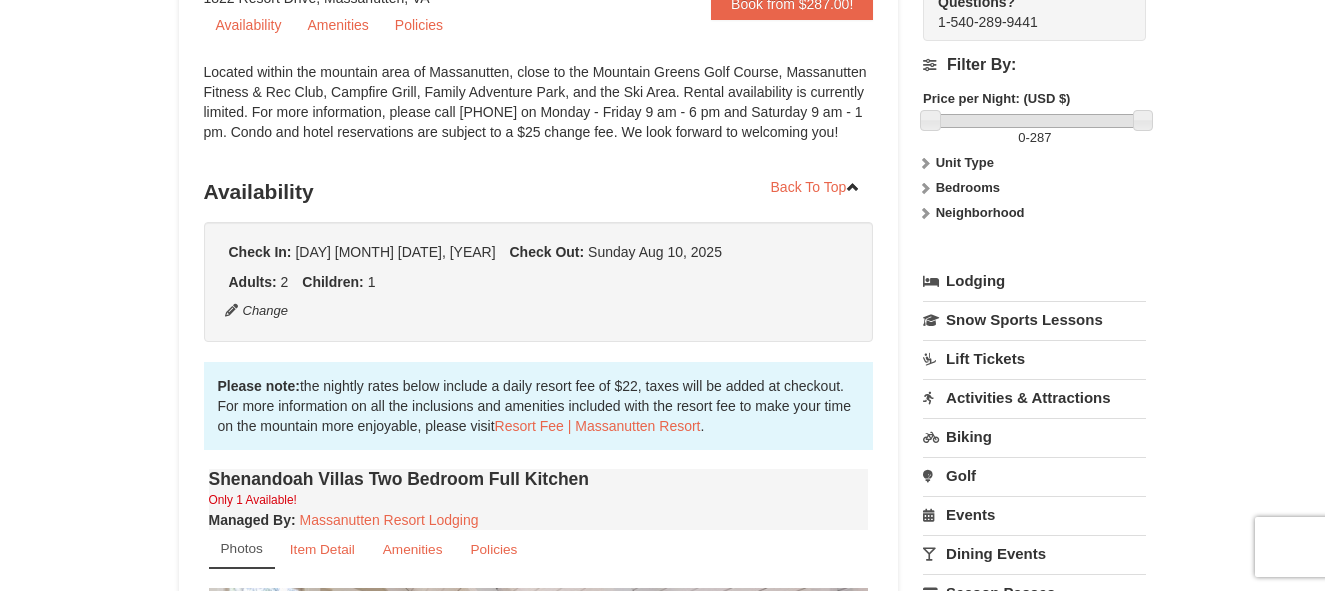 scroll, scrollTop: 0, scrollLeft: 0, axis: both 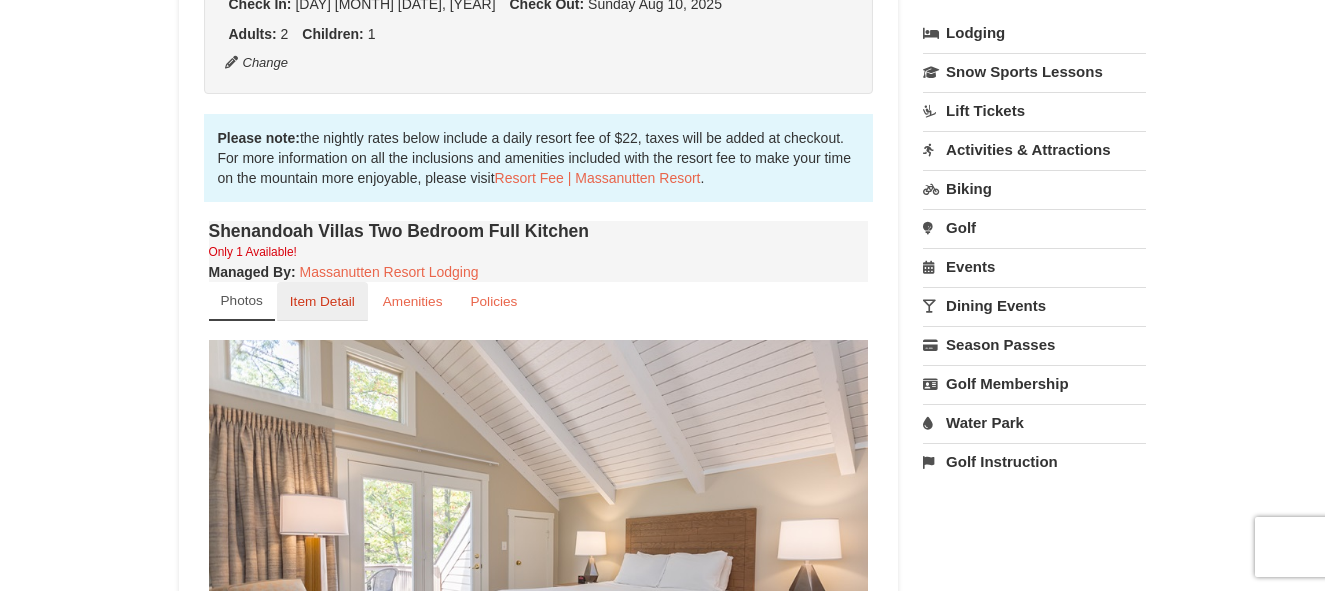 click on "Item Detail" at bounding box center [322, 301] 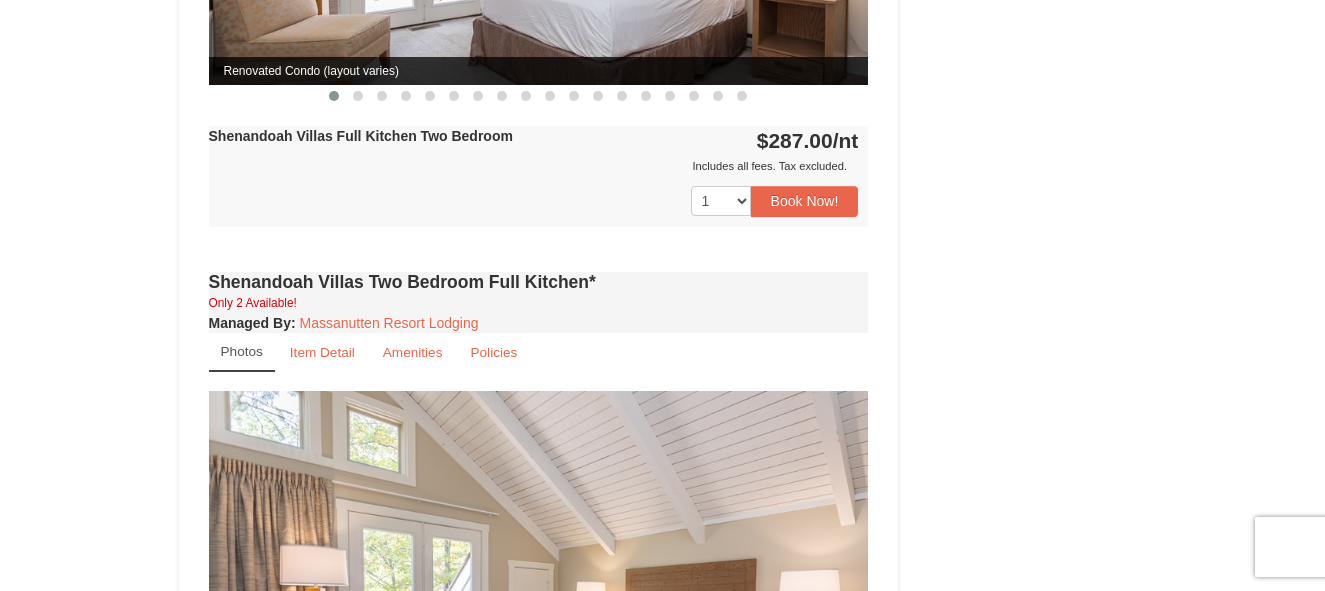scroll, scrollTop: 1480, scrollLeft: 0, axis: vertical 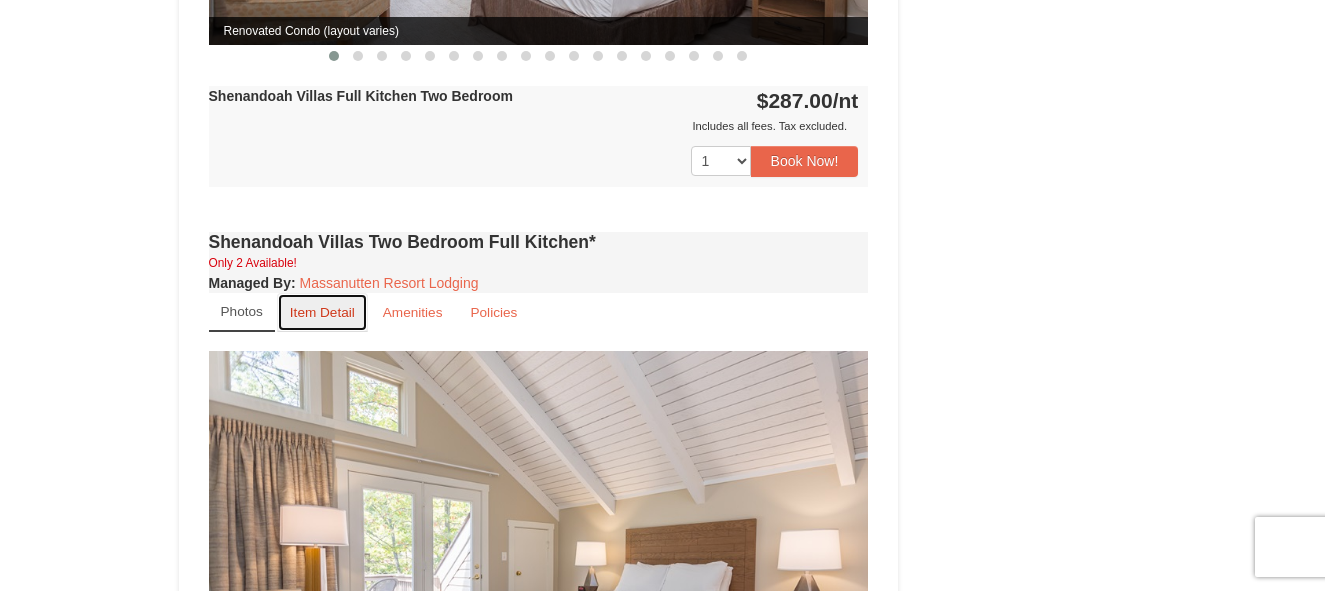 click on "Item Detail" at bounding box center [322, 312] 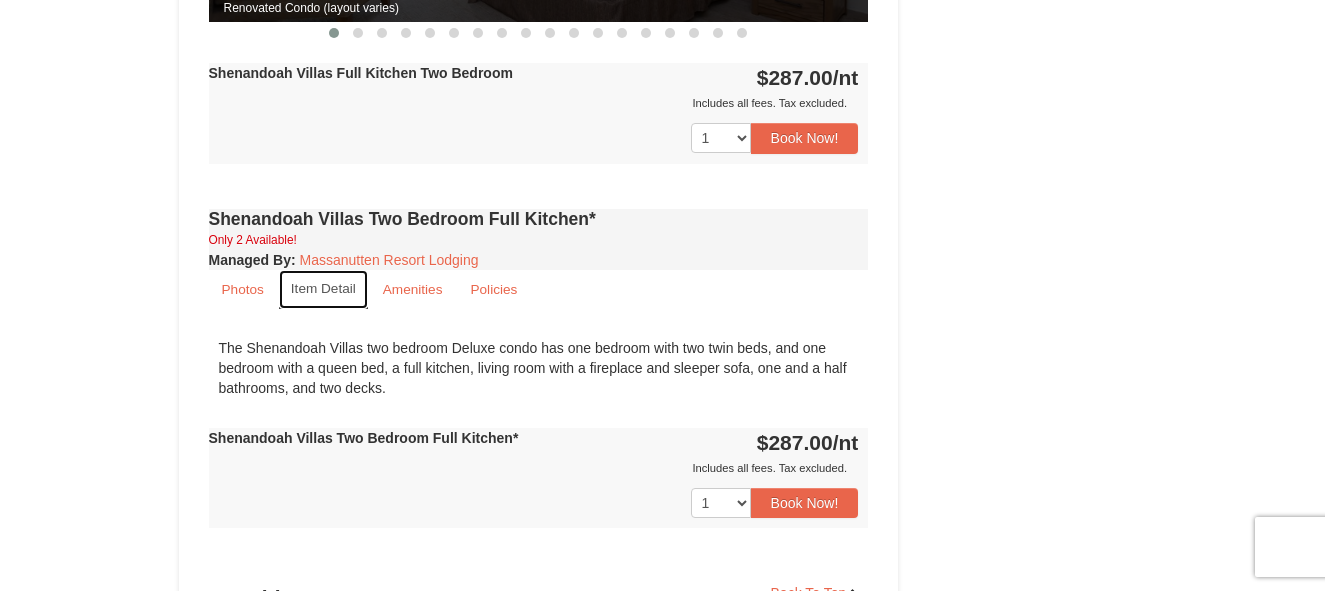 scroll, scrollTop: 1440, scrollLeft: 0, axis: vertical 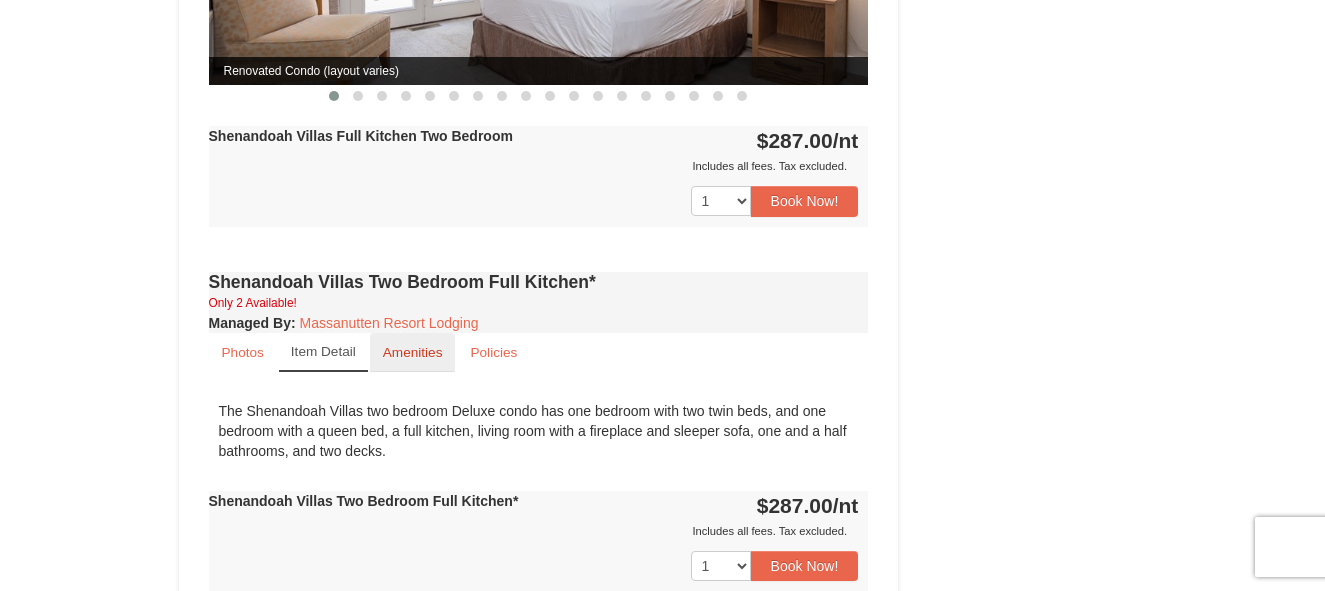 click on "Amenities" at bounding box center (413, 352) 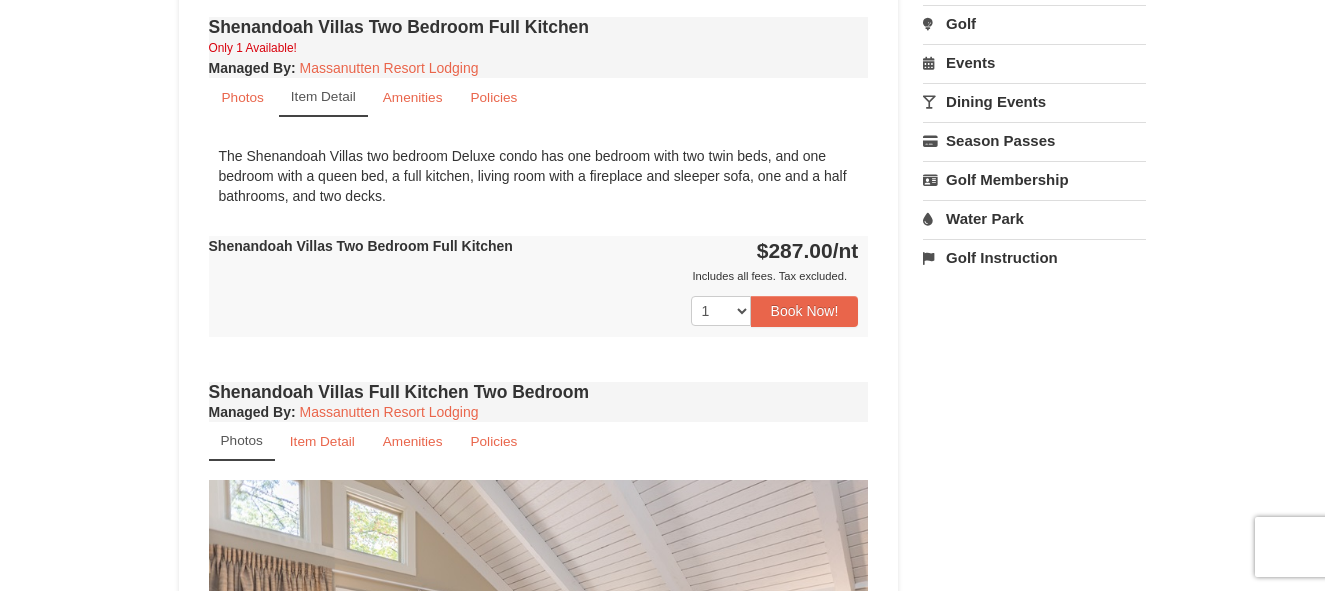 scroll, scrollTop: 680, scrollLeft: 0, axis: vertical 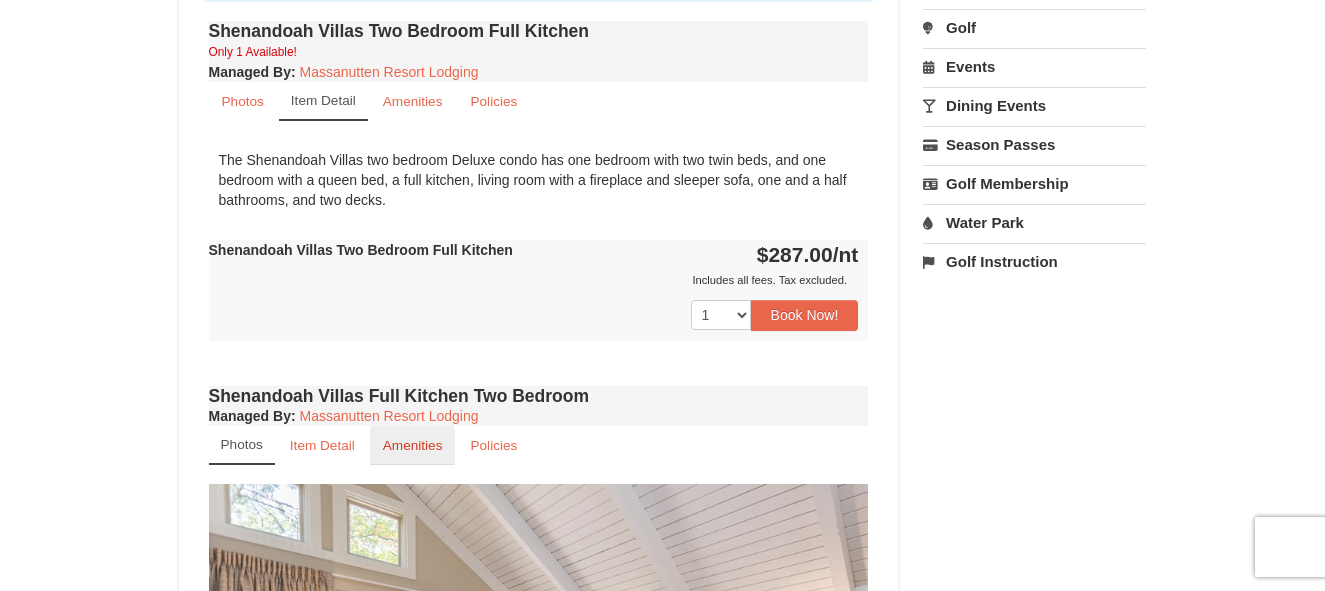 click on "Amenities" at bounding box center (413, 445) 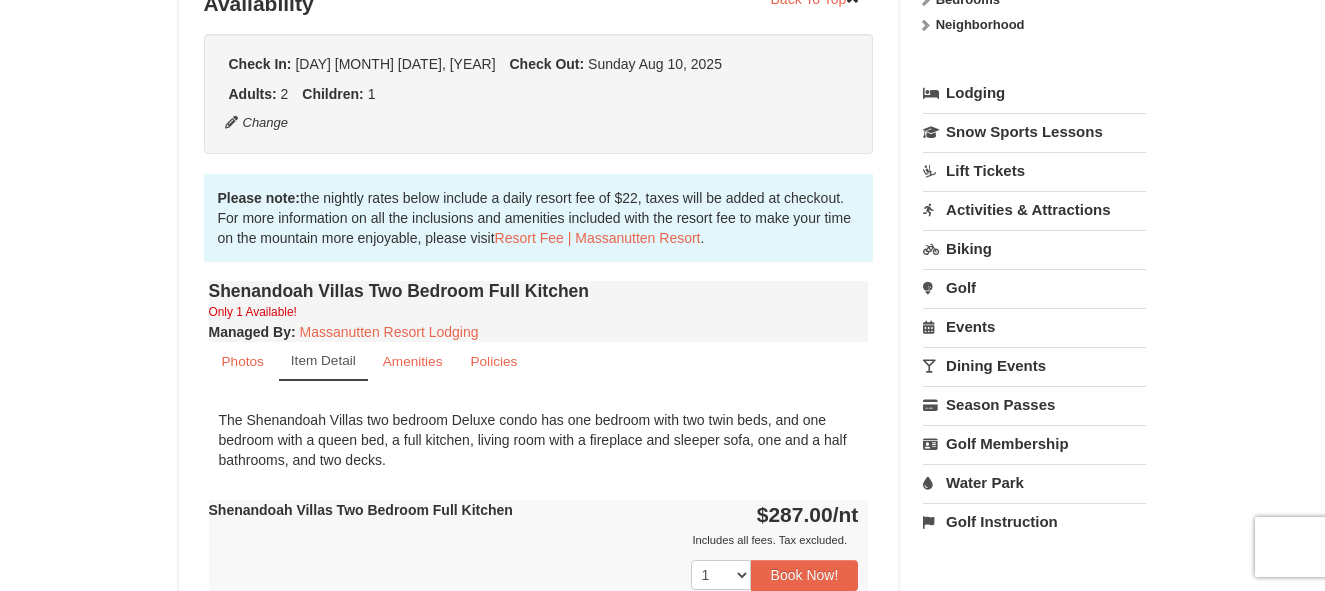 scroll, scrollTop: 320, scrollLeft: 0, axis: vertical 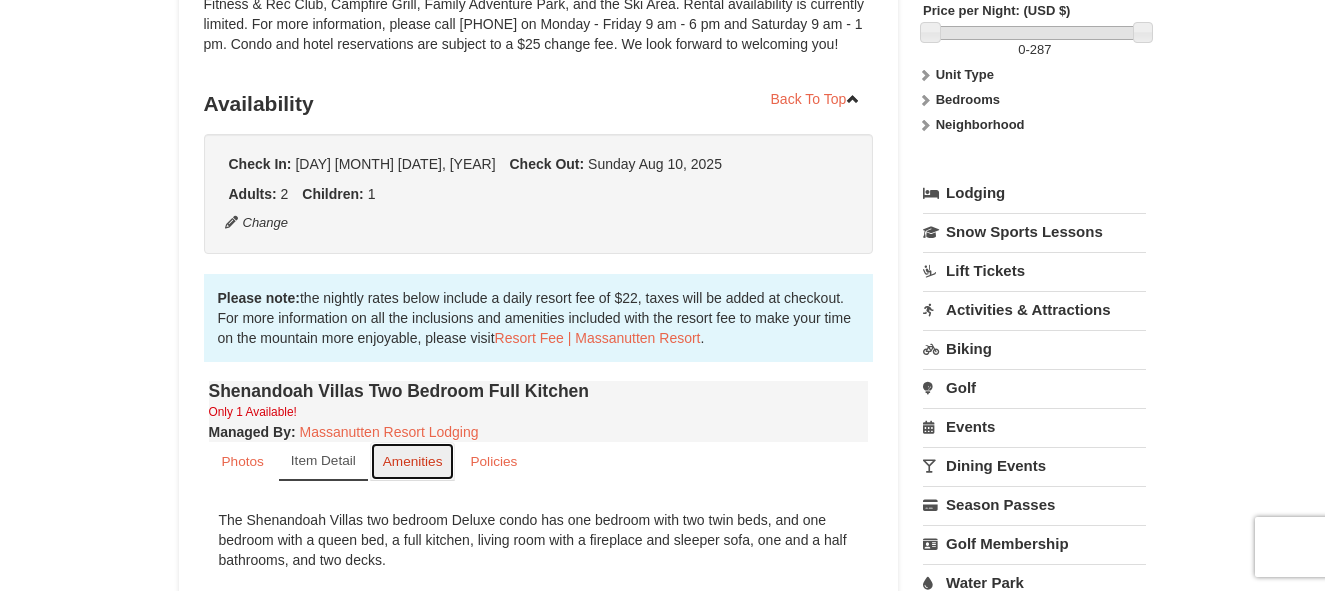 click on "Amenities" at bounding box center [413, 461] 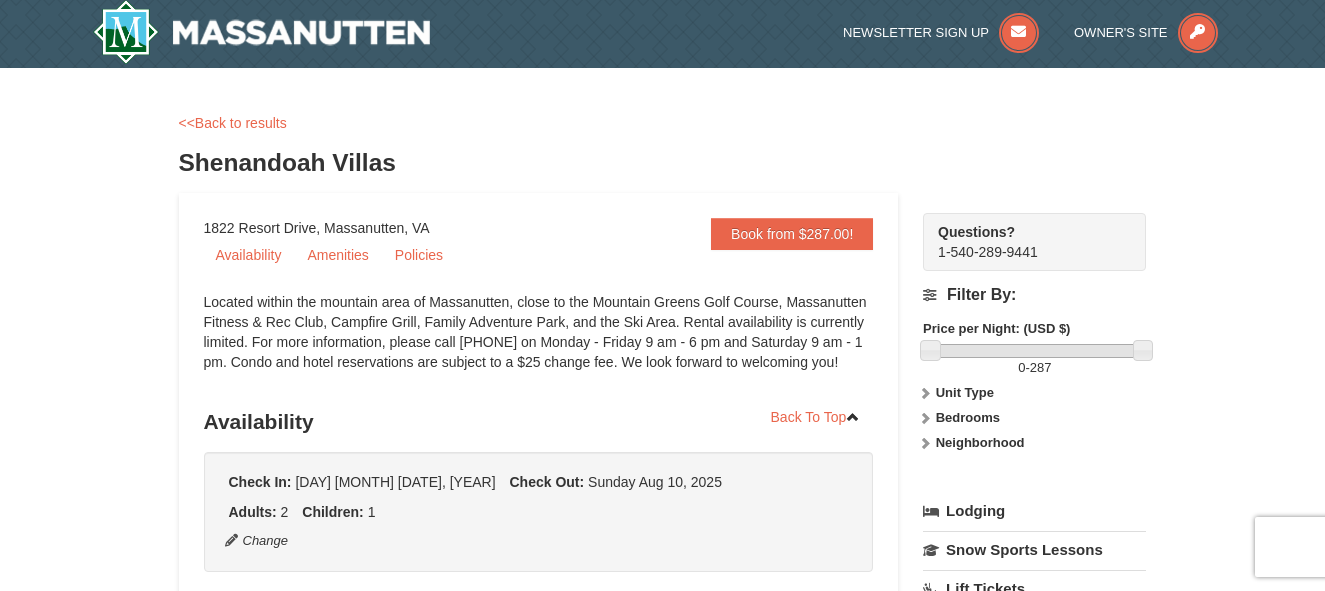 scroll, scrollTop: 0, scrollLeft: 0, axis: both 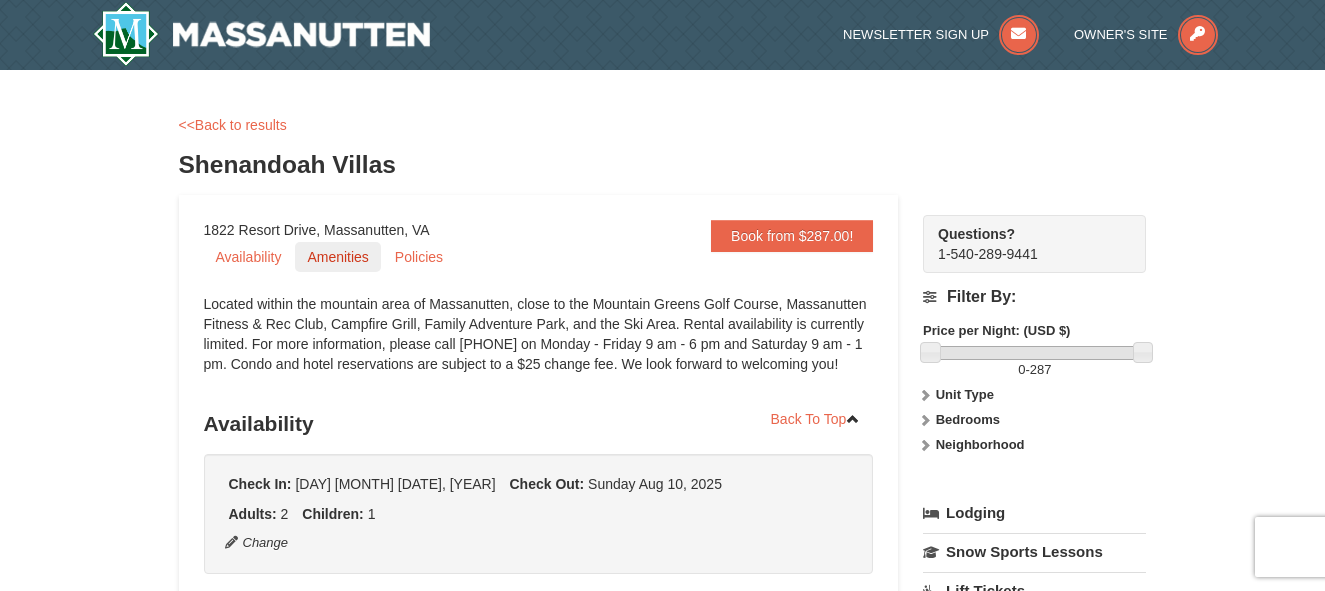 click on "Amenities" at bounding box center (337, 257) 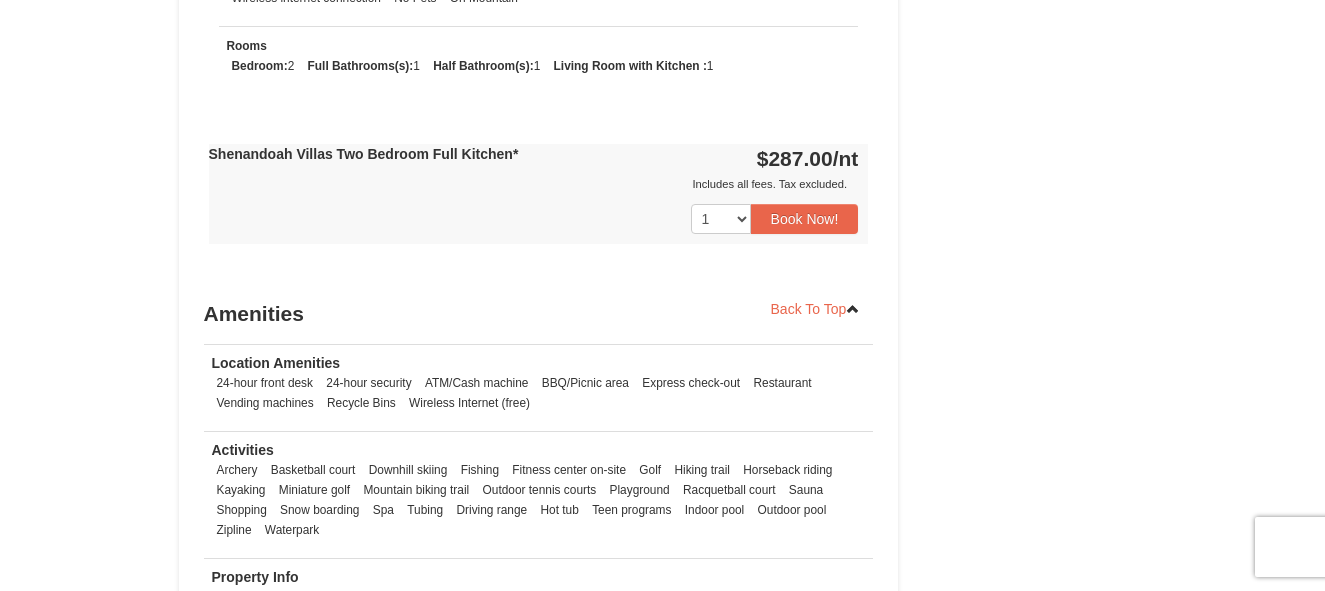 scroll, scrollTop: 1606, scrollLeft: 0, axis: vertical 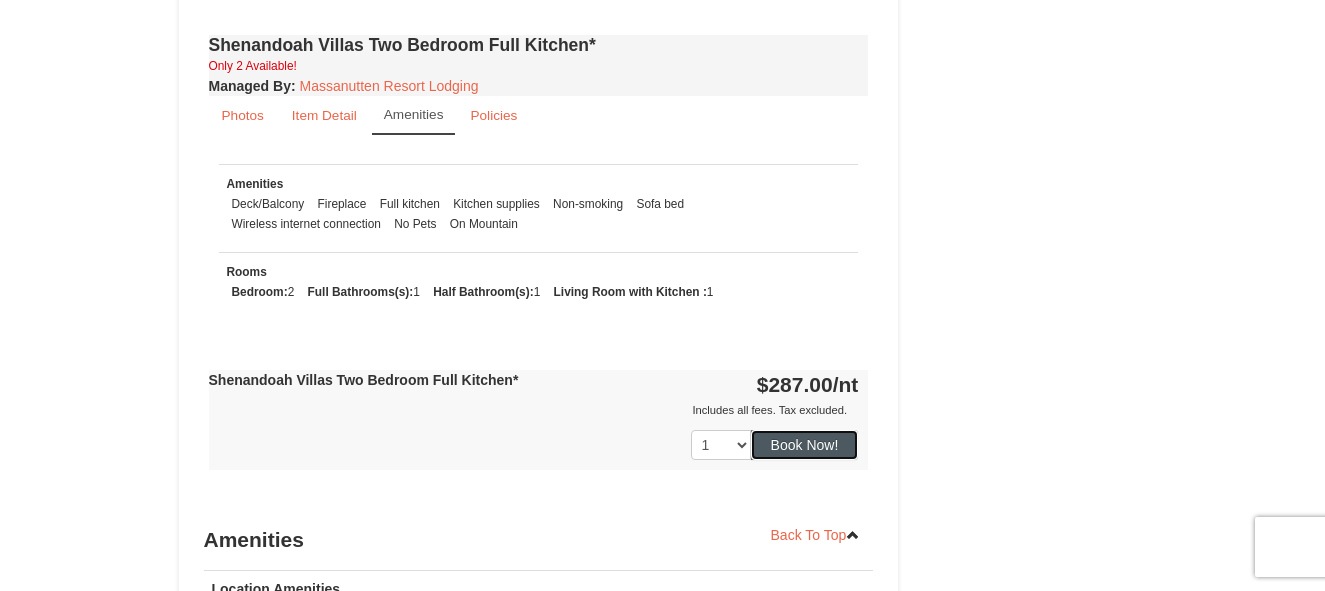 click on "Book Now!" at bounding box center (805, 445) 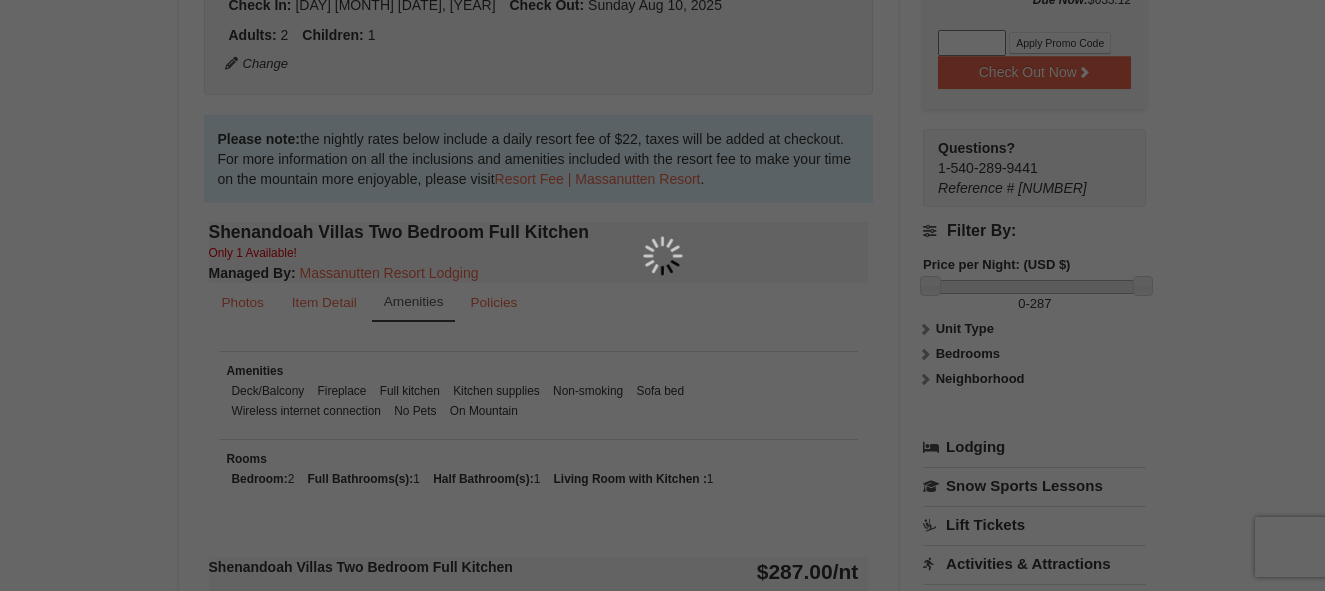 scroll, scrollTop: 195, scrollLeft: 0, axis: vertical 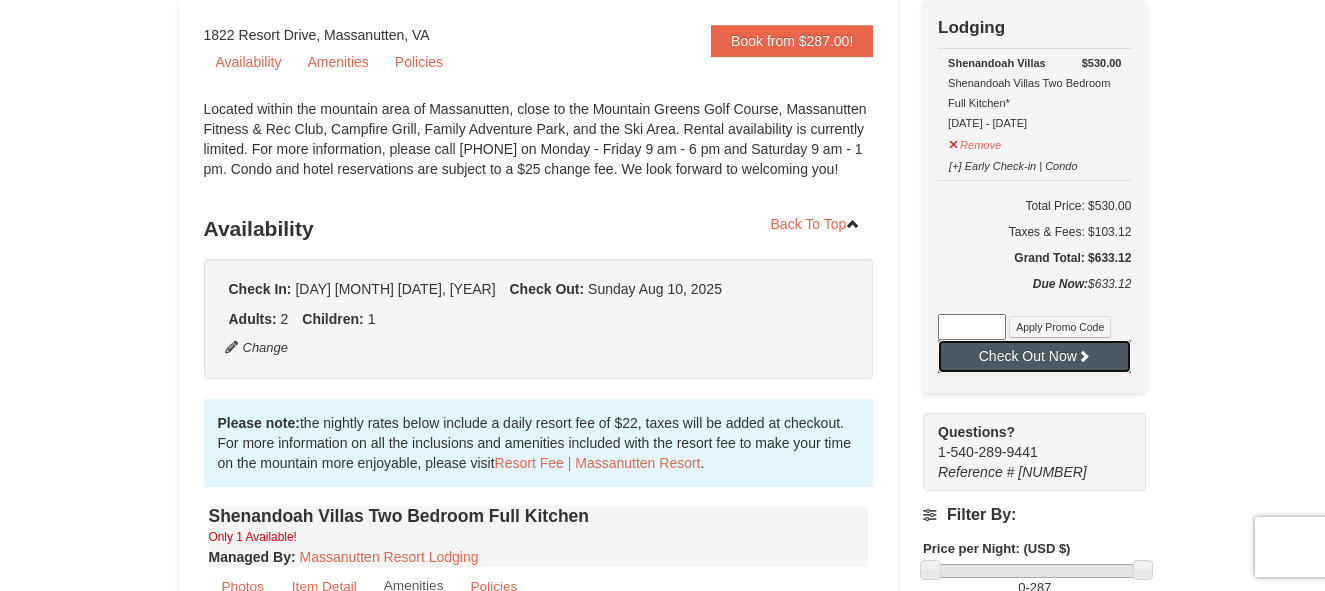 click on "Check Out Now" at bounding box center [1034, 356] 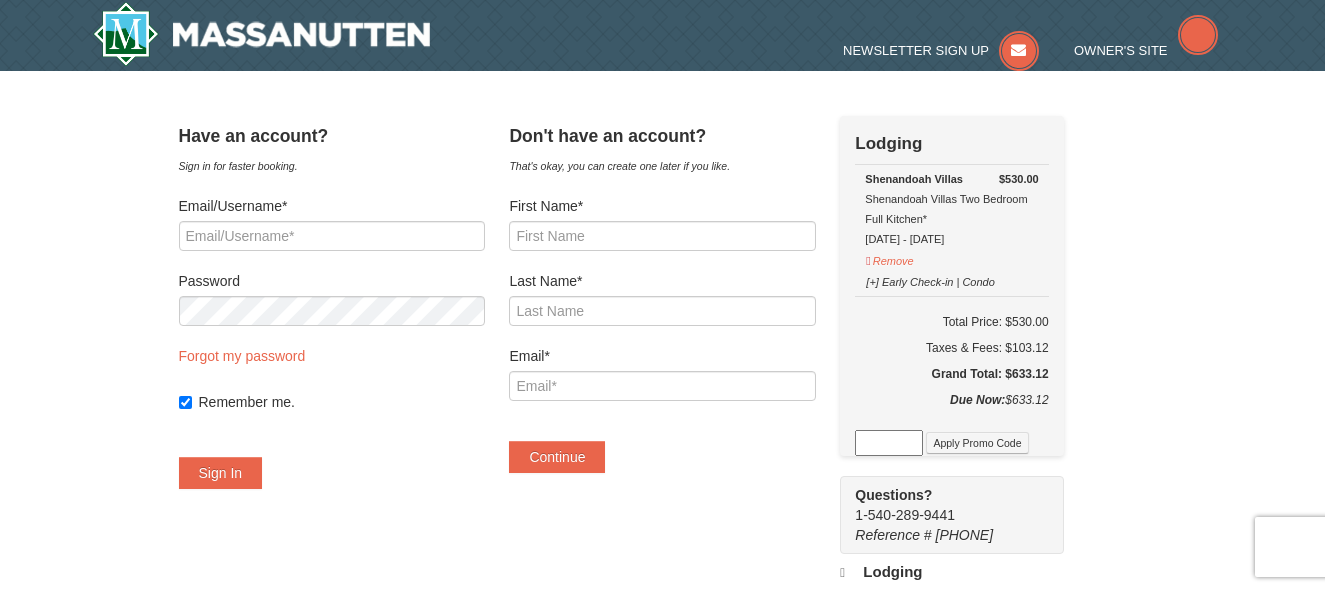scroll, scrollTop: 0, scrollLeft: 0, axis: both 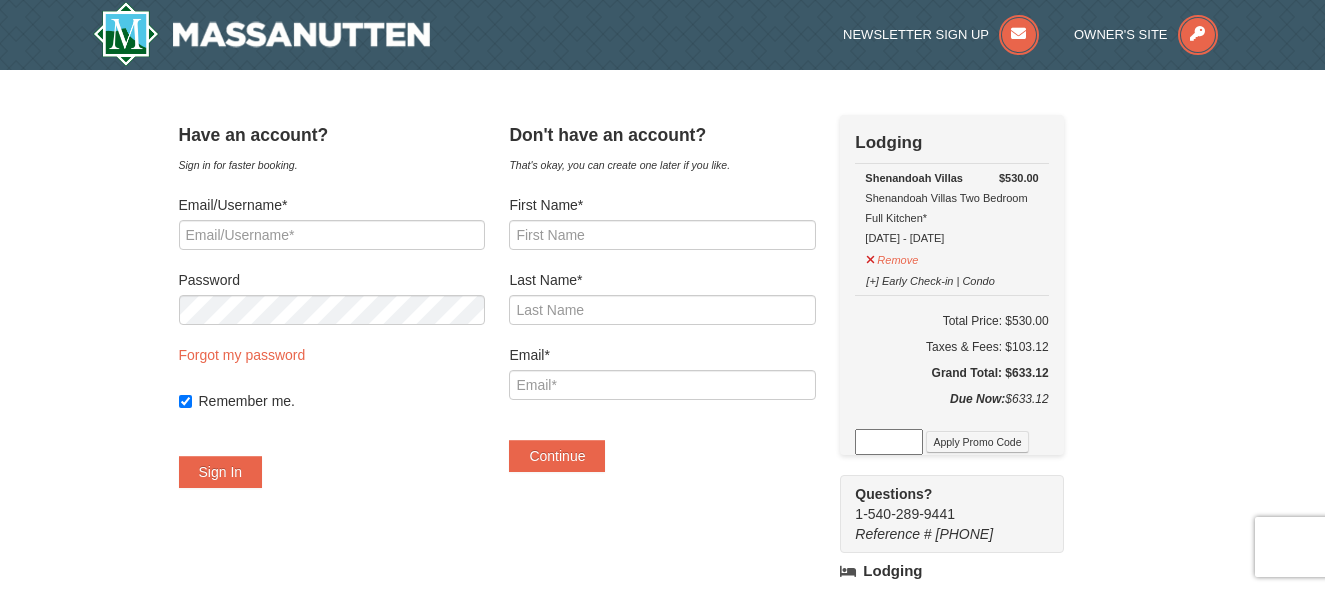 click at bounding box center [889, 442] 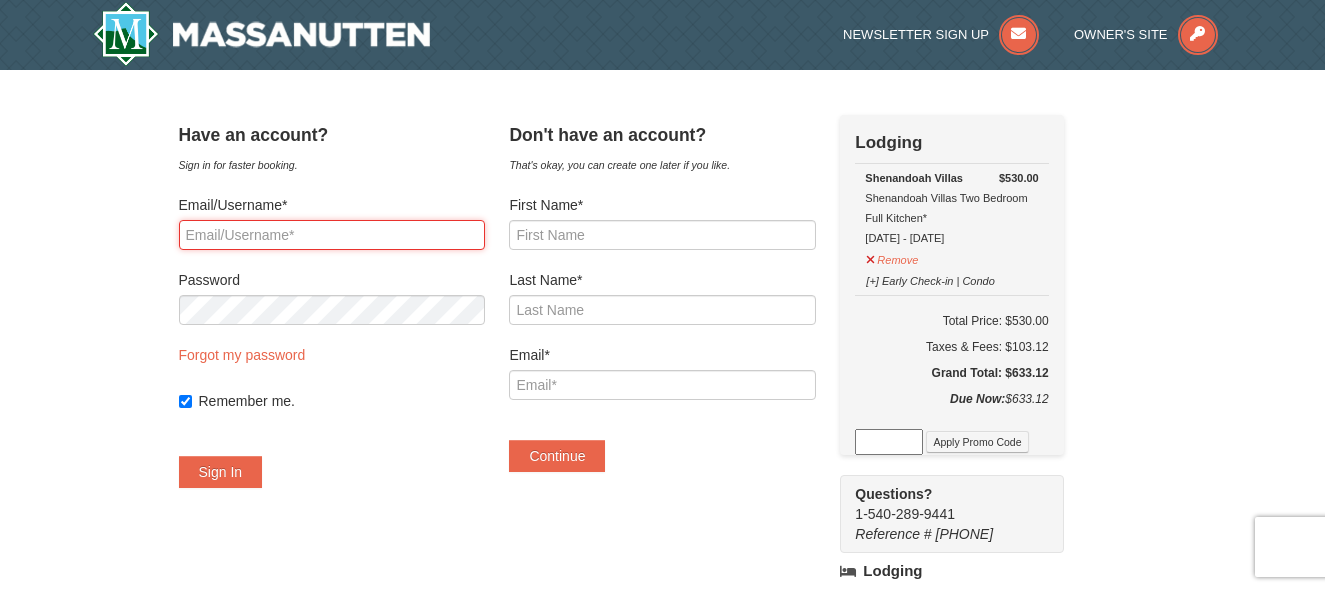 click on "Email/Username*" at bounding box center [332, 235] 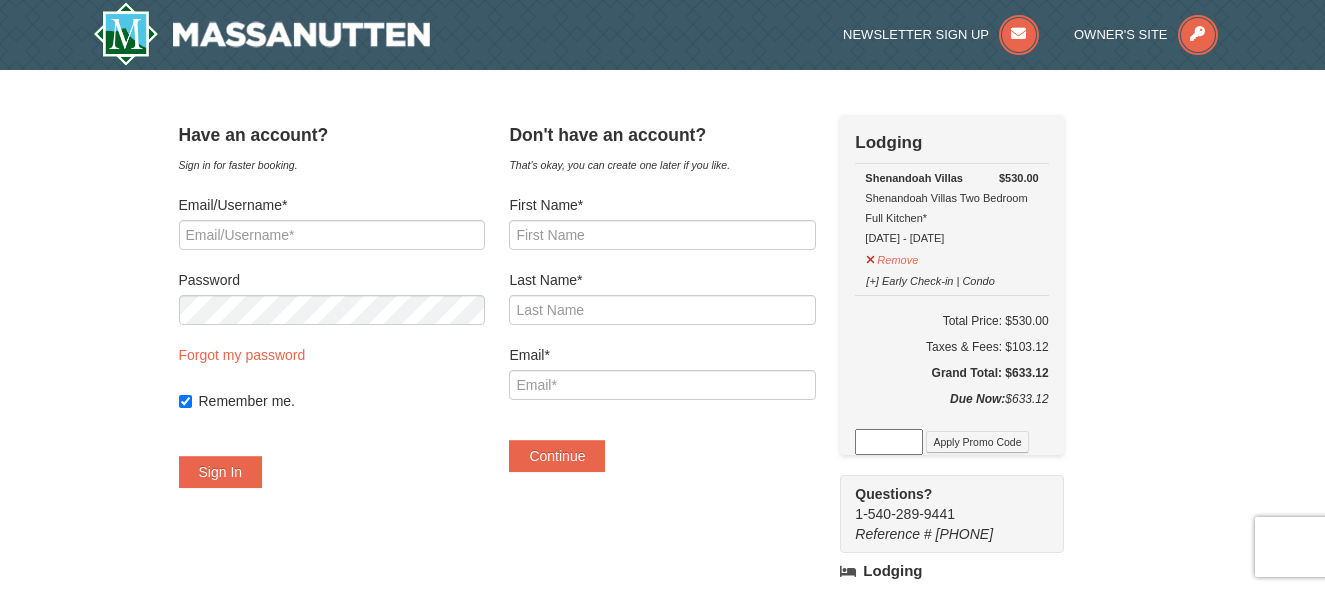 click on "Sign in for faster booking." at bounding box center [332, 165] 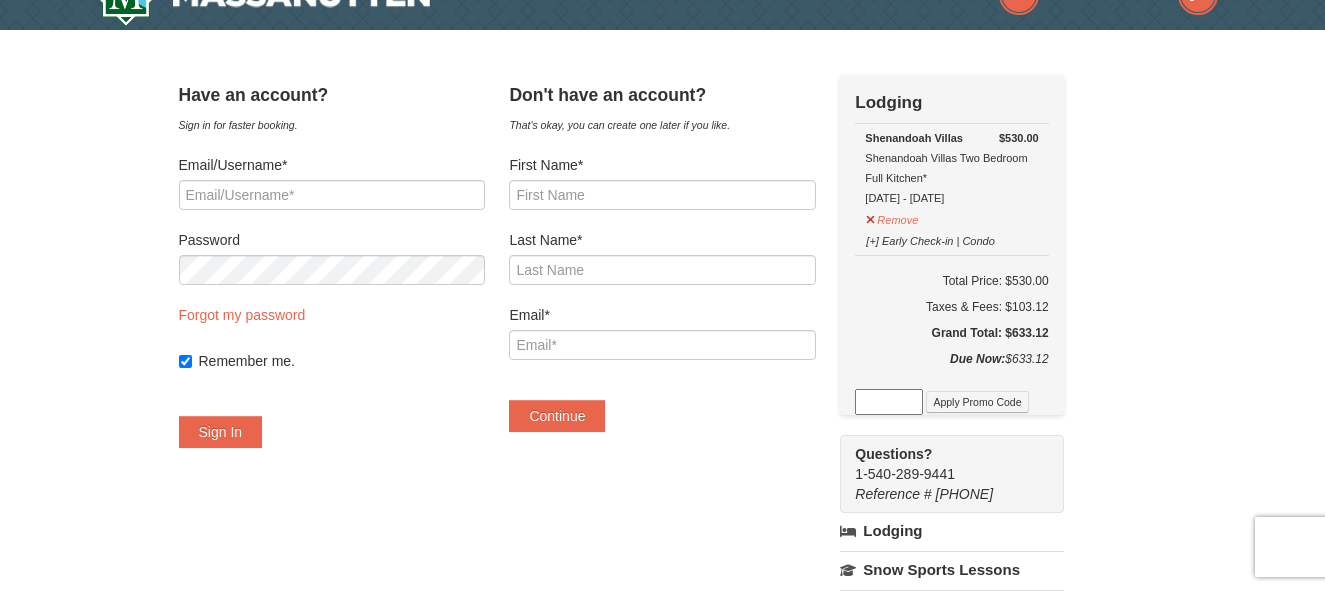 scroll, scrollTop: 80, scrollLeft: 0, axis: vertical 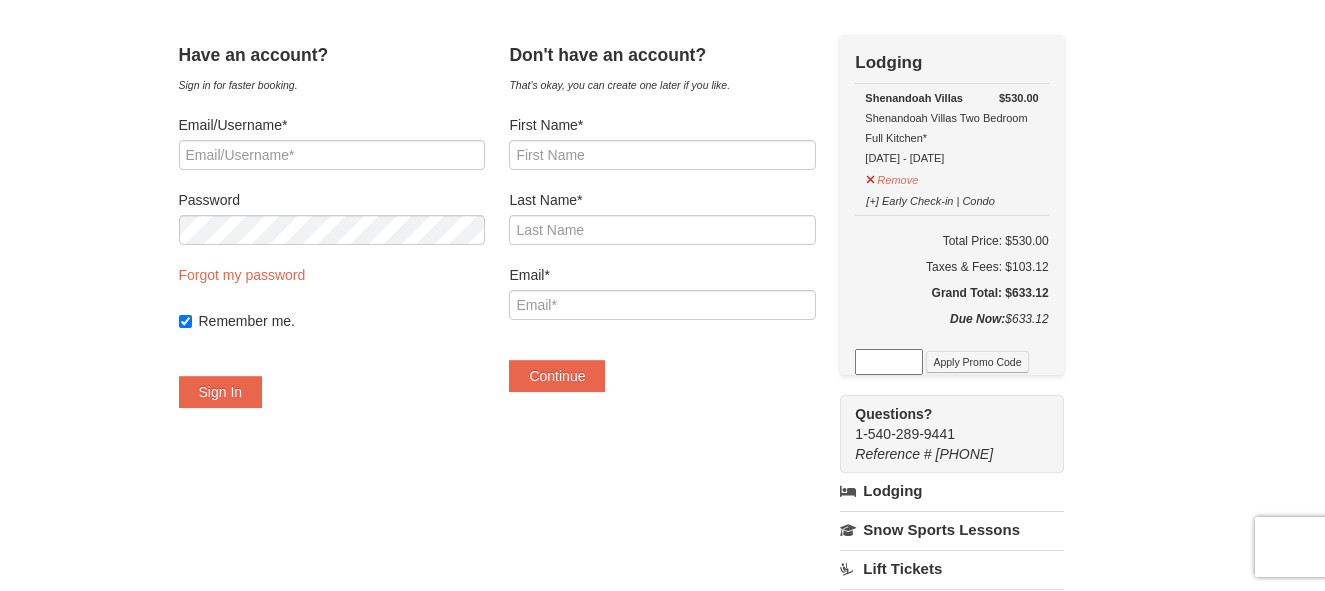 click on "Email/Username*
Password
Forgot my password
Remember me.
Sign In" at bounding box center (332, 261) 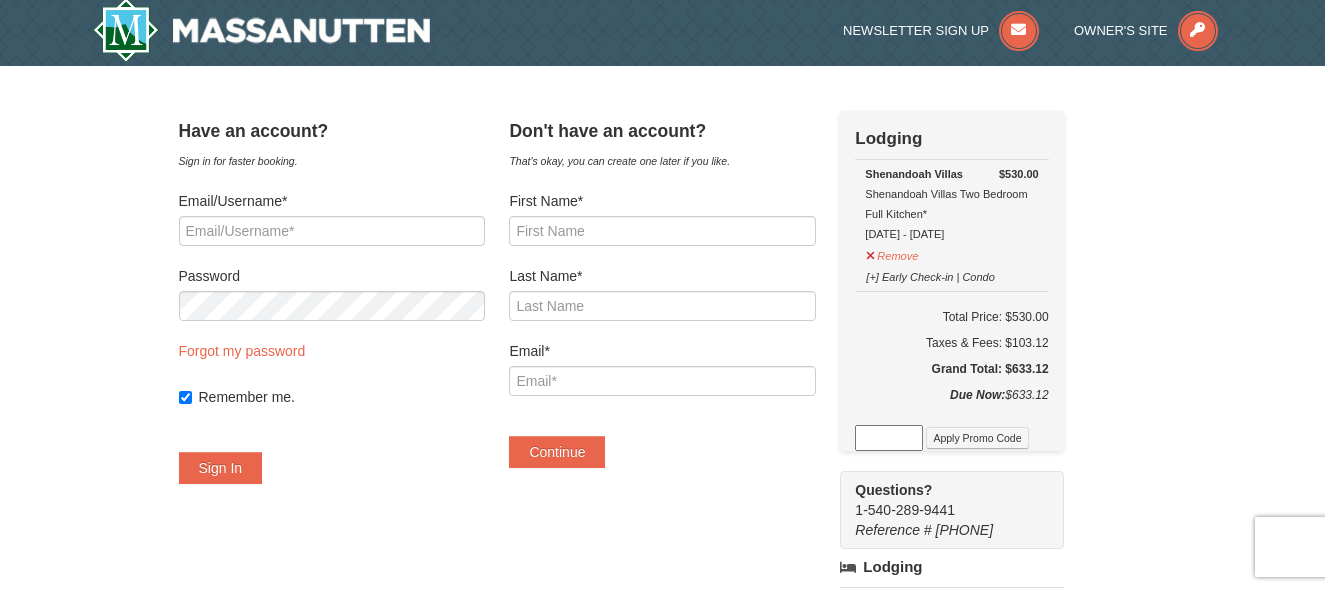 scroll, scrollTop: 0, scrollLeft: 0, axis: both 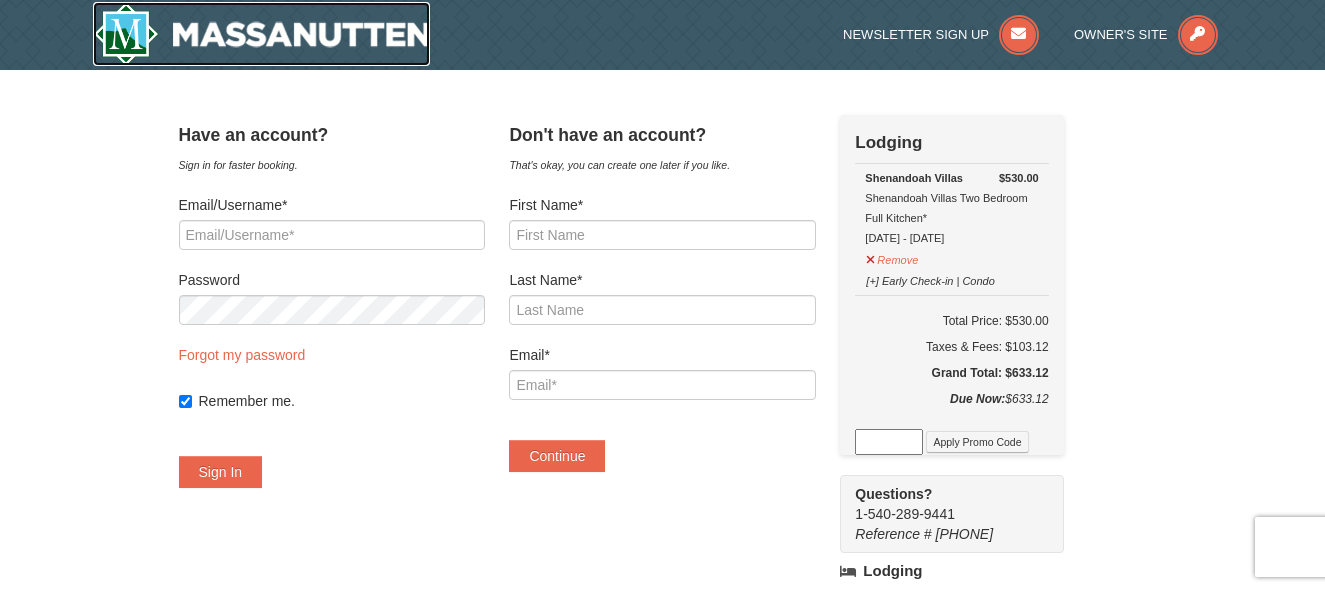 click at bounding box center [262, 34] 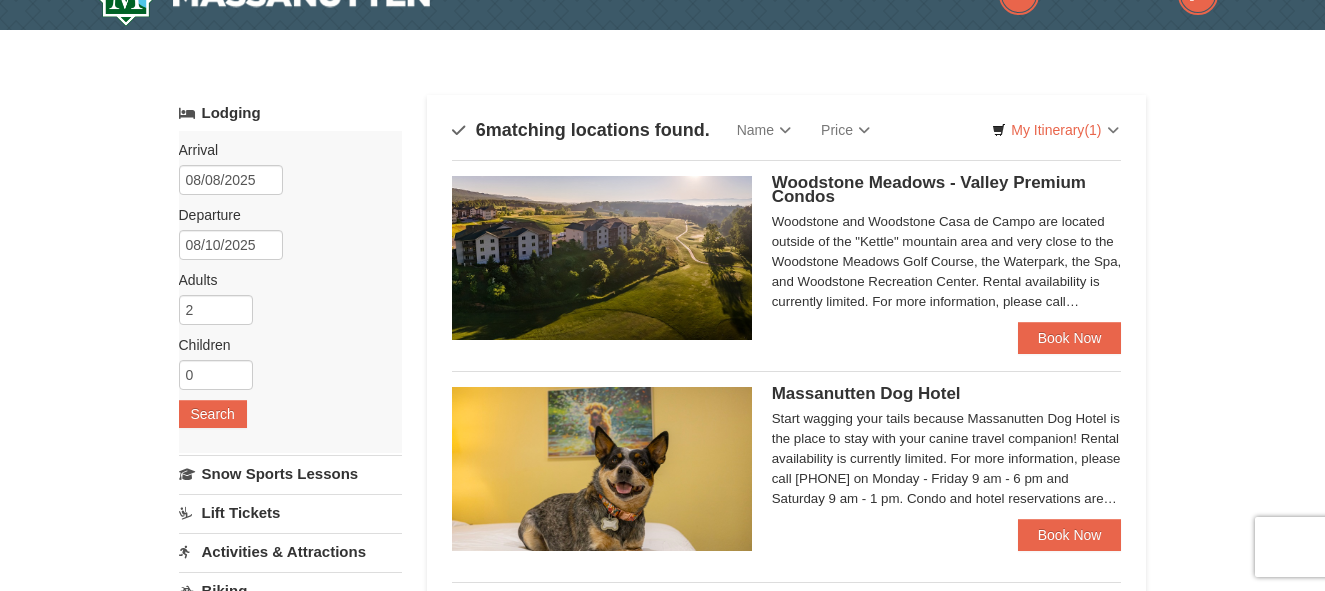 scroll, scrollTop: 40, scrollLeft: 0, axis: vertical 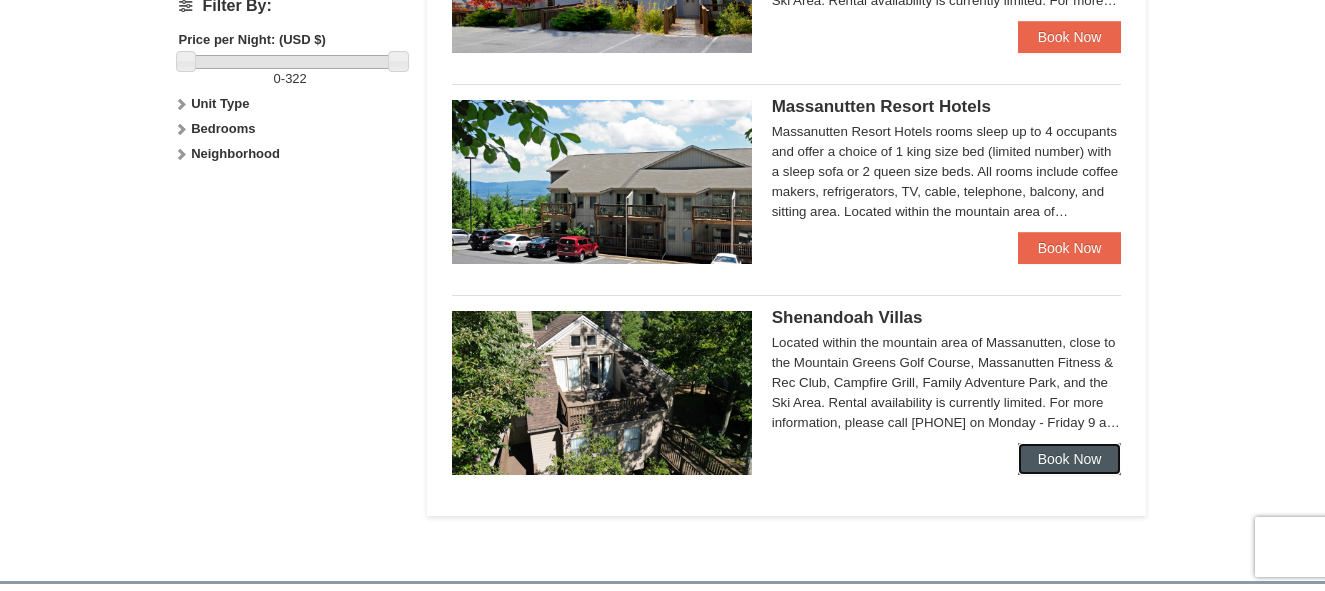 click on "Book Now" at bounding box center (1070, 459) 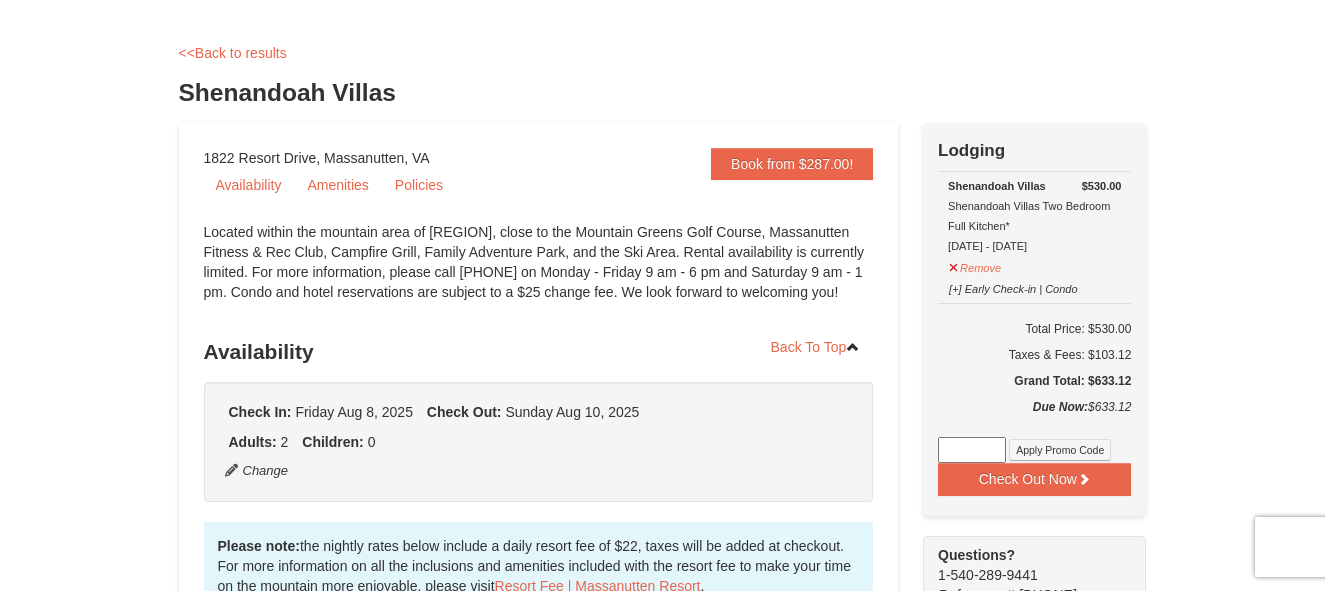 scroll, scrollTop: 225, scrollLeft: 0, axis: vertical 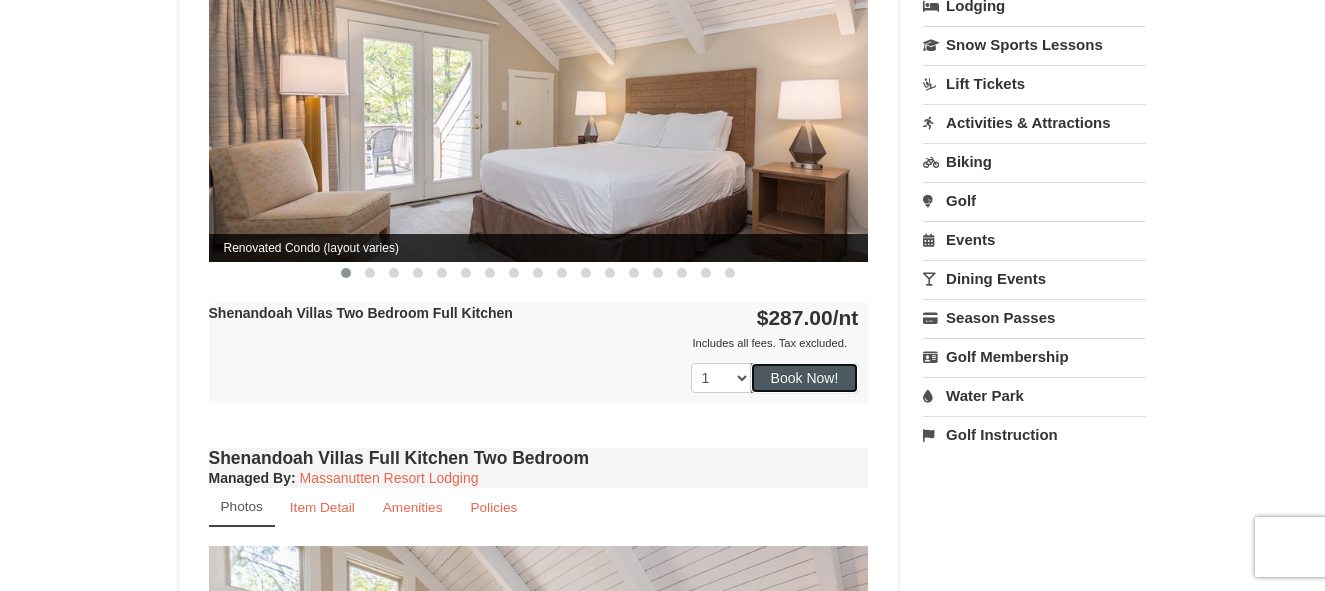 click on "Book Now!" at bounding box center [805, 378] 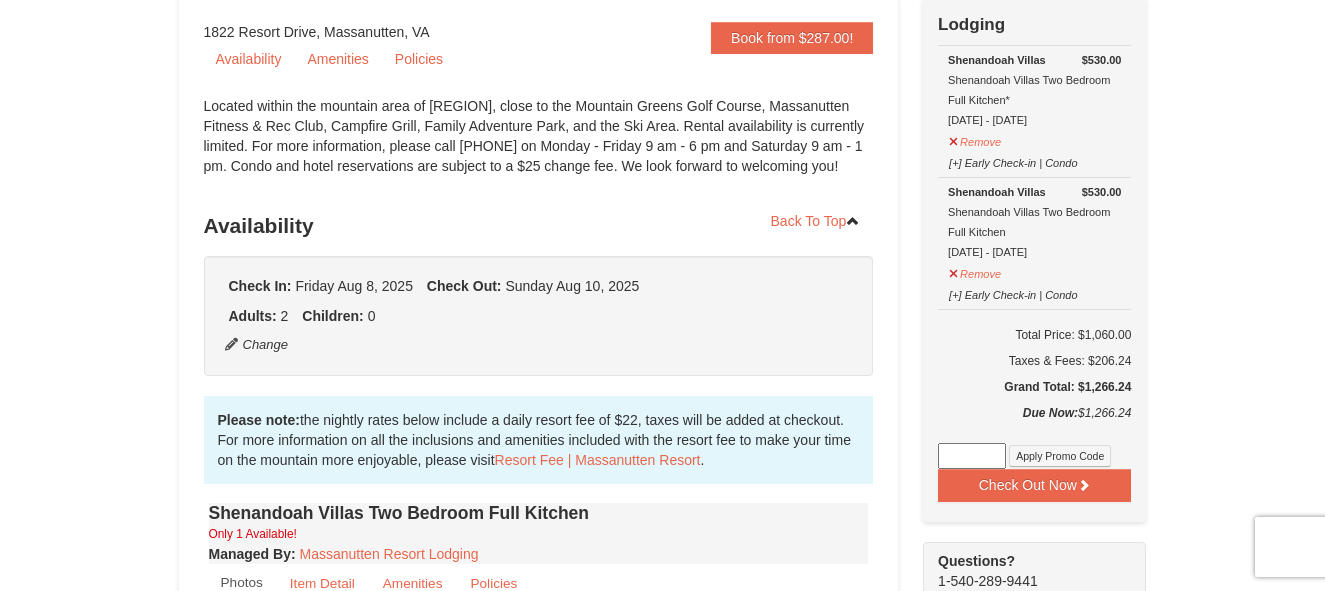 scroll, scrollTop: 200, scrollLeft: 0, axis: vertical 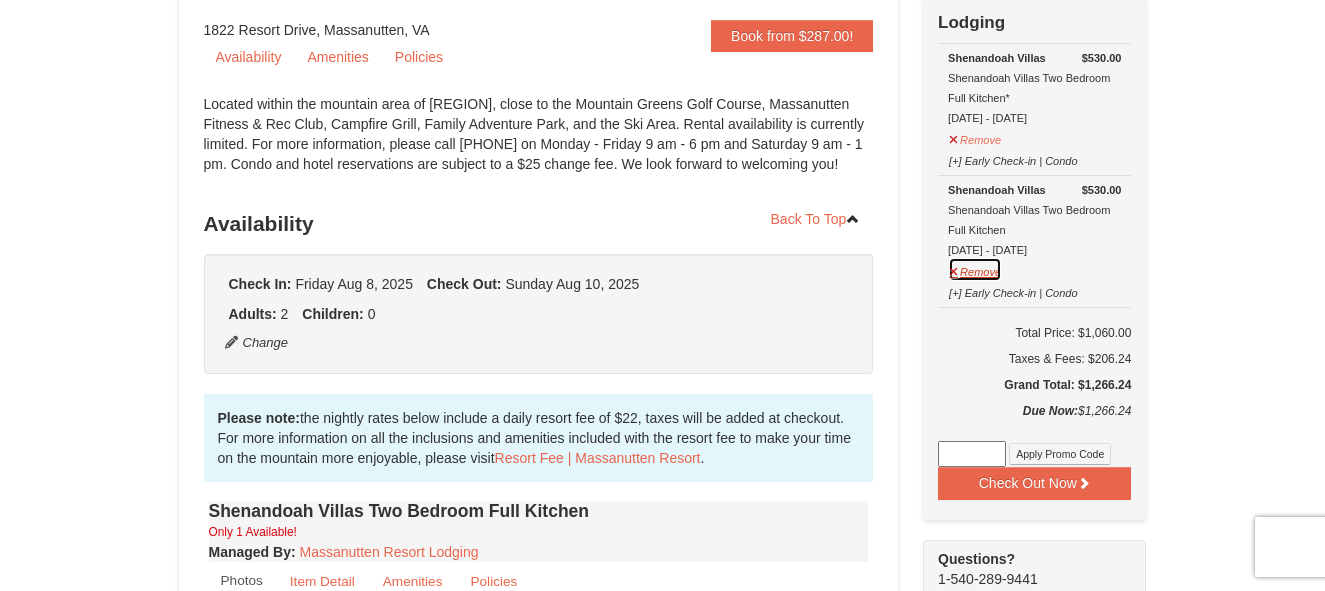 click on "Remove" at bounding box center (975, 269) 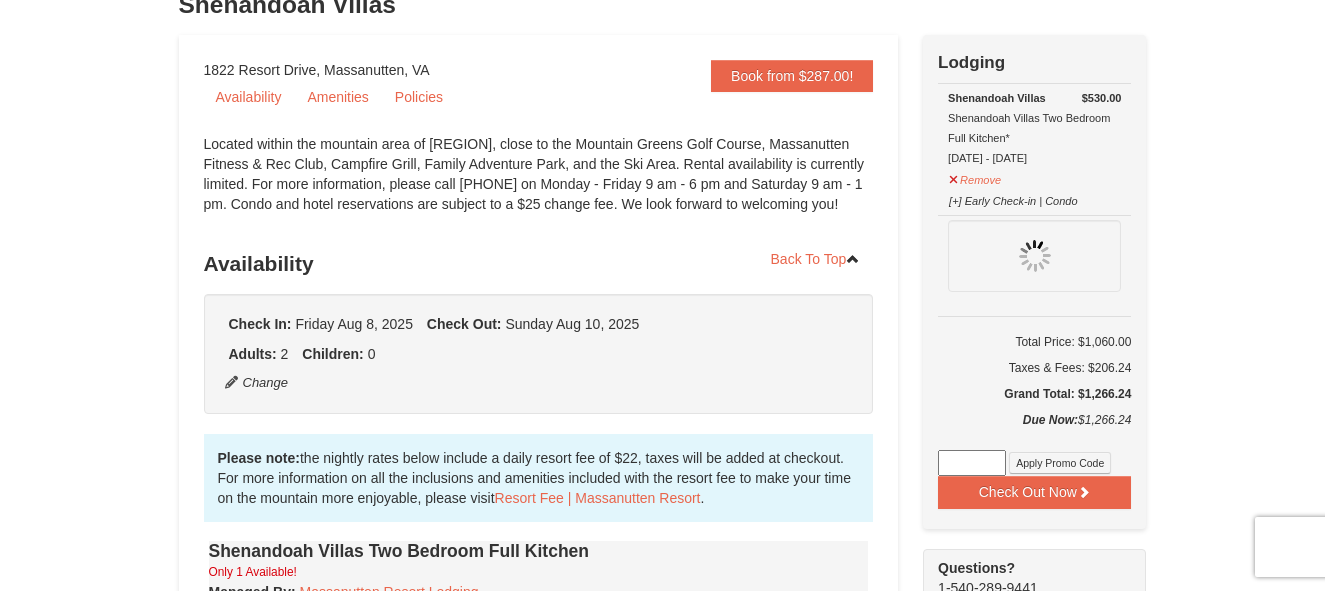 scroll, scrollTop: 0, scrollLeft: 0, axis: both 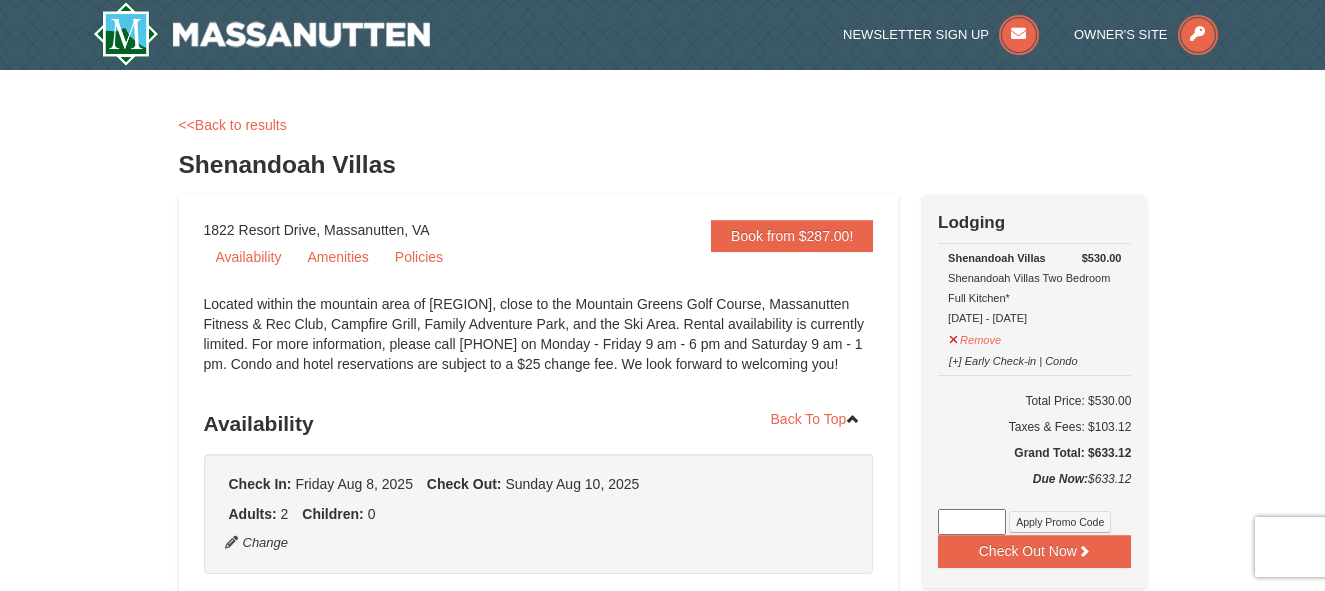 click on "Located within the mountain area of Massanutten, close to the Mountain Greens Golf Course, Massanutten Fitness & Rec Club, Campfire Grill, Family Adventure Park, and the Ski Area.
Rental availability is currently limited. For more information, please call 540.289.4952 on Monday - Friday 9 am - 6 pm and Saturday 9 am - 1 pm. Condo and hotel reservations are subject to a $25 change fee.
We look forward to welcoming you!" at bounding box center [539, 344] 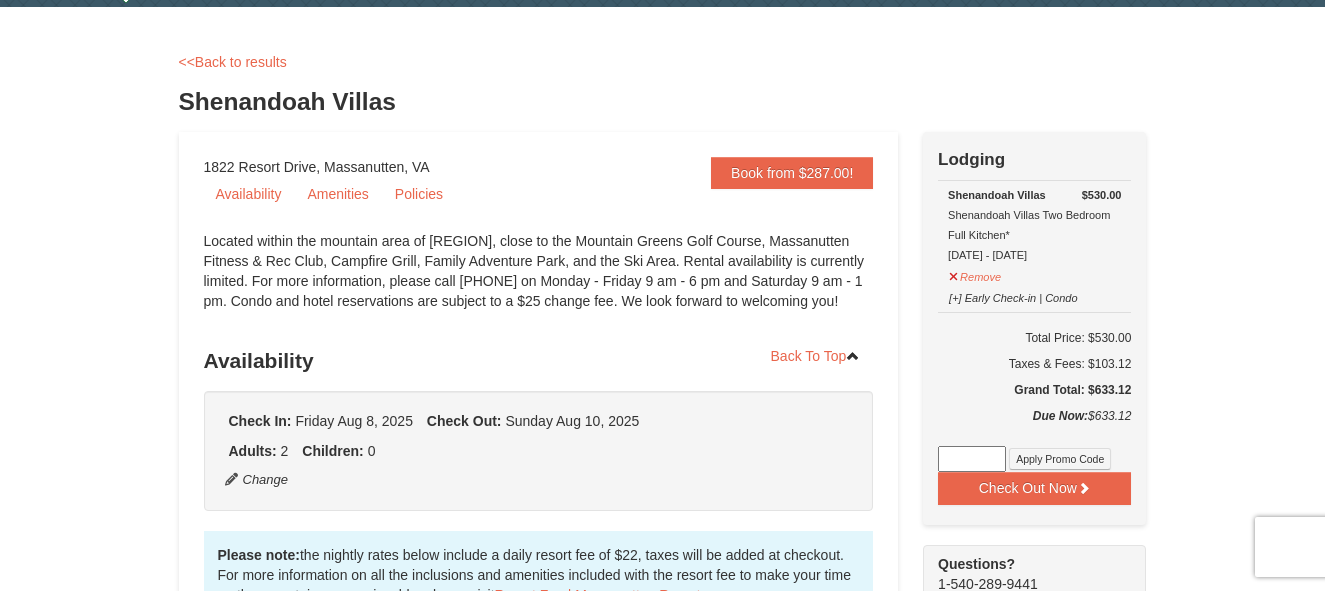 scroll, scrollTop: 0, scrollLeft: 0, axis: both 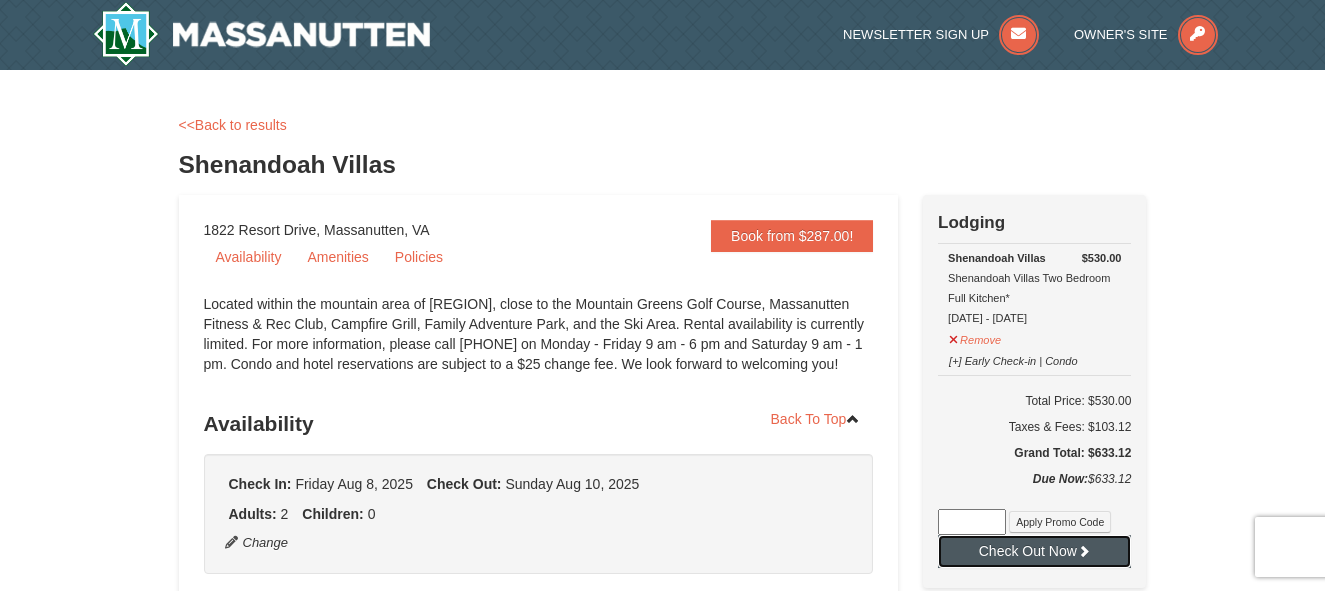 click on "Check Out Now" at bounding box center [1034, 551] 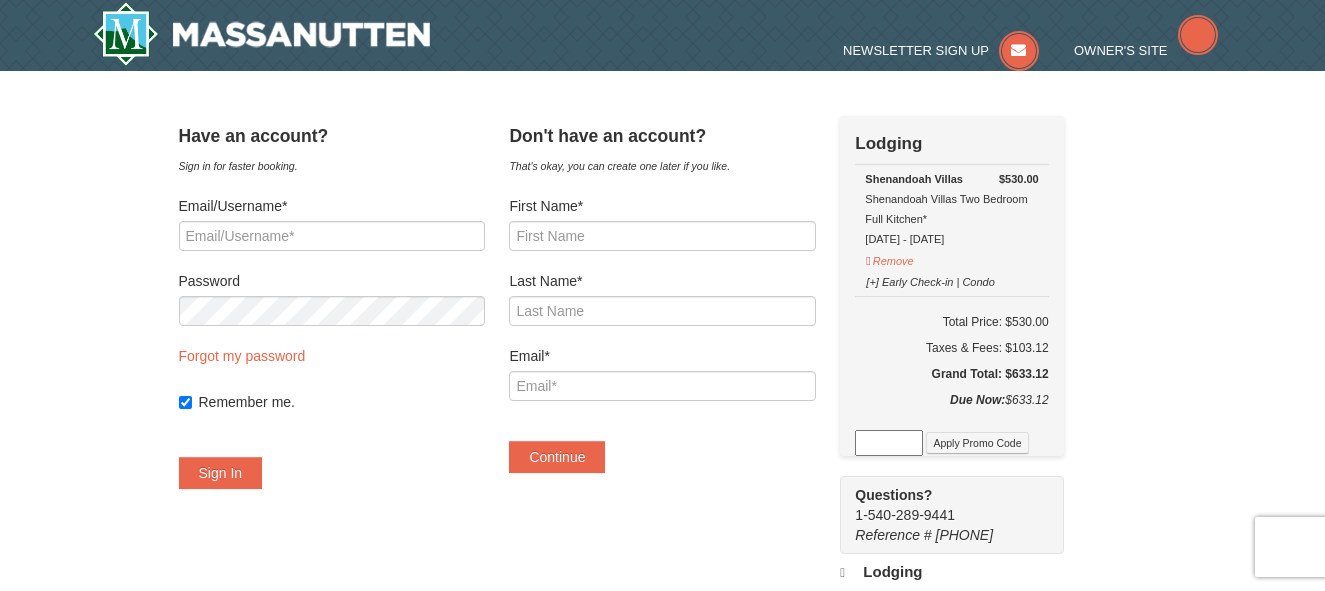 scroll, scrollTop: 0, scrollLeft: 0, axis: both 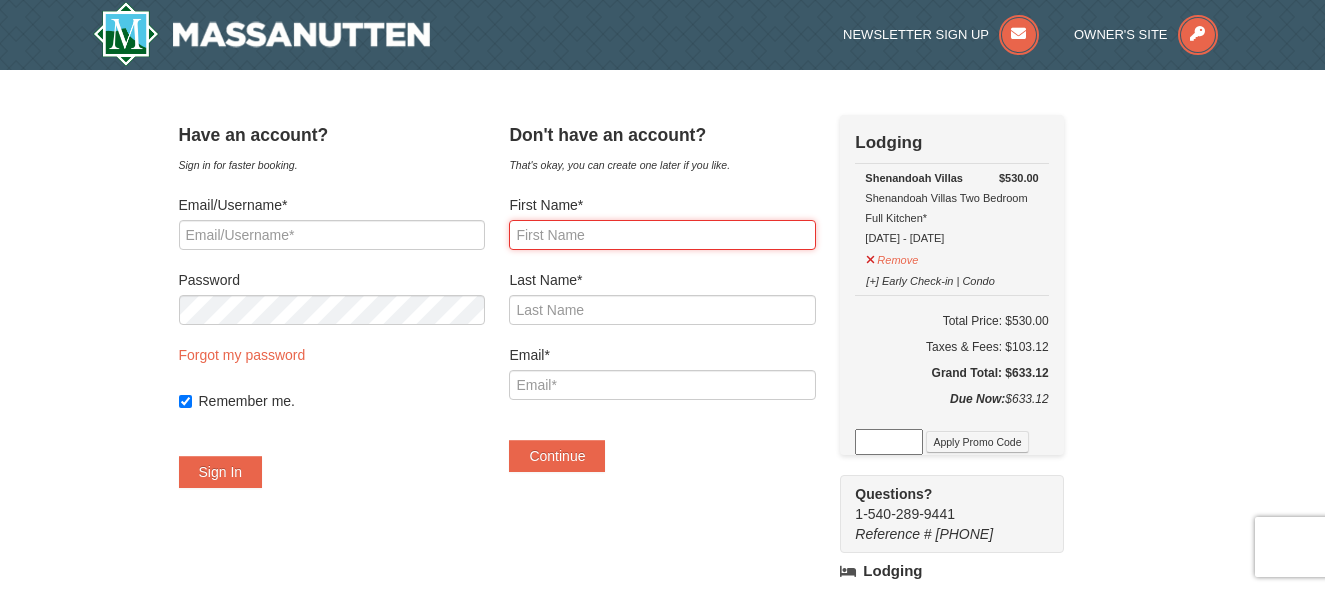 click on "First Name*" at bounding box center (662, 235) 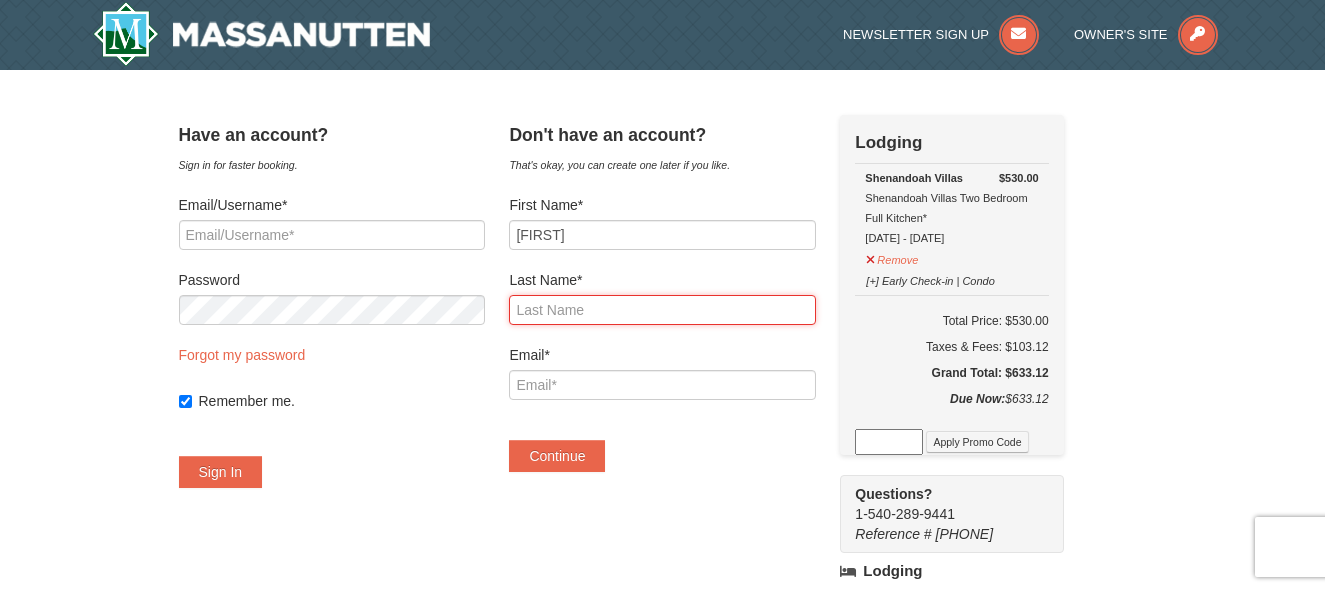type on "[LAST]" 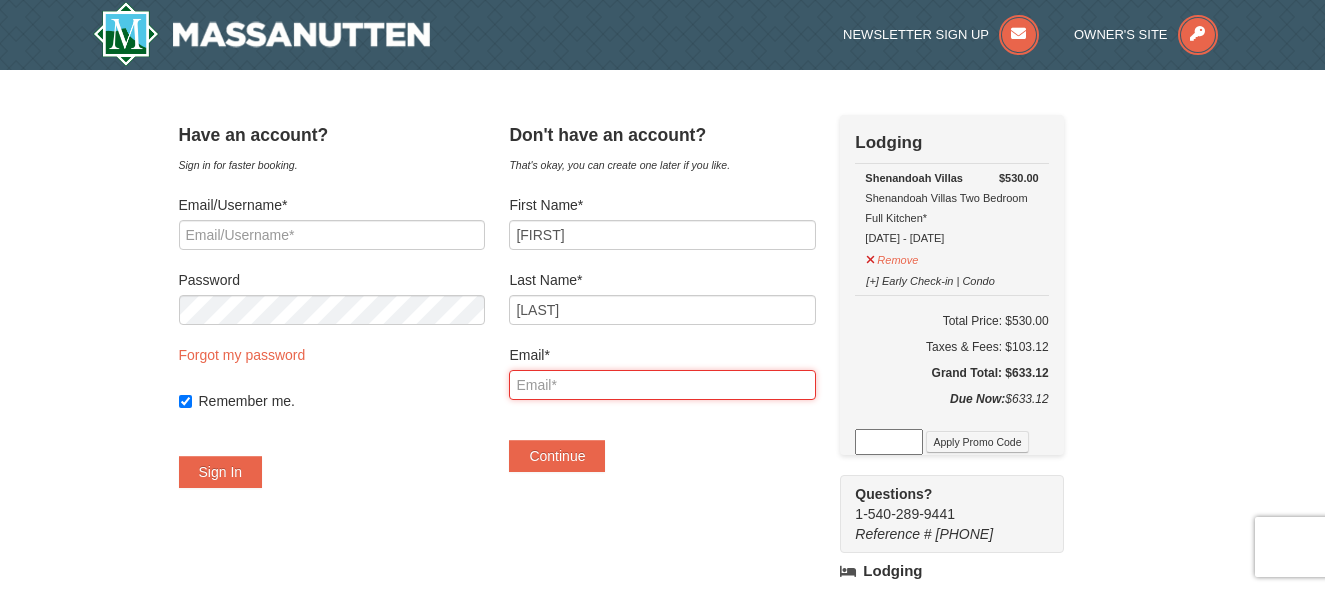 type on "[EMAIL]" 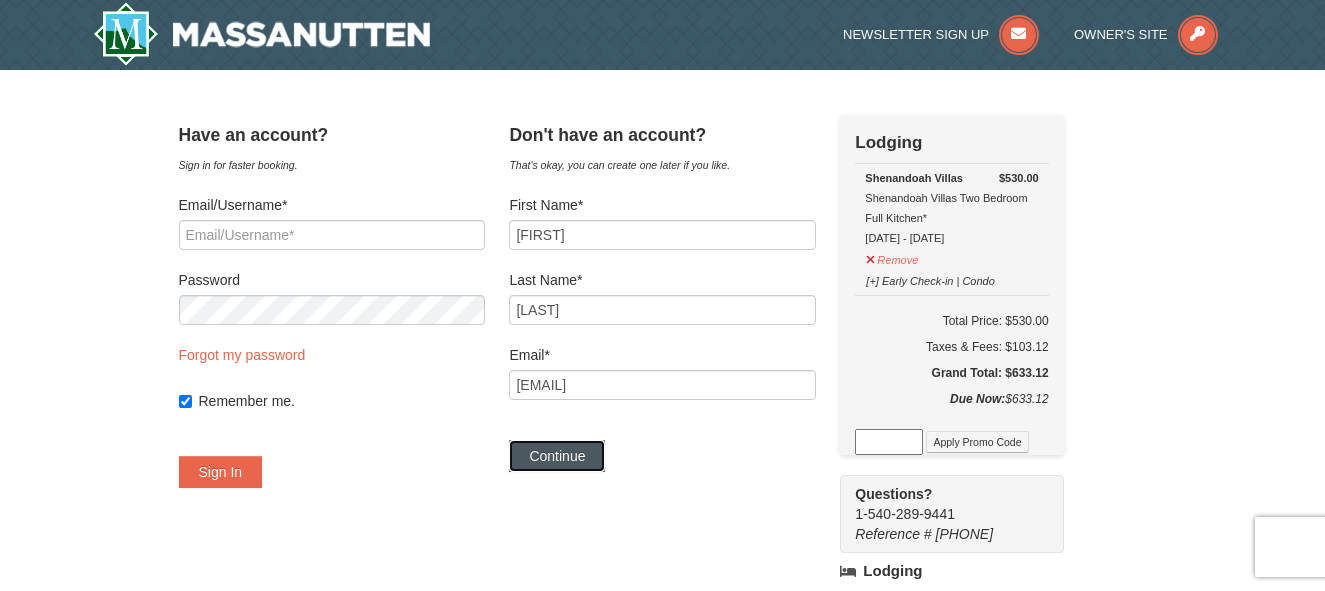 click on "Continue" at bounding box center [557, 456] 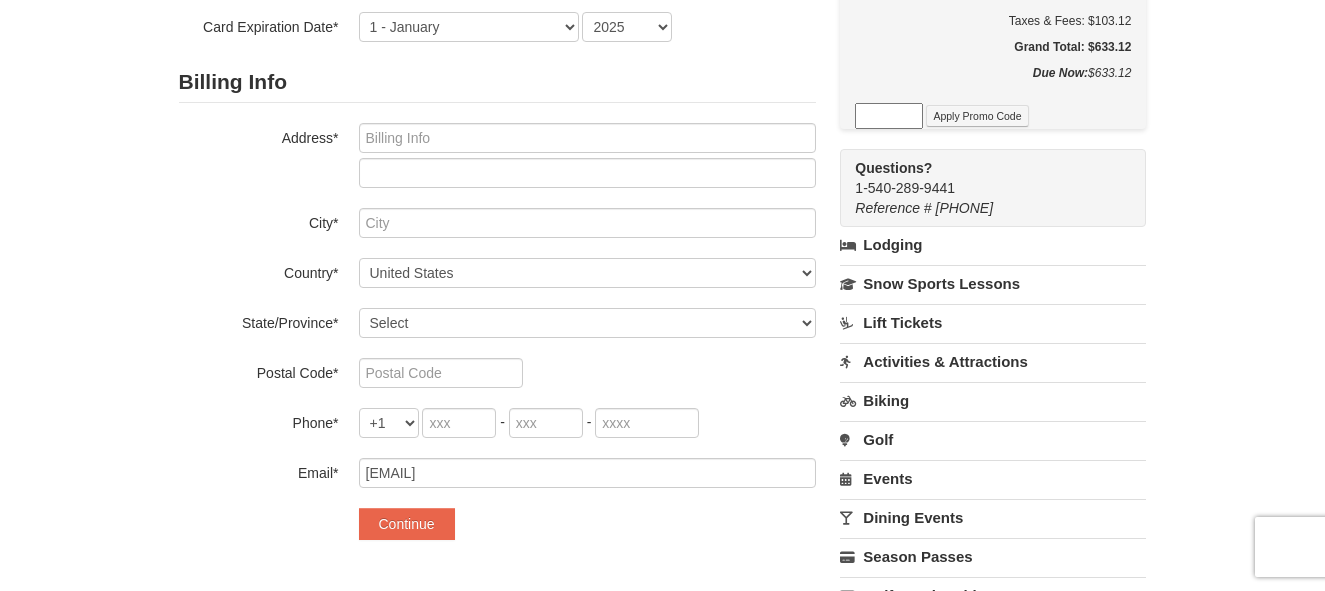 scroll, scrollTop: 360, scrollLeft: 0, axis: vertical 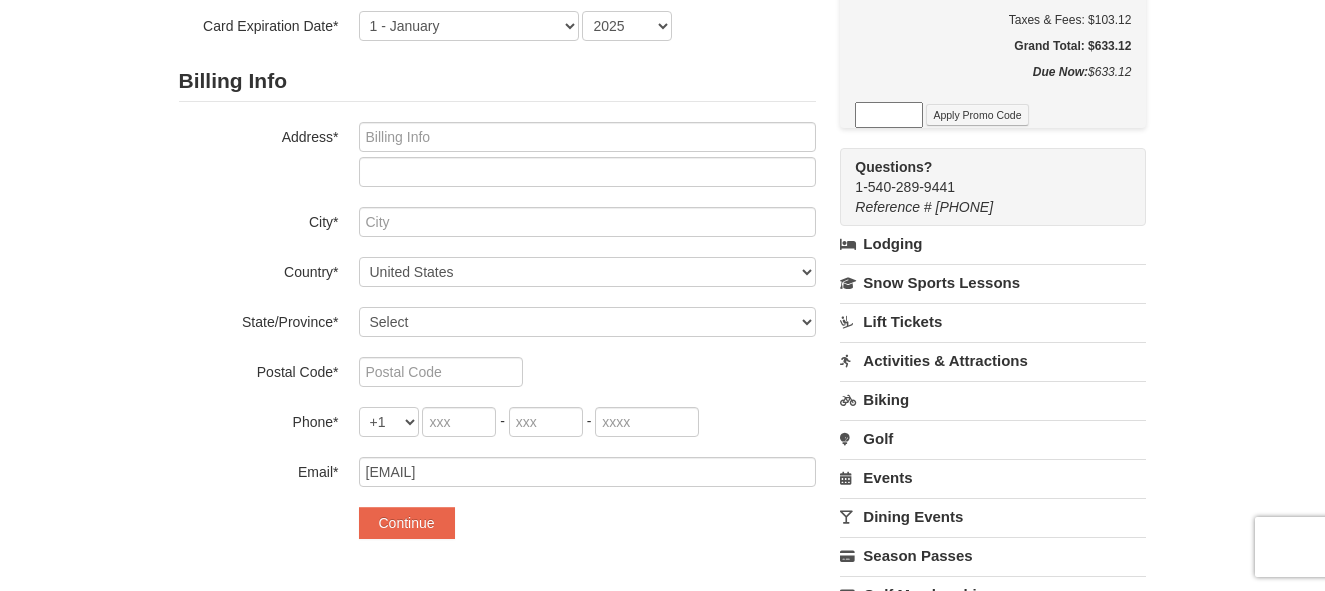 drag, startPoint x: 1322, startPoint y: 226, endPoint x: 1331, endPoint y: 207, distance: 21.023796 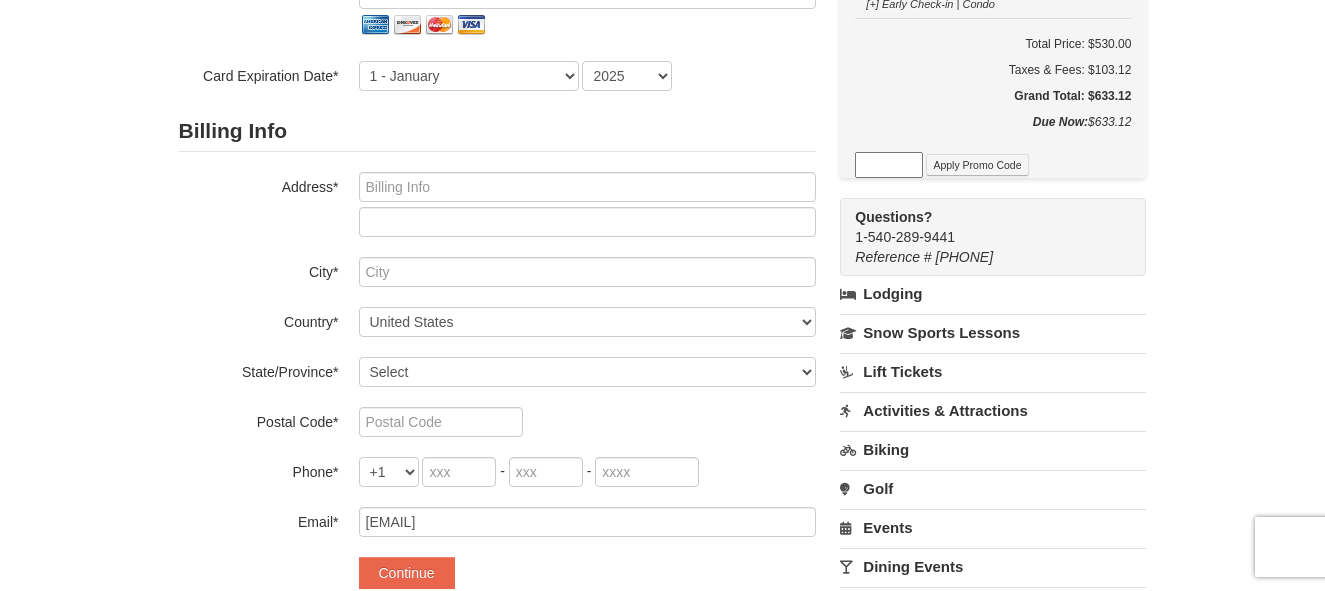 scroll, scrollTop: 488, scrollLeft: 0, axis: vertical 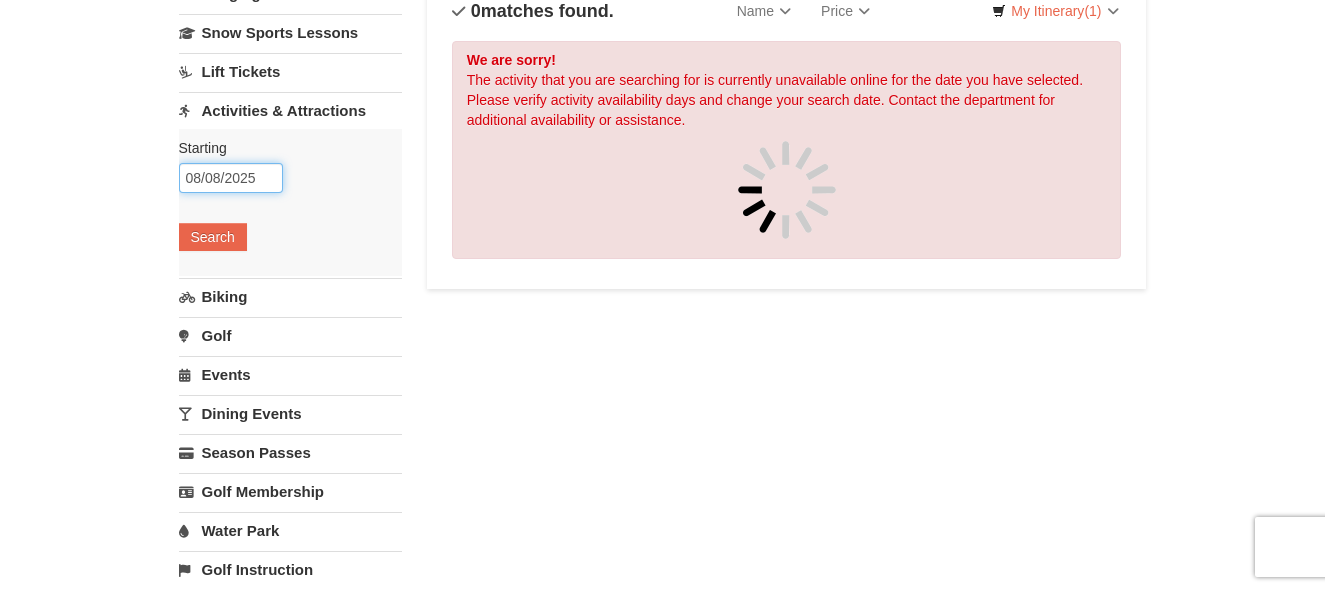 click on "08/08/2025" at bounding box center [231, 178] 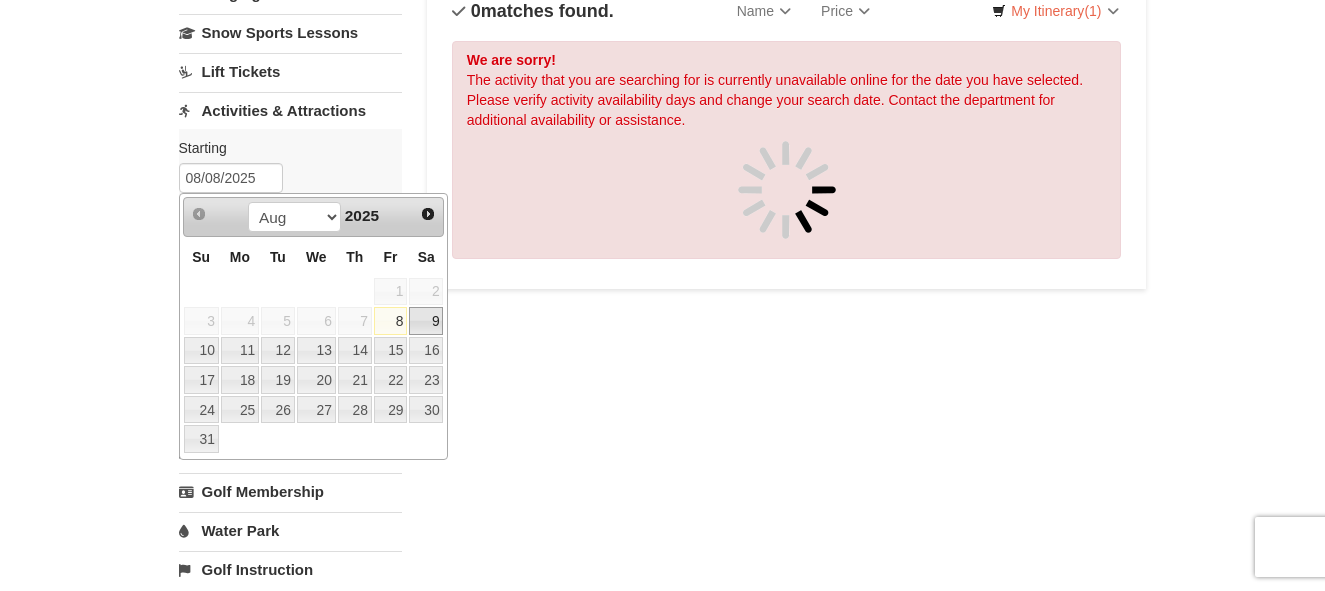 click on "9" at bounding box center (426, 321) 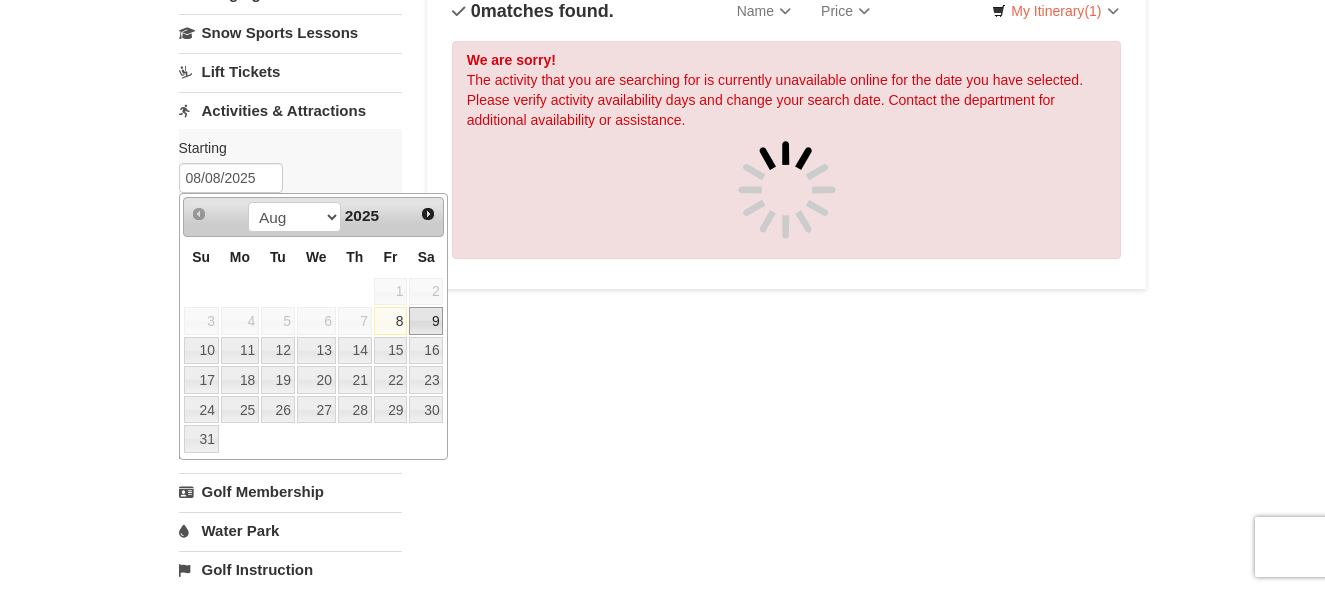 type on "08/09/2025" 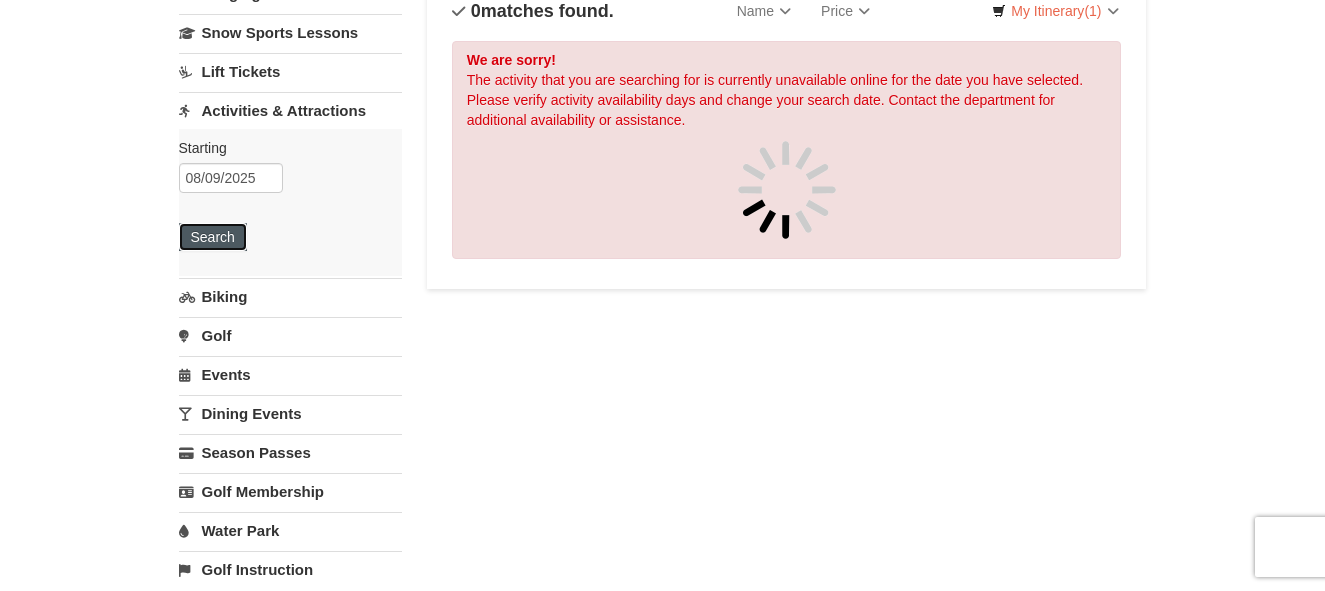 click on "Search" at bounding box center (213, 237) 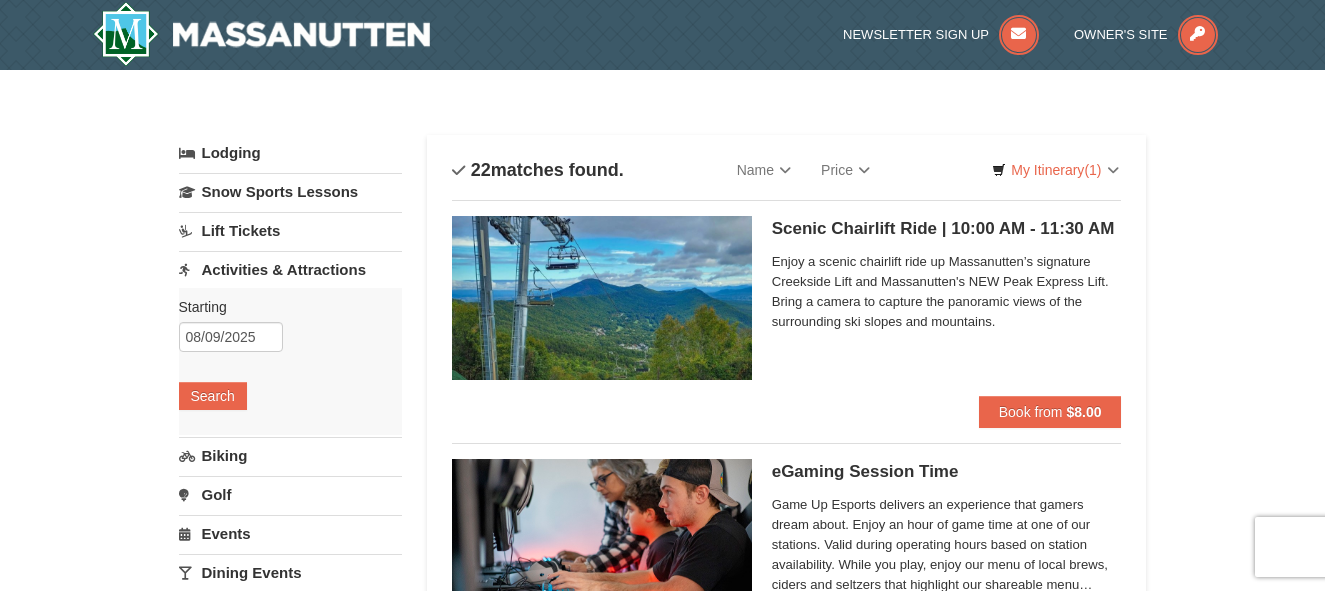 scroll, scrollTop: 40, scrollLeft: 0, axis: vertical 